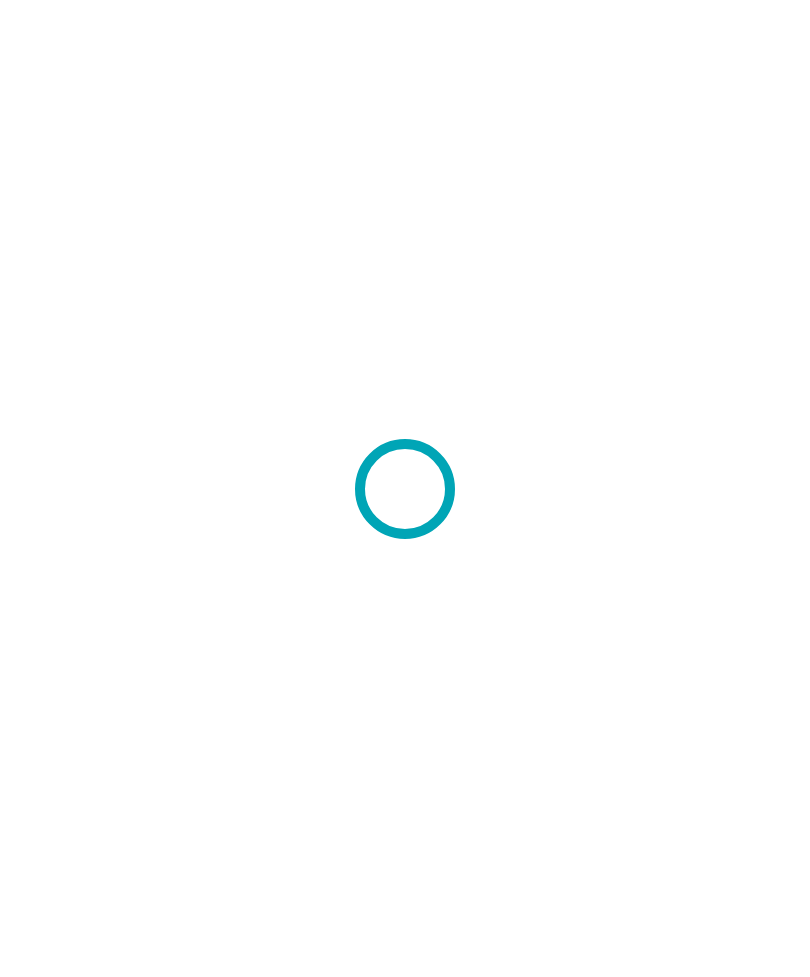 scroll, scrollTop: 0, scrollLeft: 0, axis: both 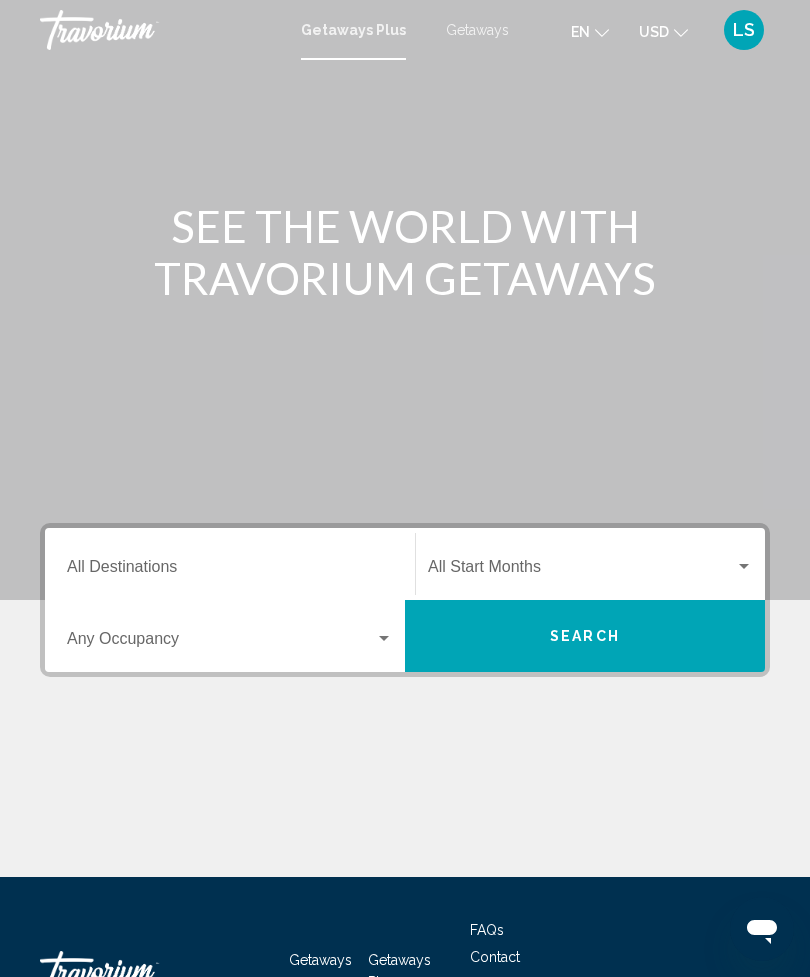 click on "Destination All Destinations" at bounding box center [230, 571] 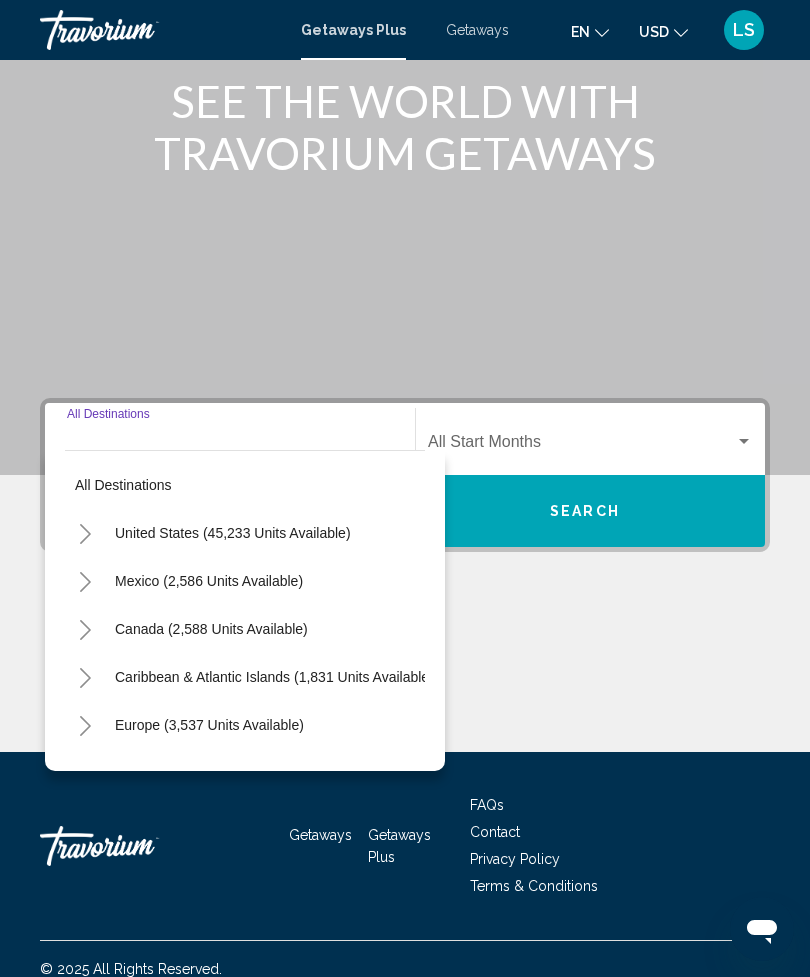 scroll, scrollTop: 145, scrollLeft: 0, axis: vertical 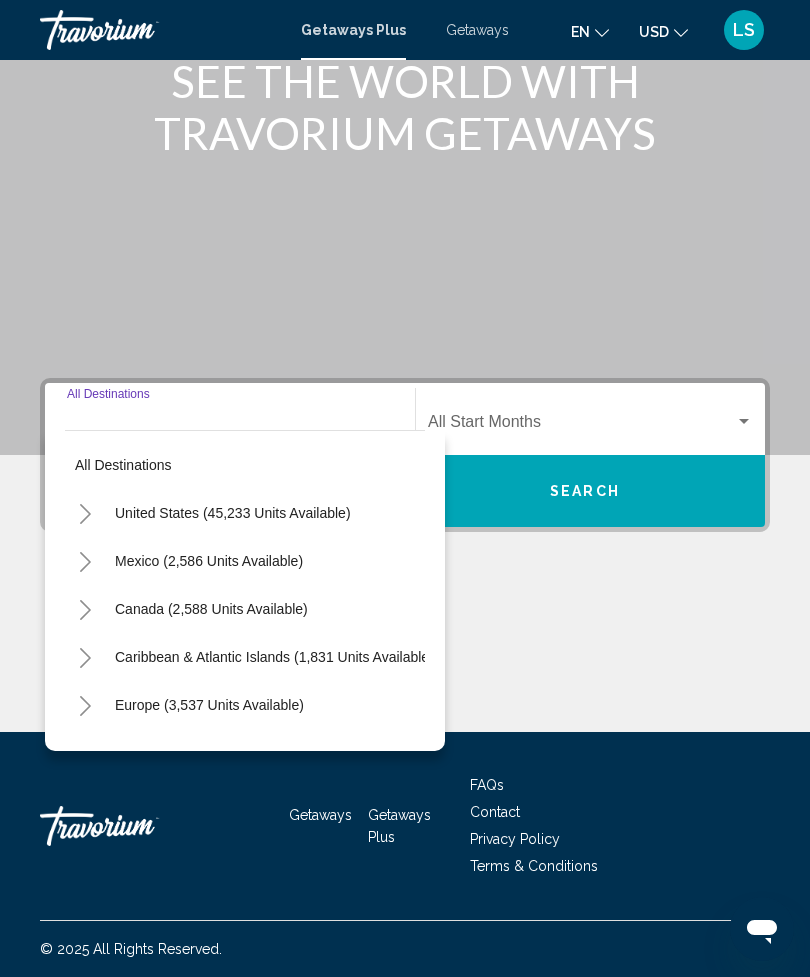 click on "United States (45,233 units available)" at bounding box center (209, 561) 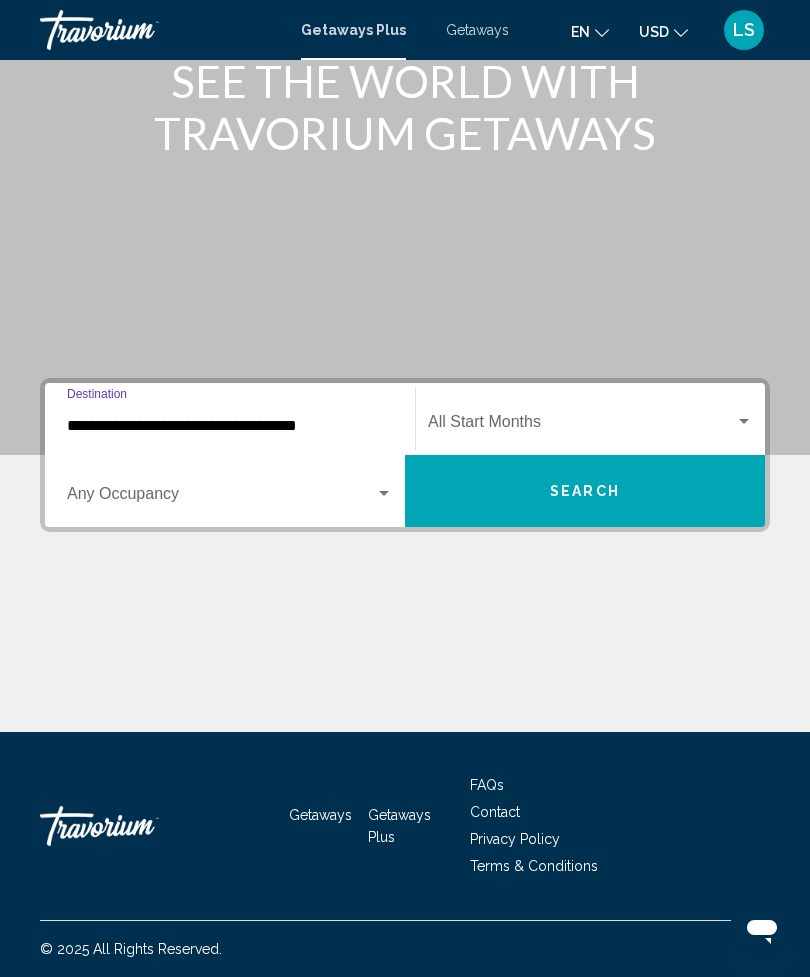 click at bounding box center [581, 426] 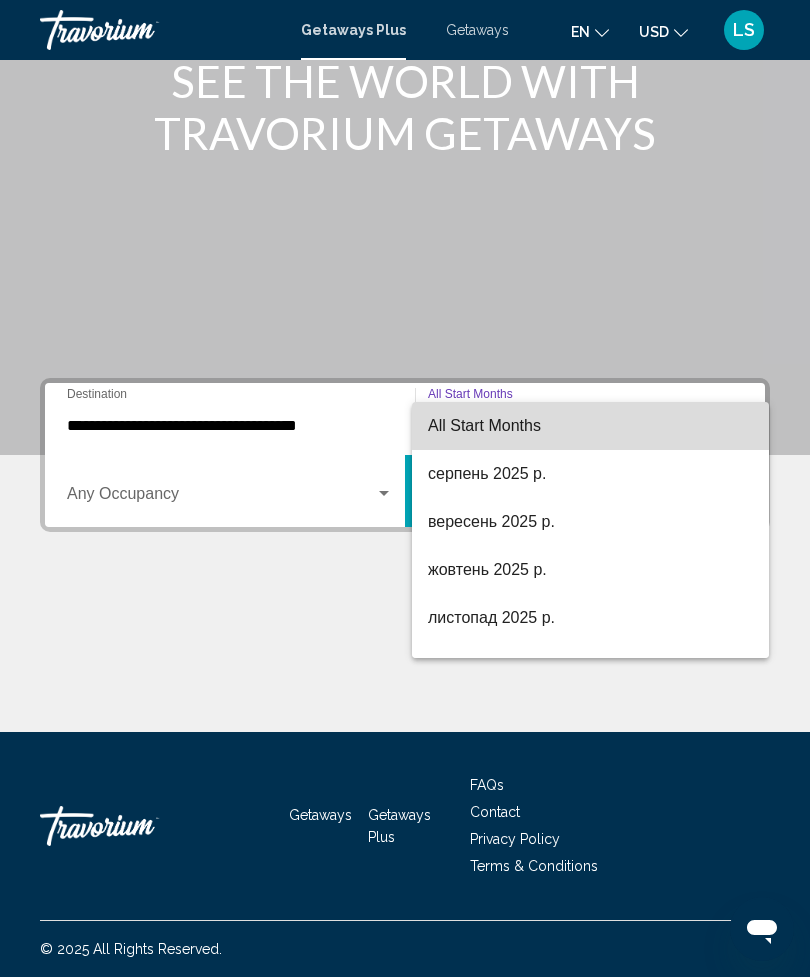 click on "All Start Months" at bounding box center (590, 426) 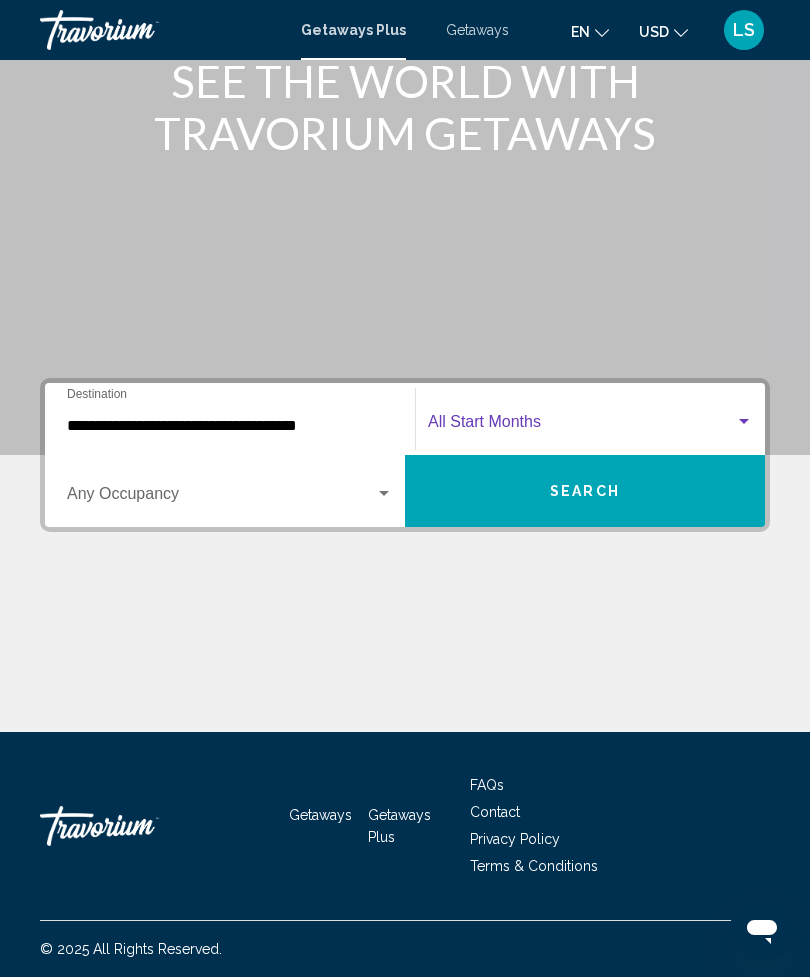 click at bounding box center [221, 498] 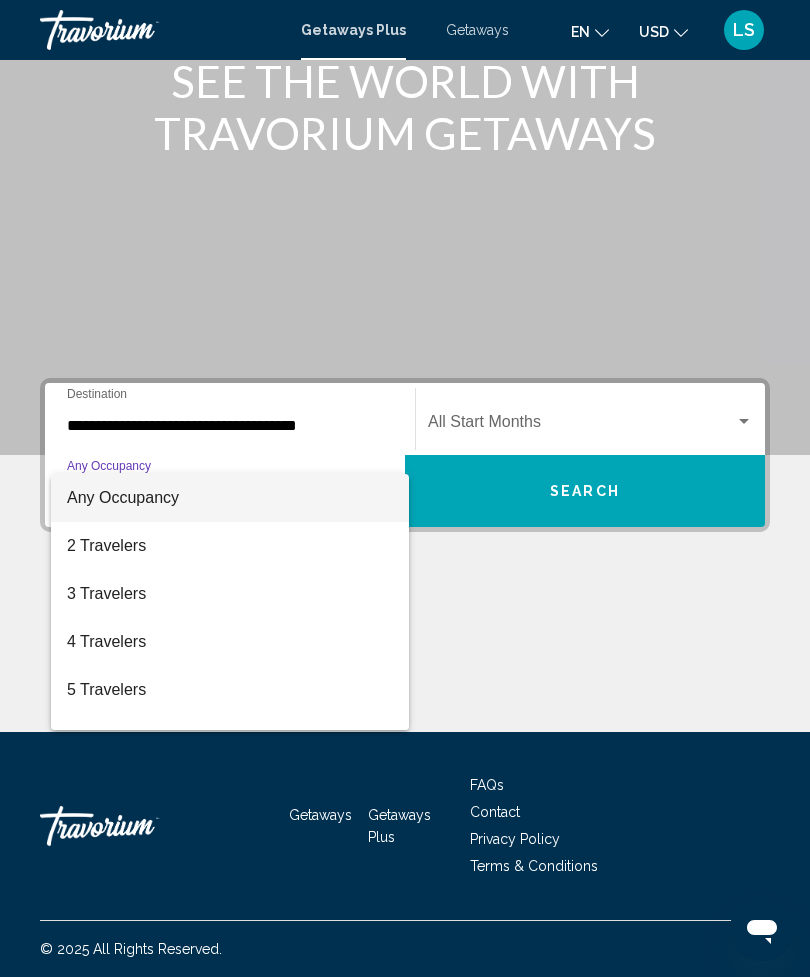 click at bounding box center [405, 488] 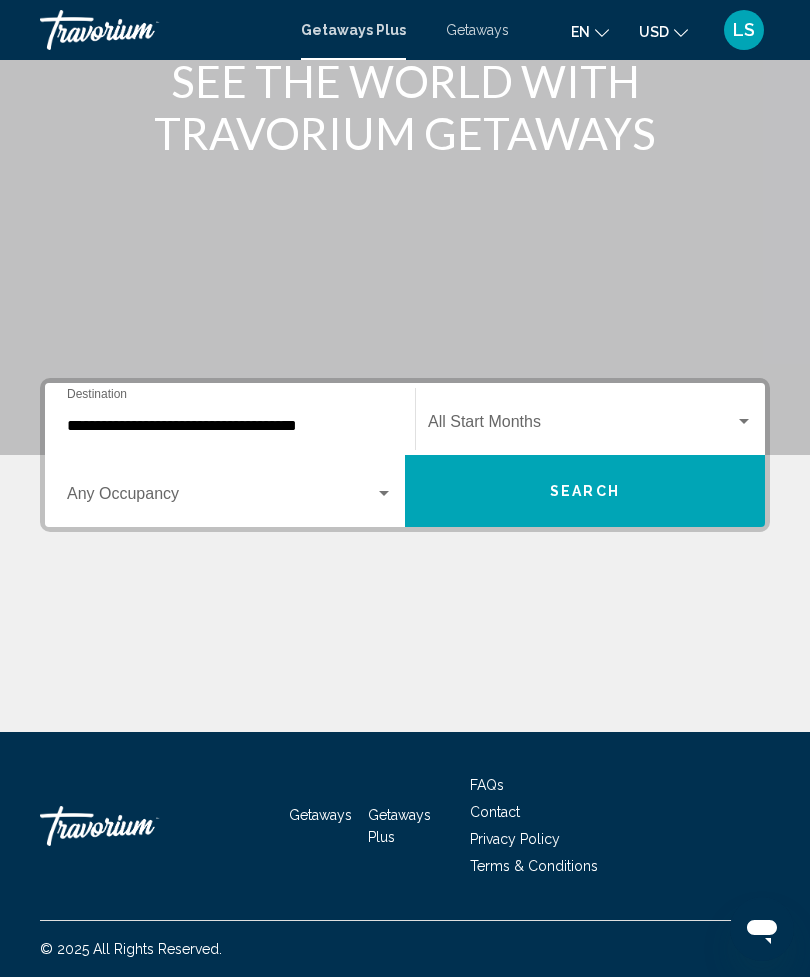 click at bounding box center [744, 422] 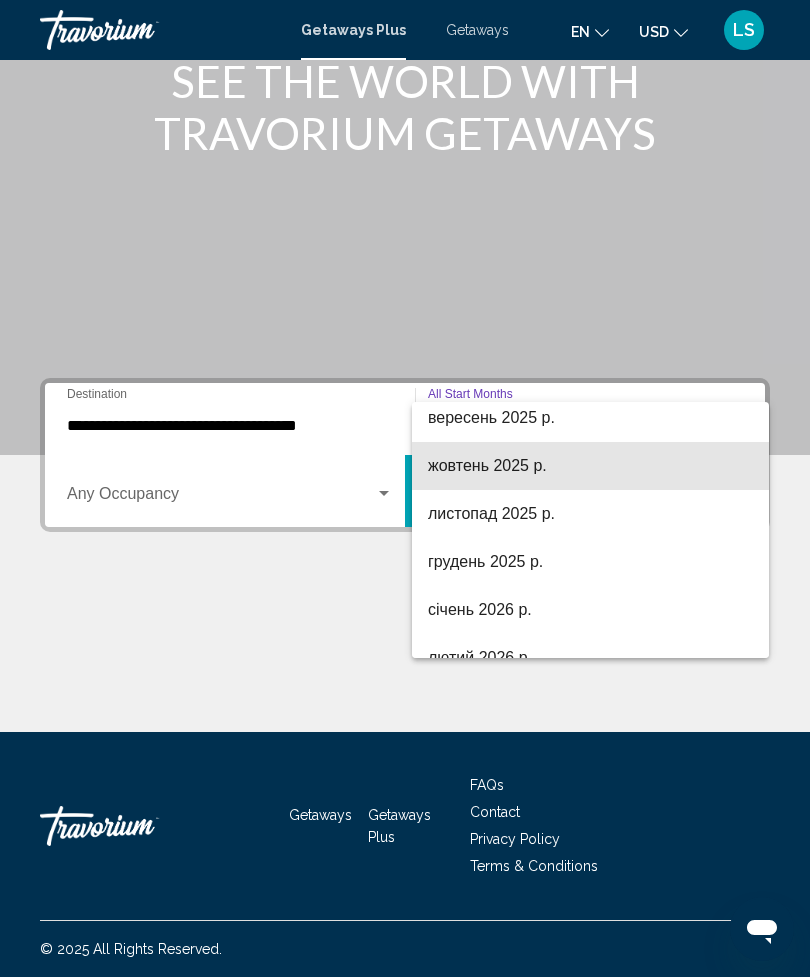 scroll, scrollTop: 106, scrollLeft: 0, axis: vertical 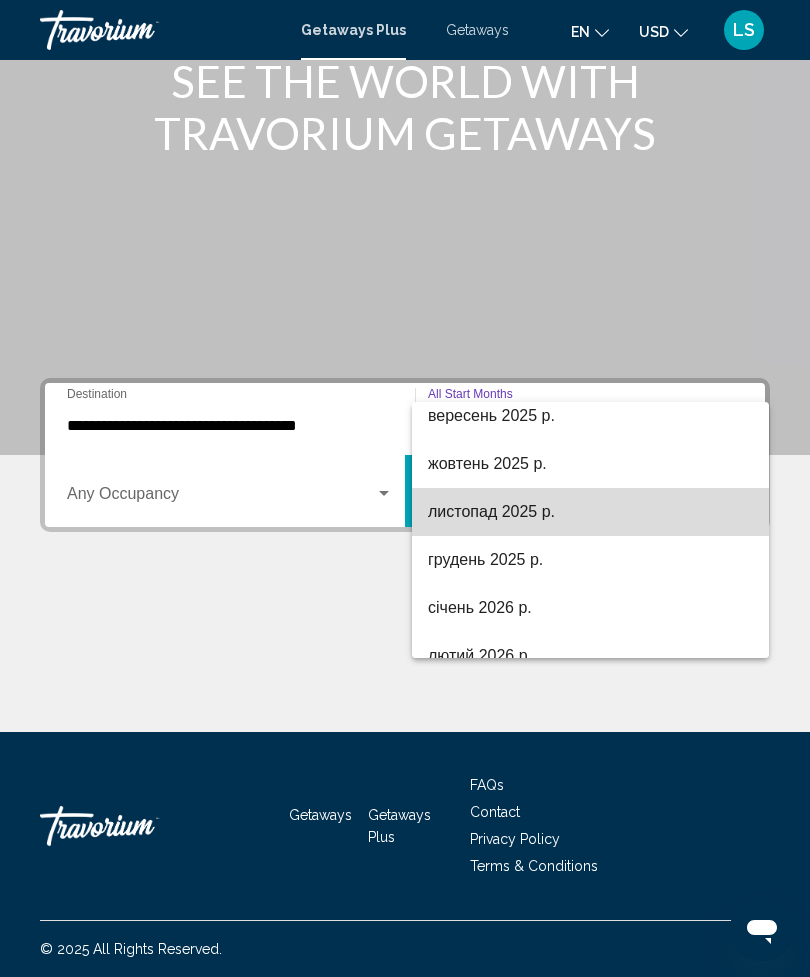 click on "листопад 2025 р." at bounding box center (590, 512) 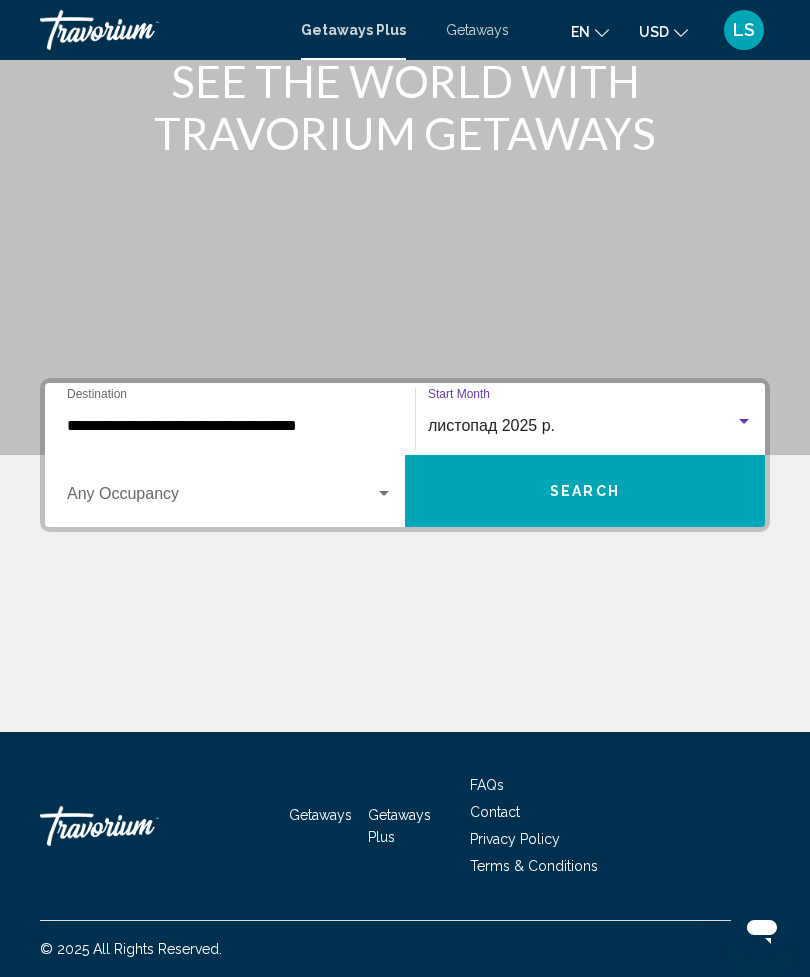 click at bounding box center [221, 498] 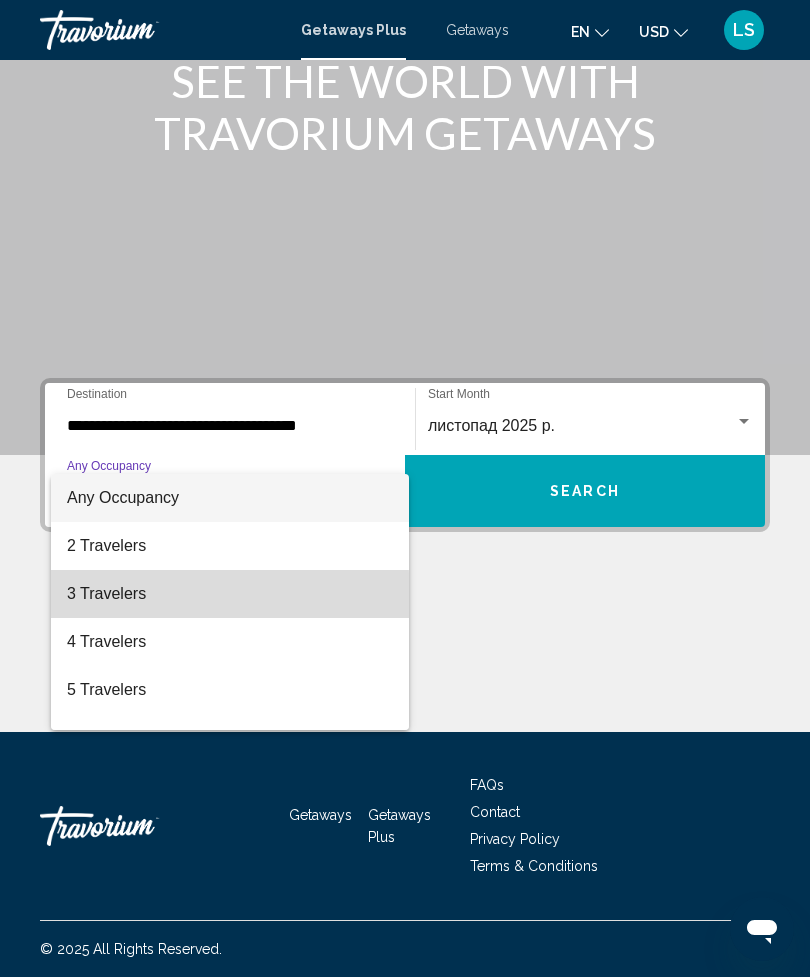 click on "3 Travelers" at bounding box center [230, 594] 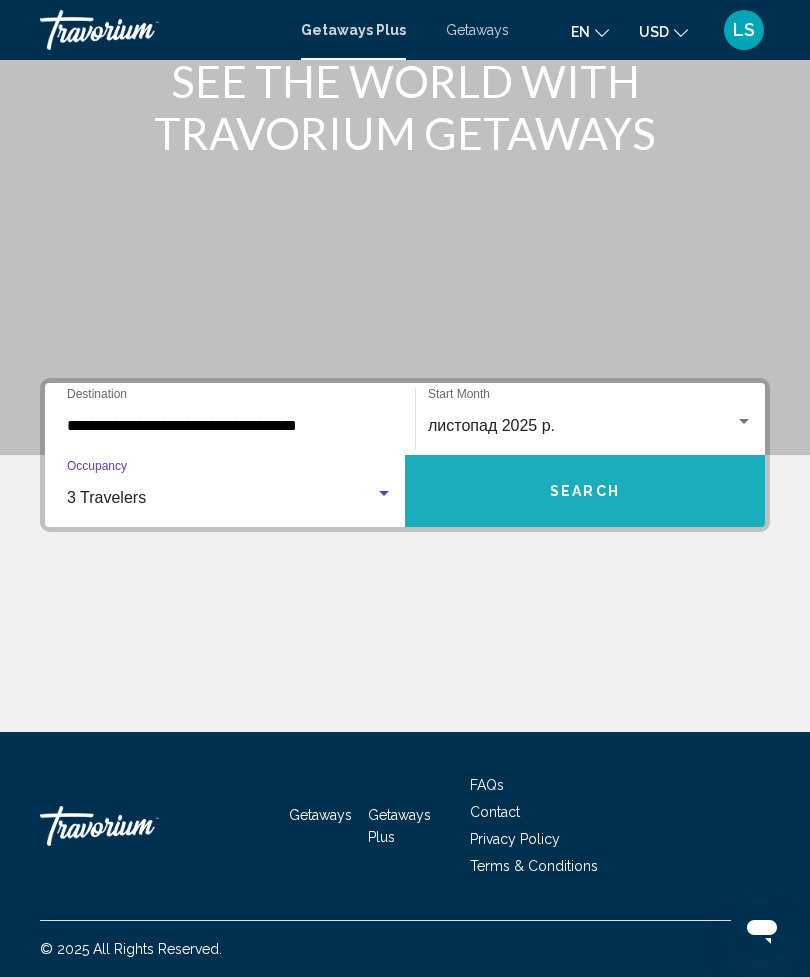 click on "Search" at bounding box center (585, 491) 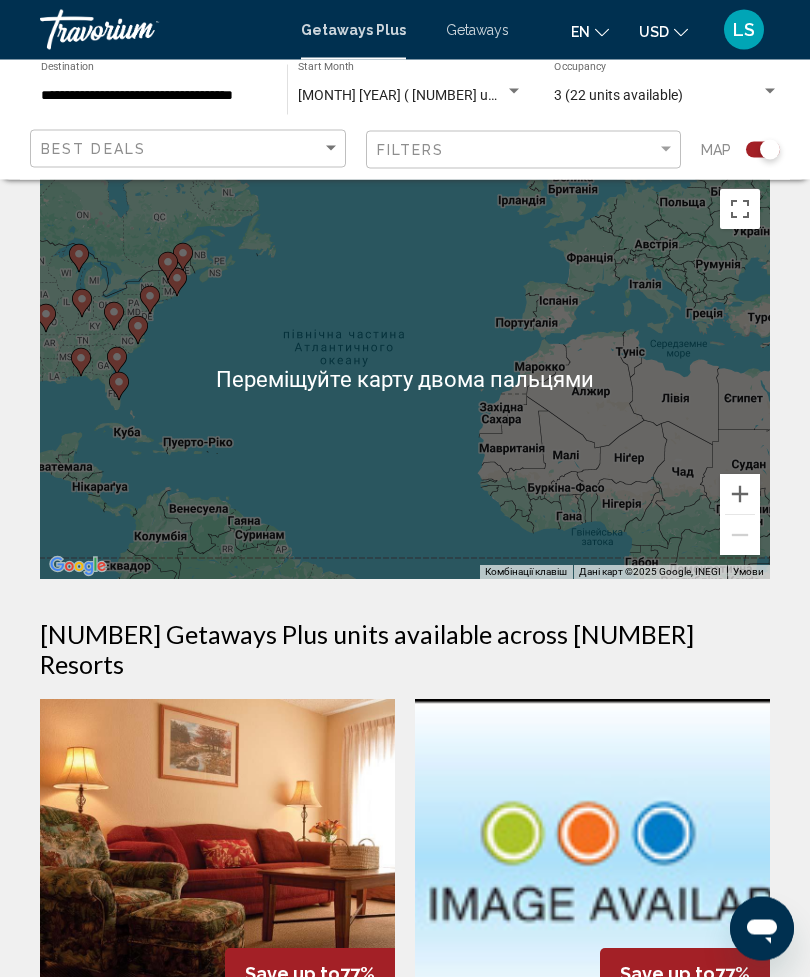 scroll, scrollTop: 0, scrollLeft: 0, axis: both 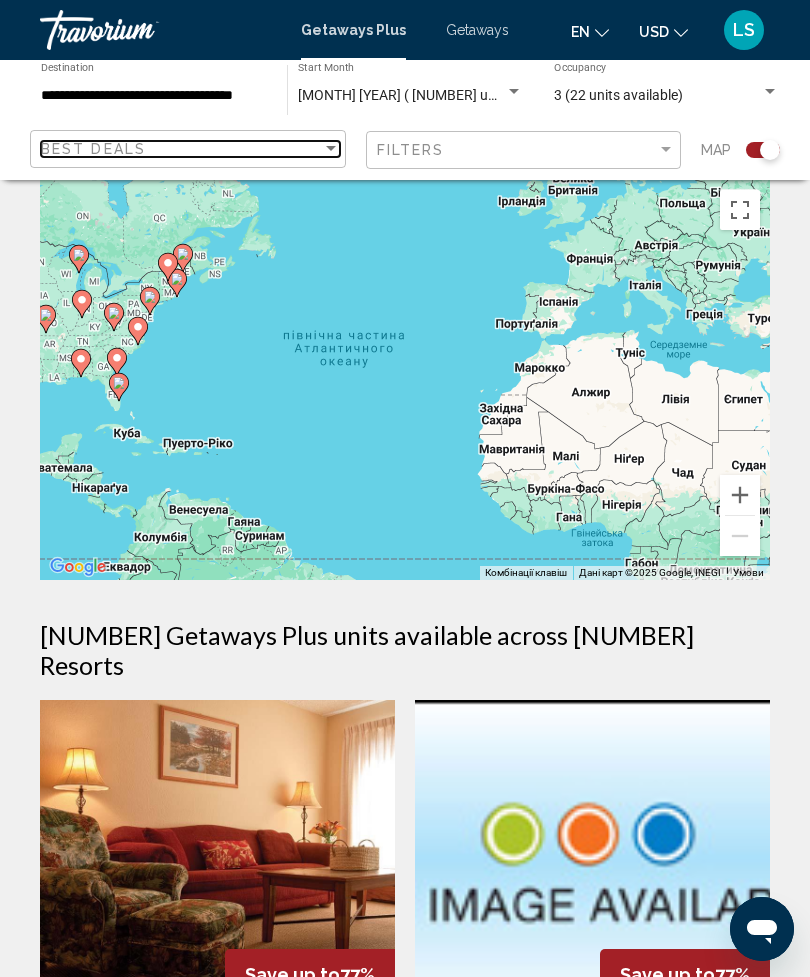 click at bounding box center [331, 149] 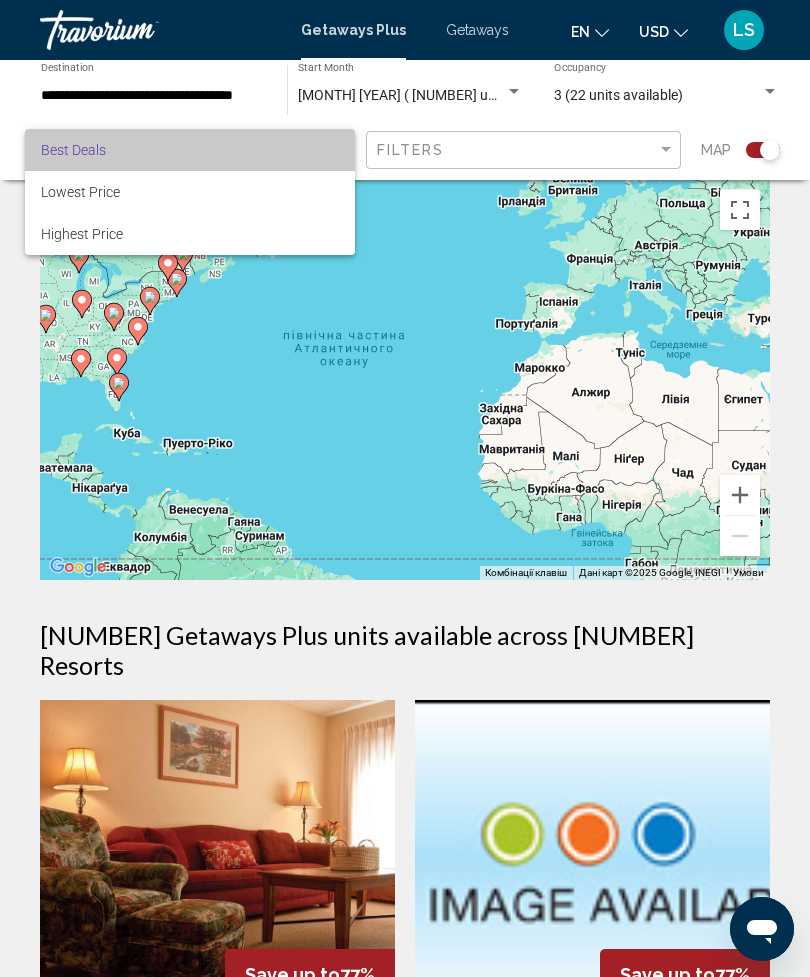 click on "Best Deals" at bounding box center (190, 150) 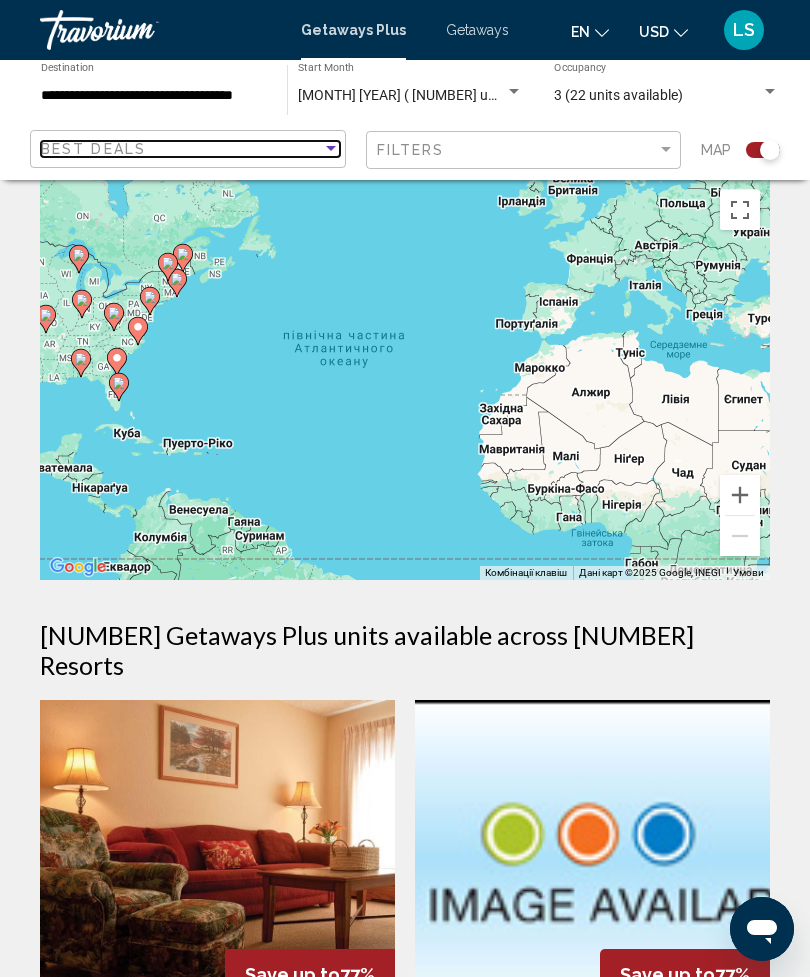 scroll, scrollTop: 19, scrollLeft: 0, axis: vertical 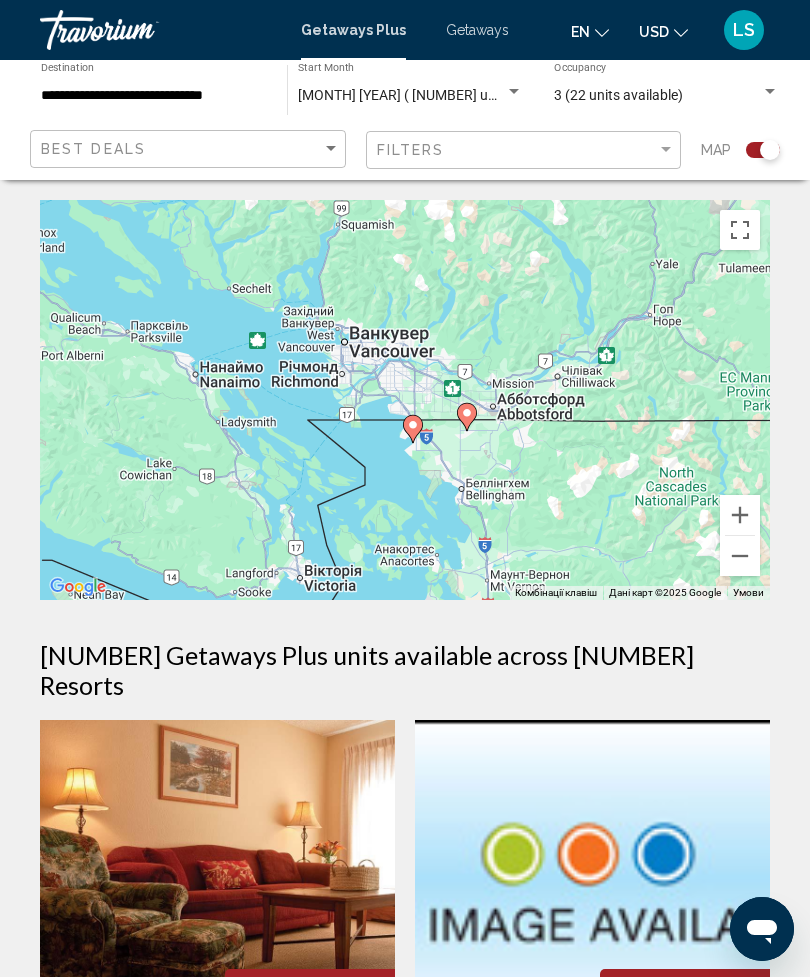 click 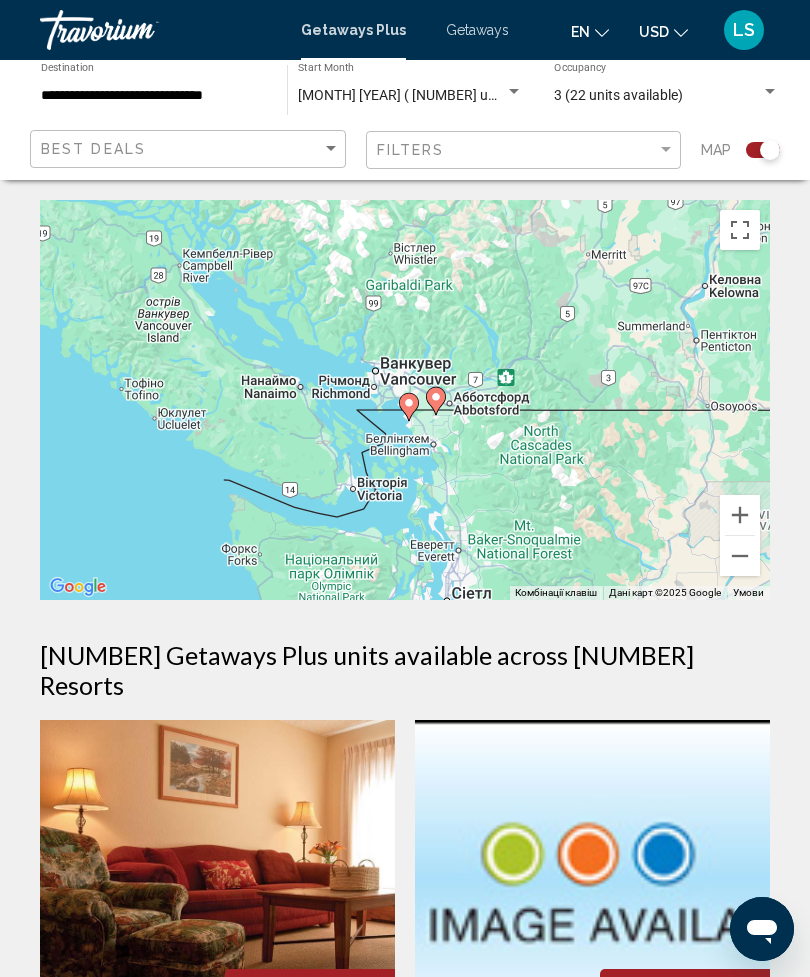 click 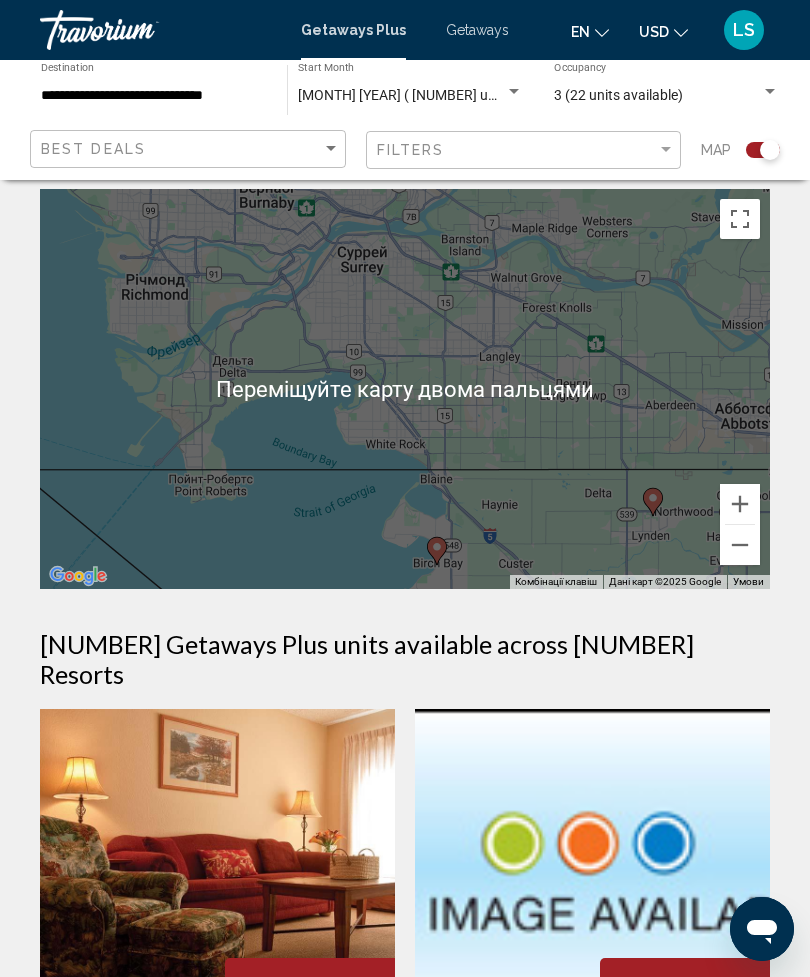 scroll, scrollTop: 7, scrollLeft: 0, axis: vertical 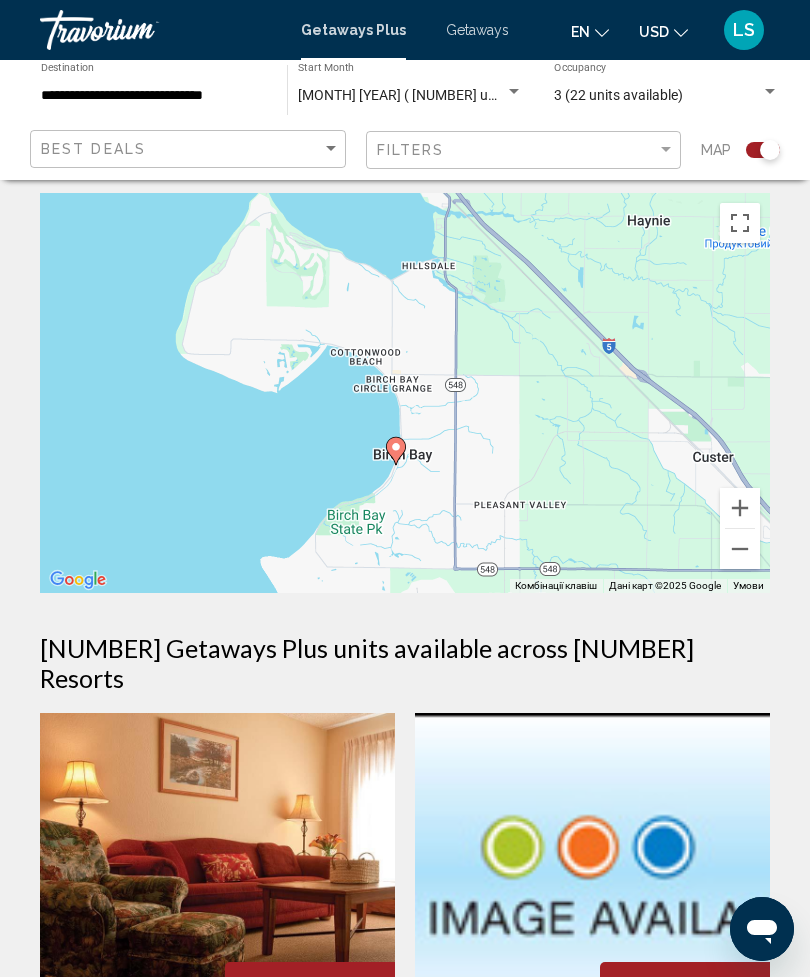 click on "10,142 Getaways Plus units available across 735 Resorts" at bounding box center (405, 663) 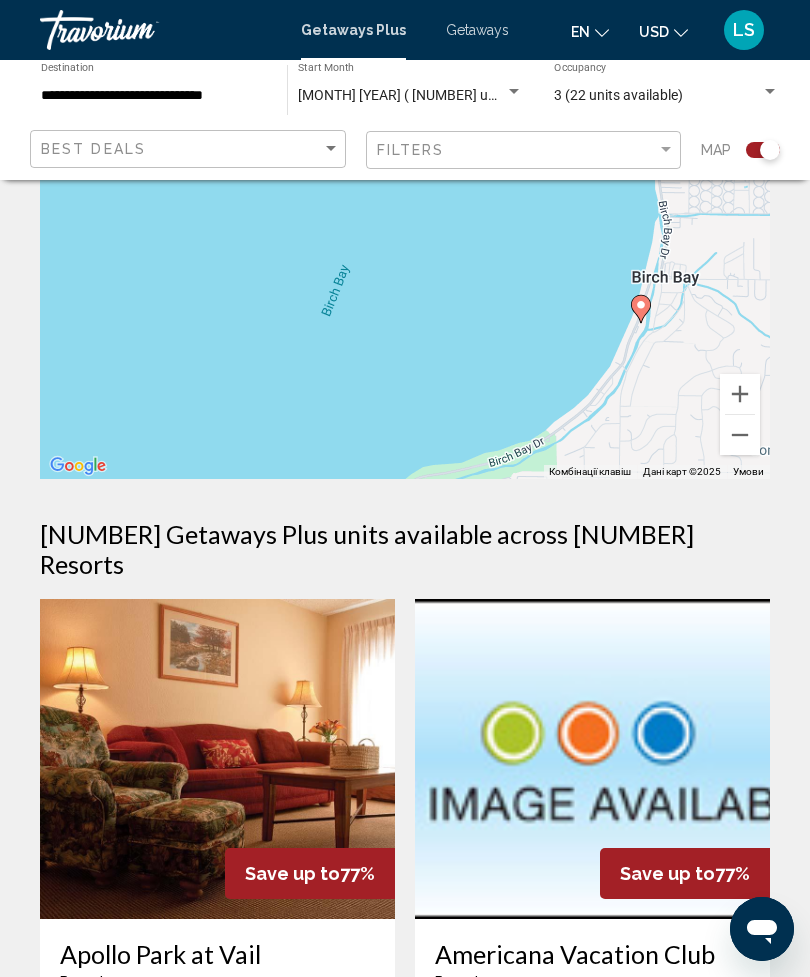 scroll, scrollTop: 60, scrollLeft: 0, axis: vertical 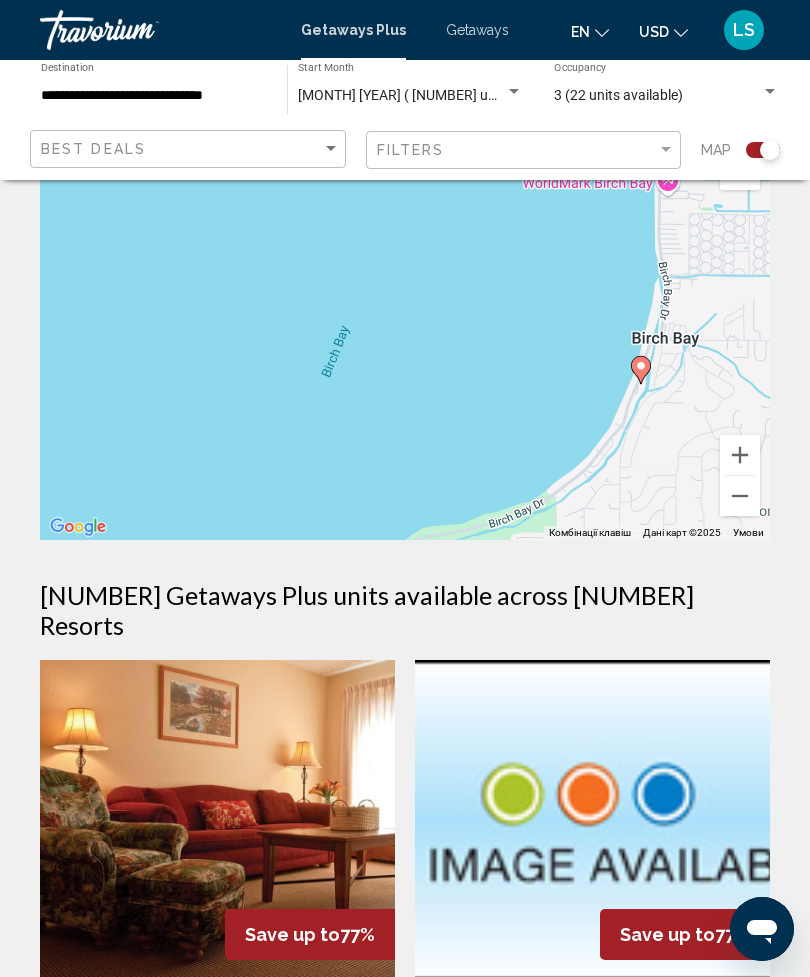 click on "**********" at bounding box center (154, 96) 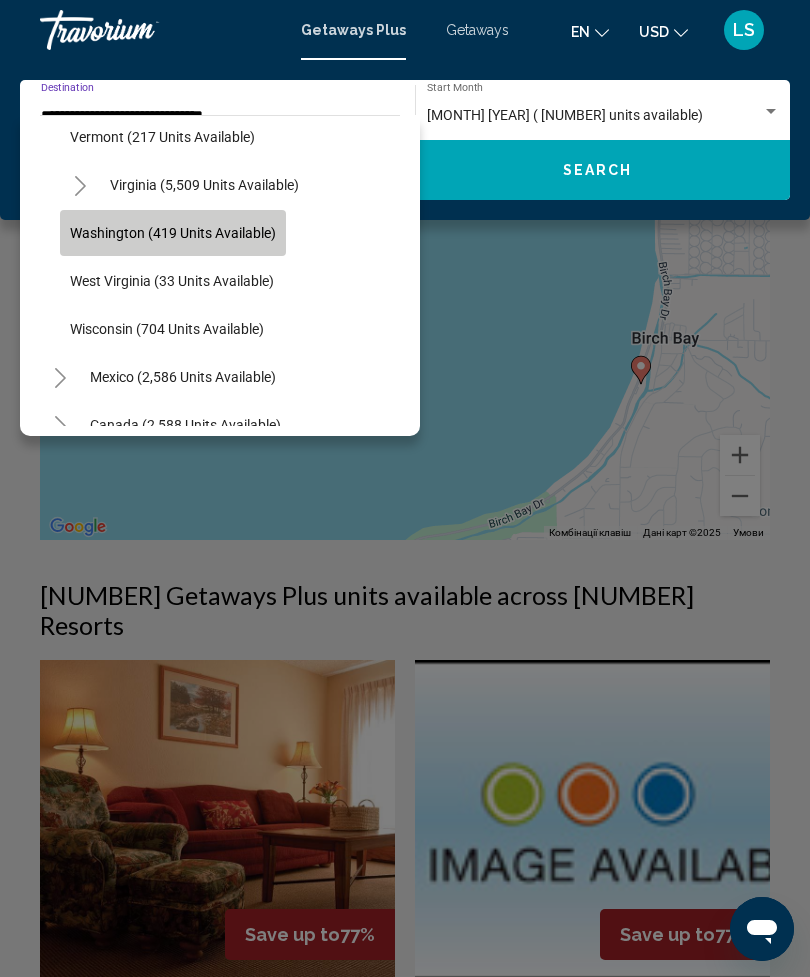 scroll, scrollTop: 1788, scrollLeft: 0, axis: vertical 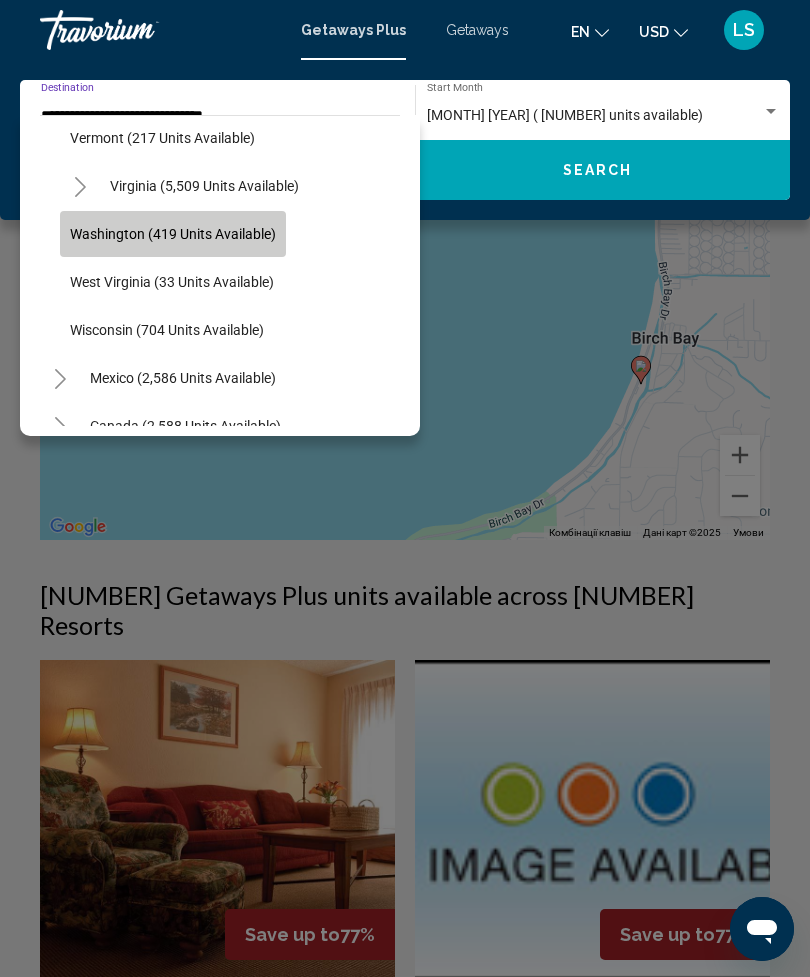 click on "Washington (419 units available)" 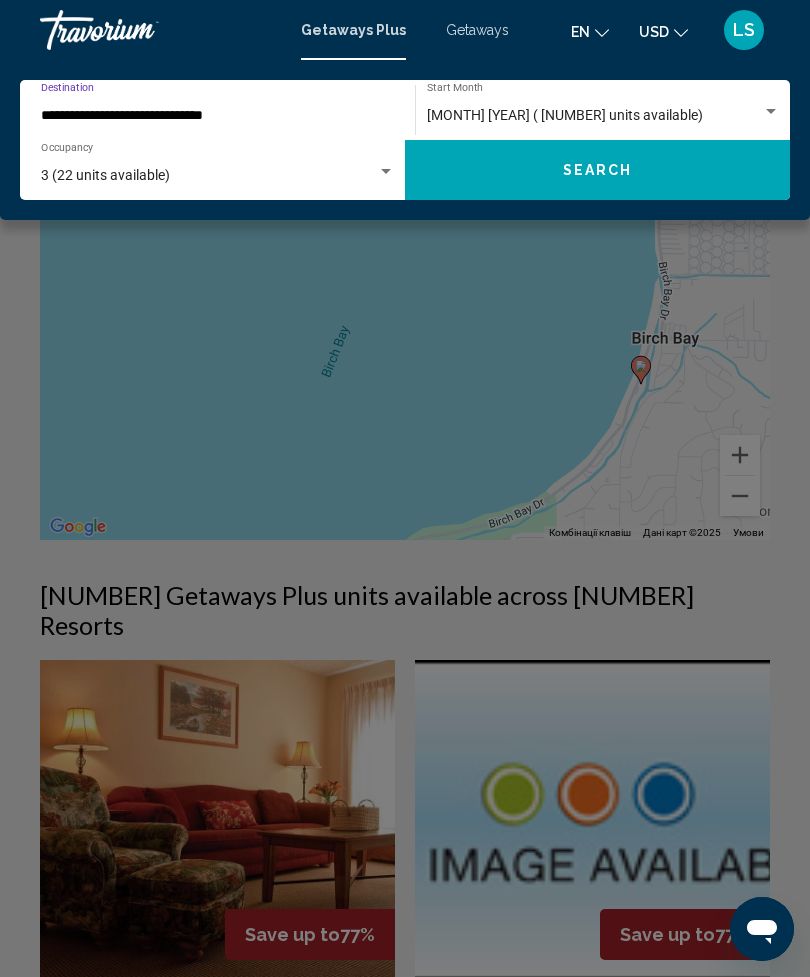 click on "Search" 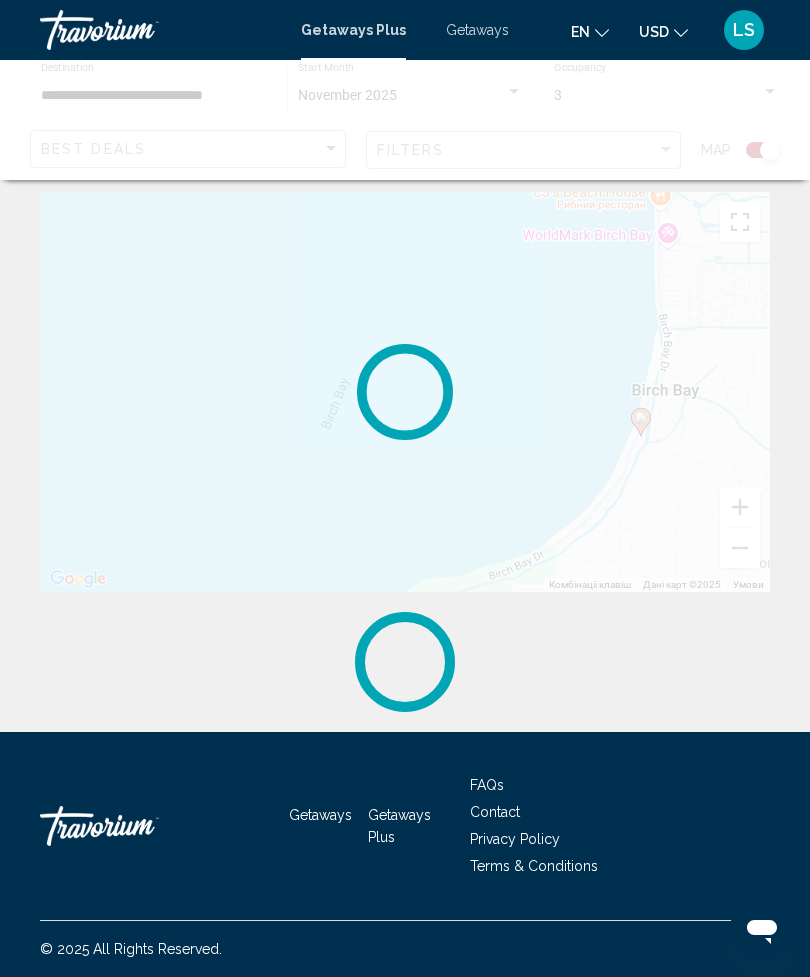 scroll, scrollTop: 0, scrollLeft: 0, axis: both 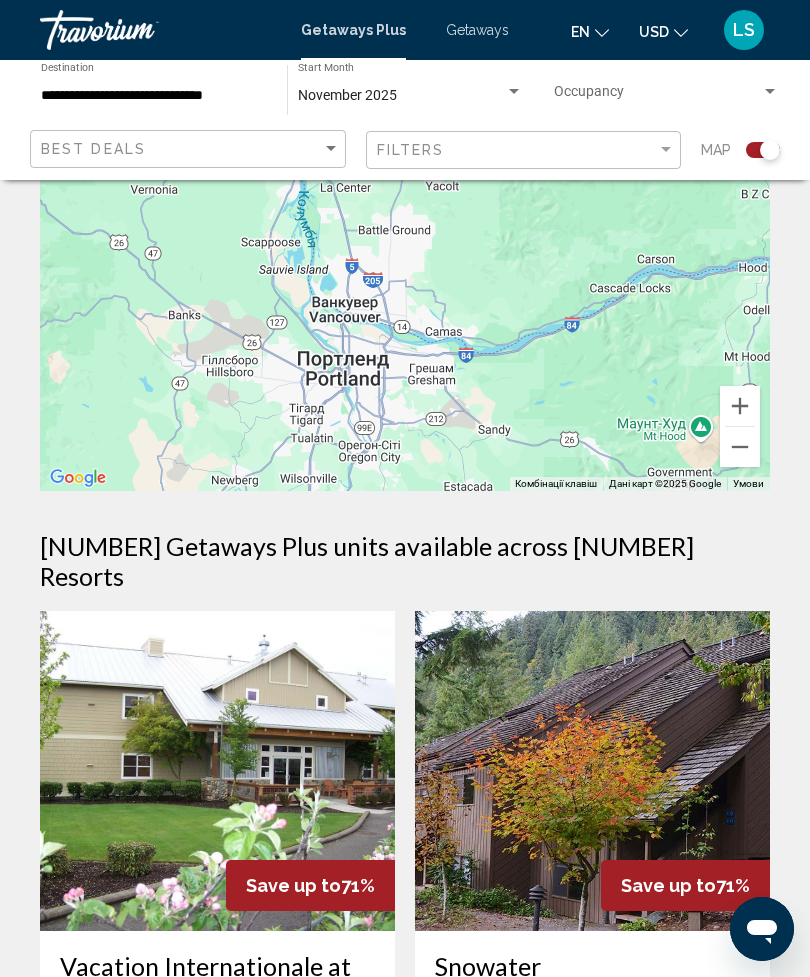 click on "Увімкніть режим перетягування за допомогою клавіатури, натиснувши Alt + Enter. Після цього переміщуйте маркер, використовуючи клавіші зі стрілками. Щоб завершити, натисніть клавішу Enter. Щоб скасувати, натисніть Escape." at bounding box center [405, 291] 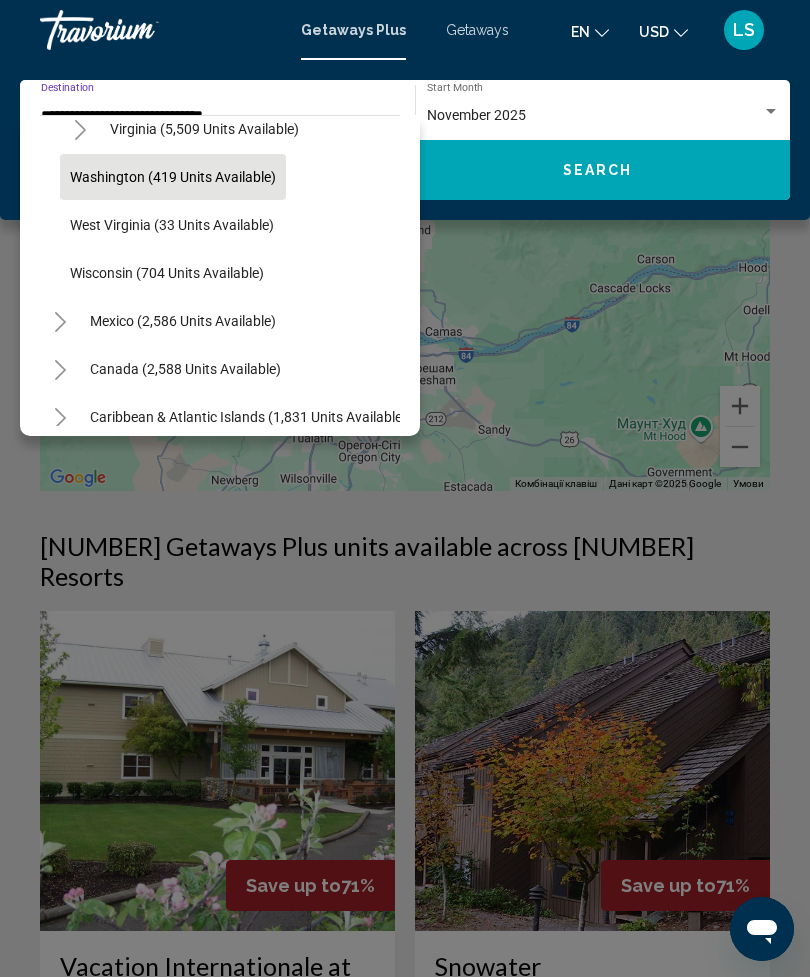 scroll, scrollTop: 1839, scrollLeft: -1, axis: both 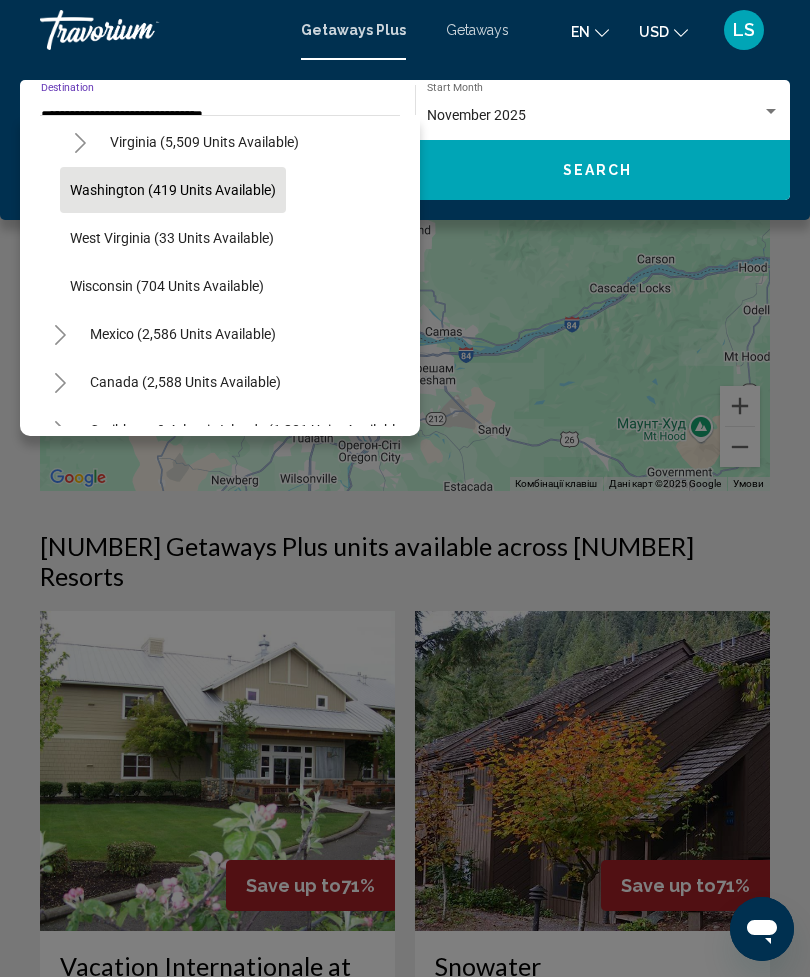 click on "Washington (419 units available)" 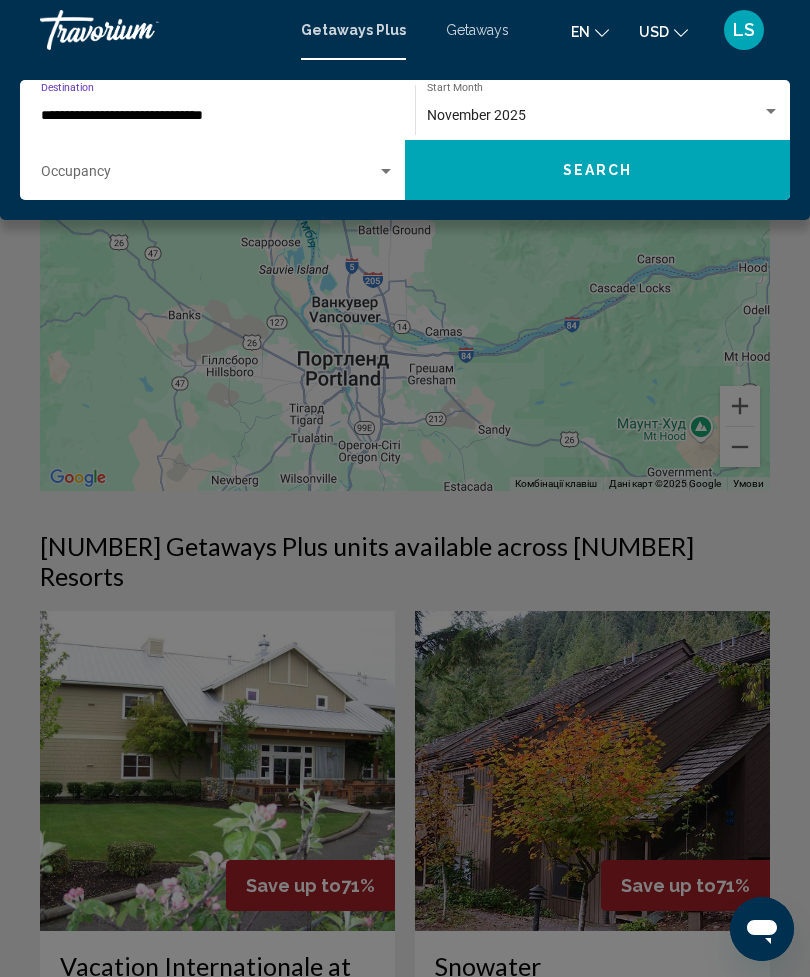 click at bounding box center (209, 176) 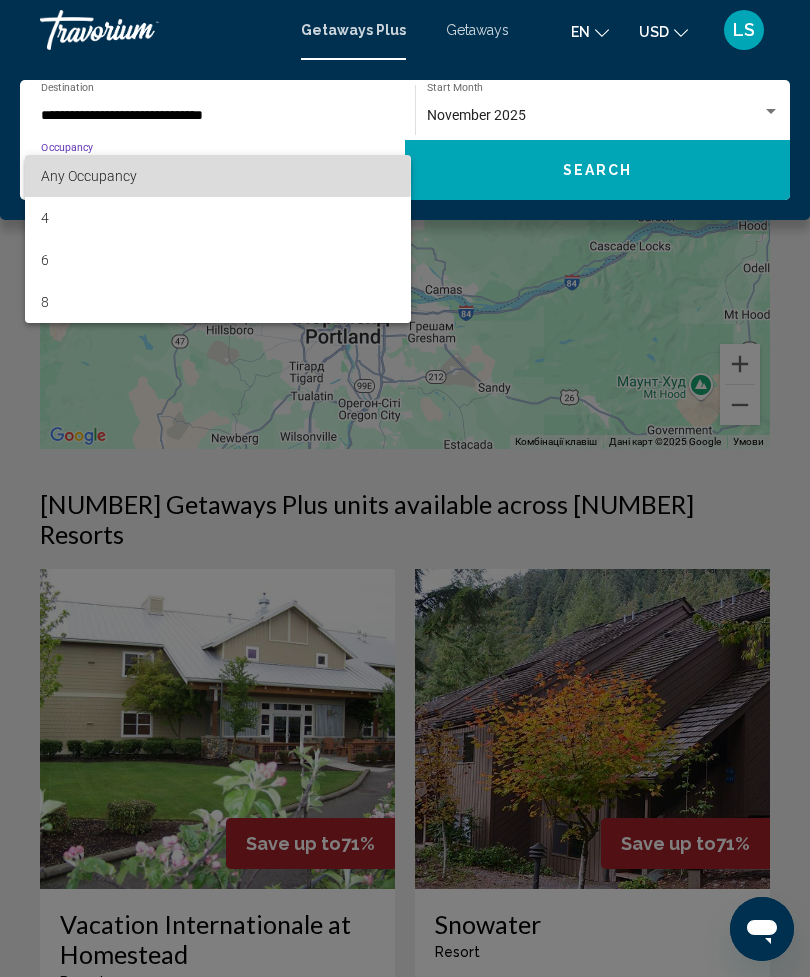 click on "Any Occupancy" at bounding box center (89, 176) 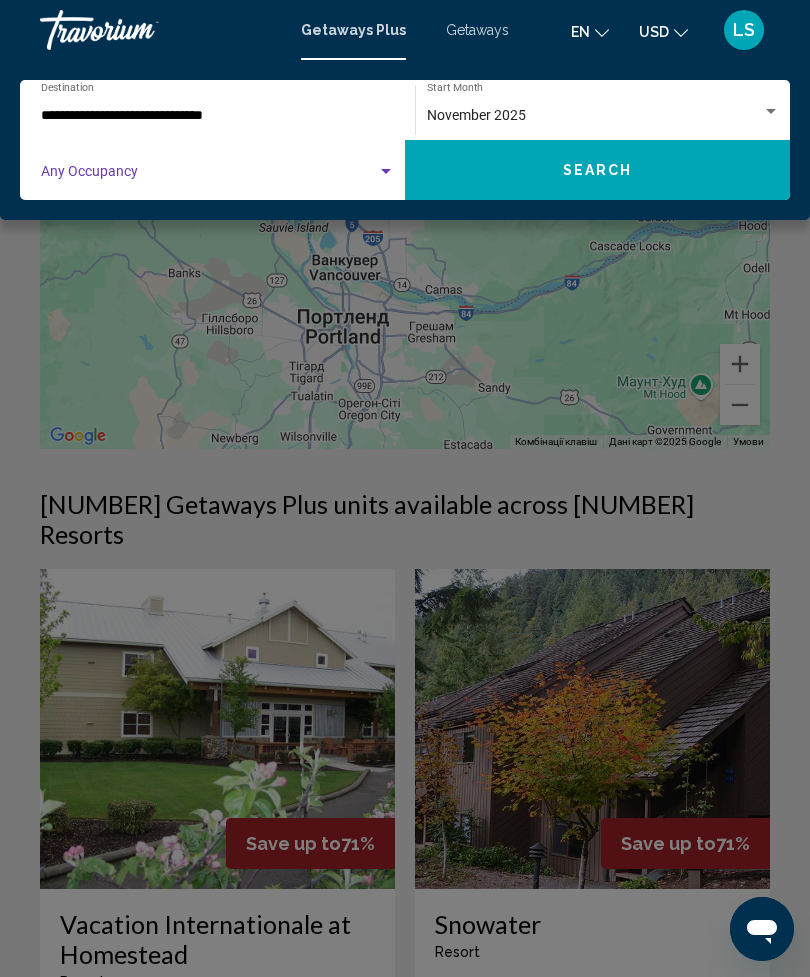 click at bounding box center [209, 176] 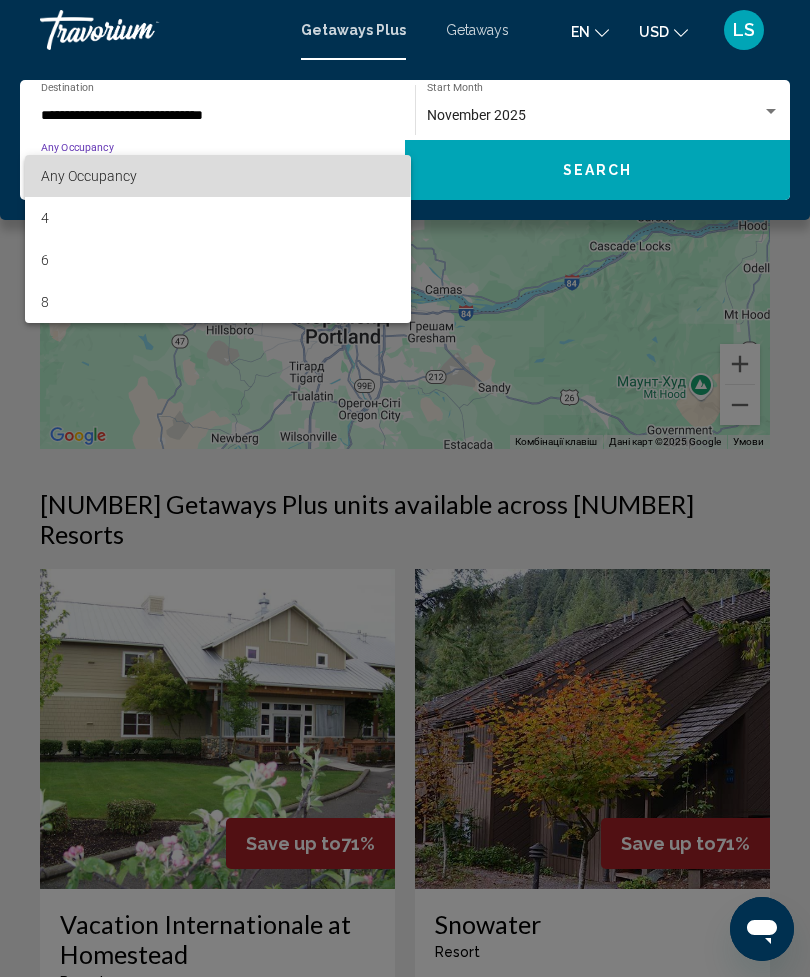 click on "Any Occupancy" at bounding box center [89, 176] 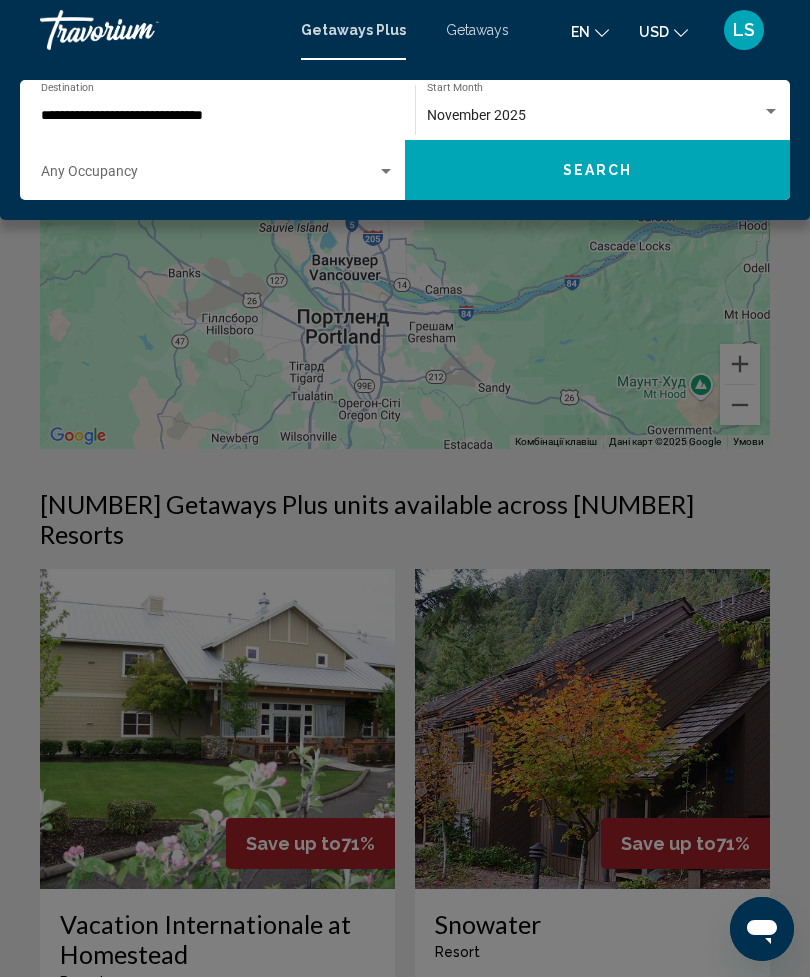 click on "**********" at bounding box center [208, 116] 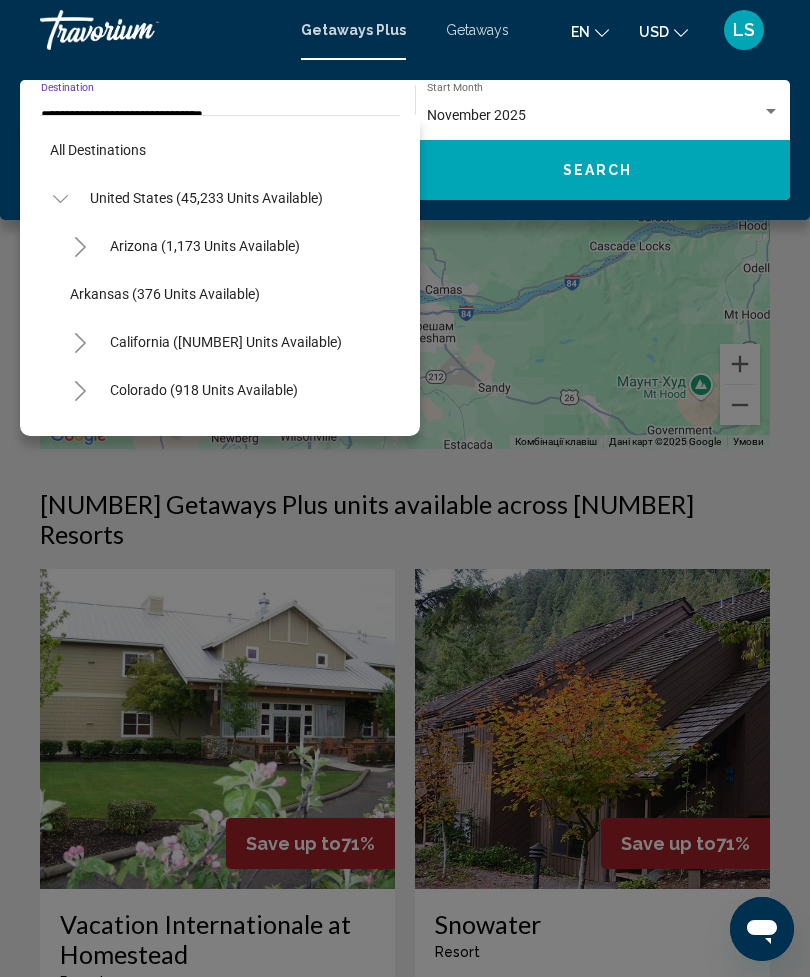 scroll, scrollTop: 1751, scrollLeft: 0, axis: vertical 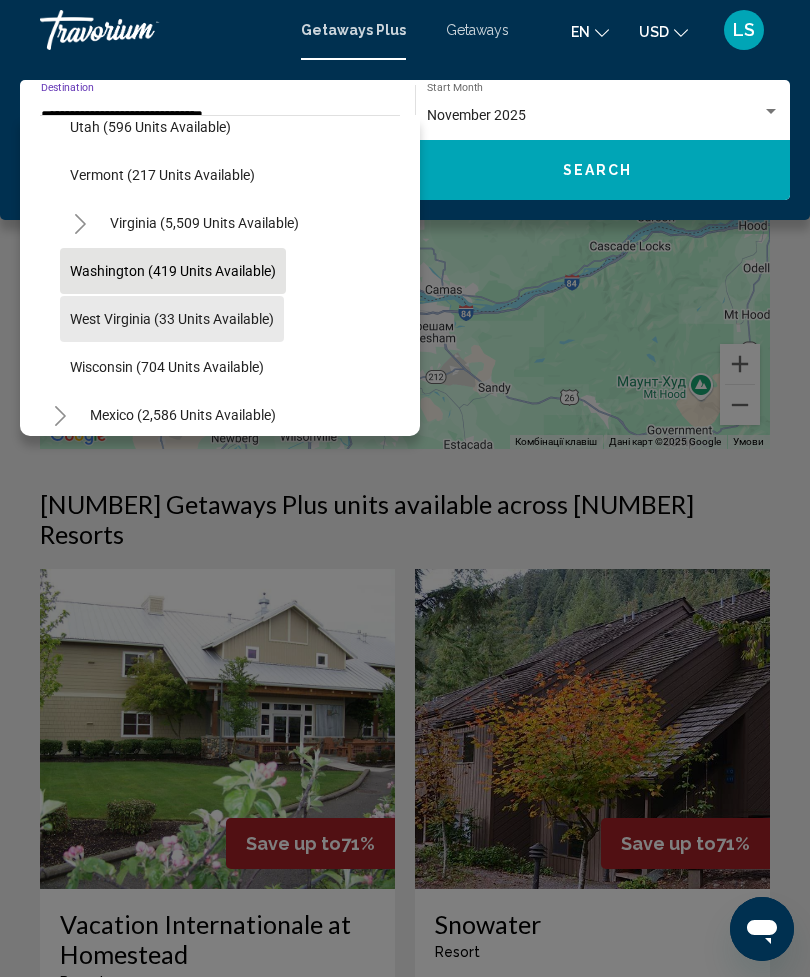 click on "West Virginia (33 units available)" 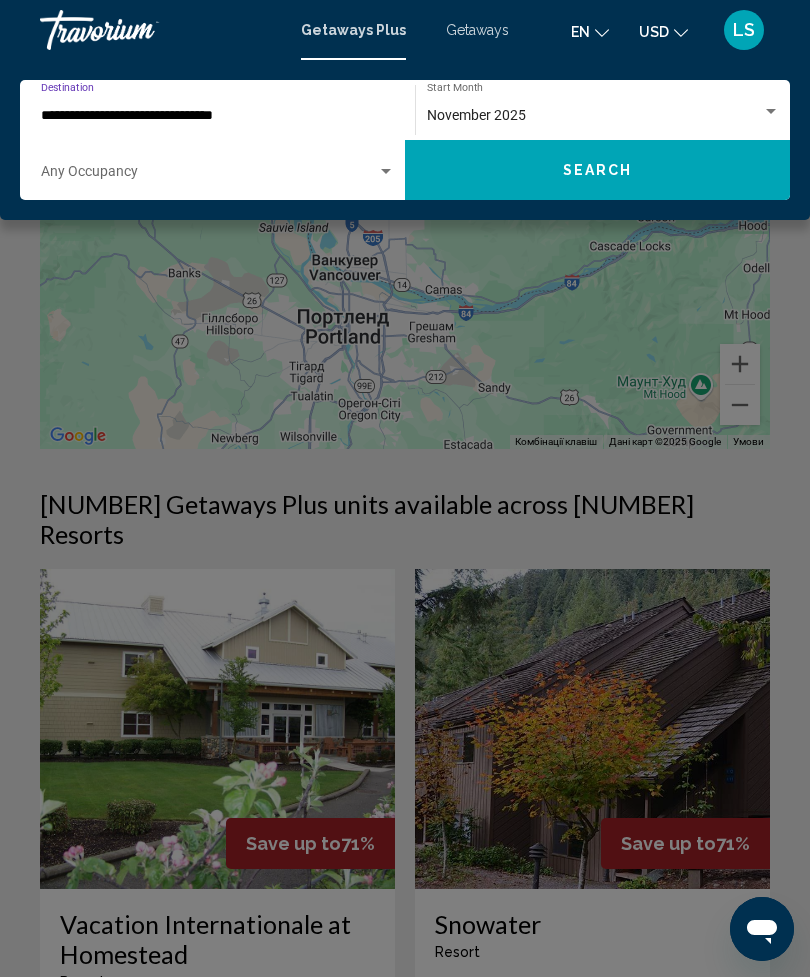 click on "Occupancy Any Occupancy" 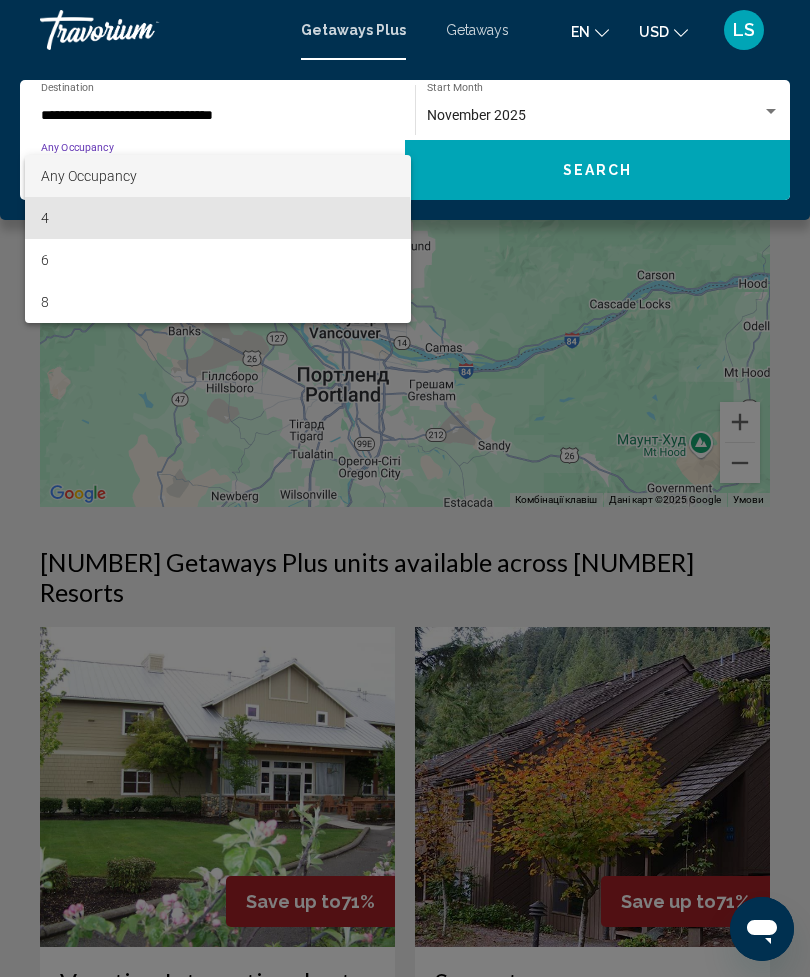 scroll, scrollTop: 92, scrollLeft: 0, axis: vertical 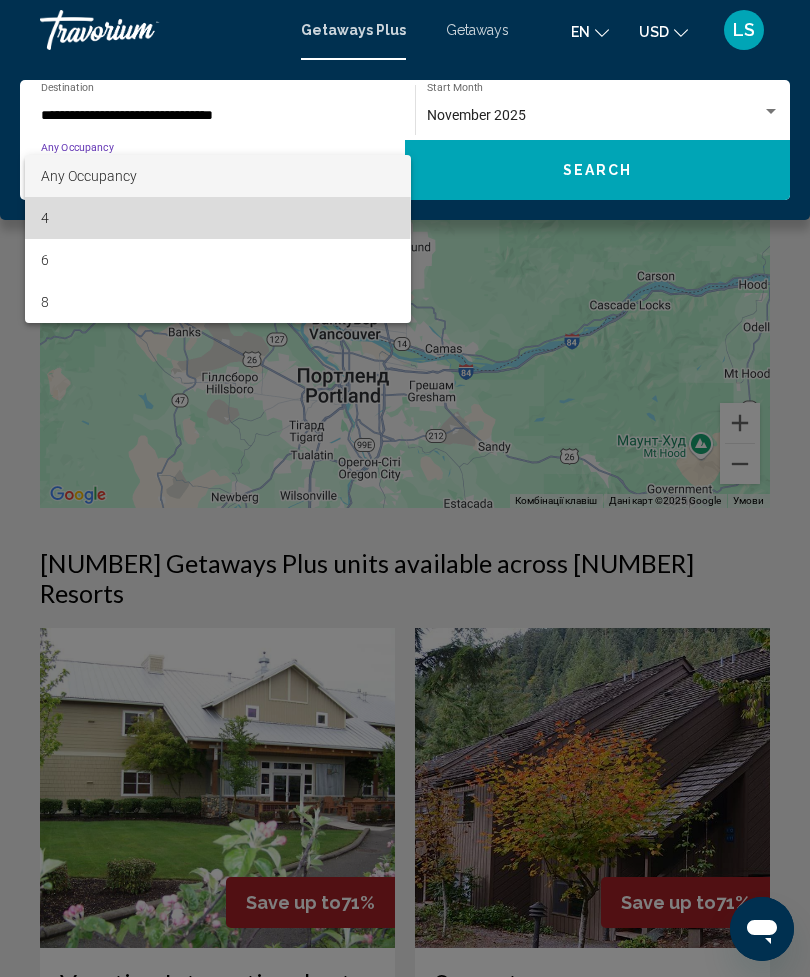 click on "4" at bounding box center [218, 218] 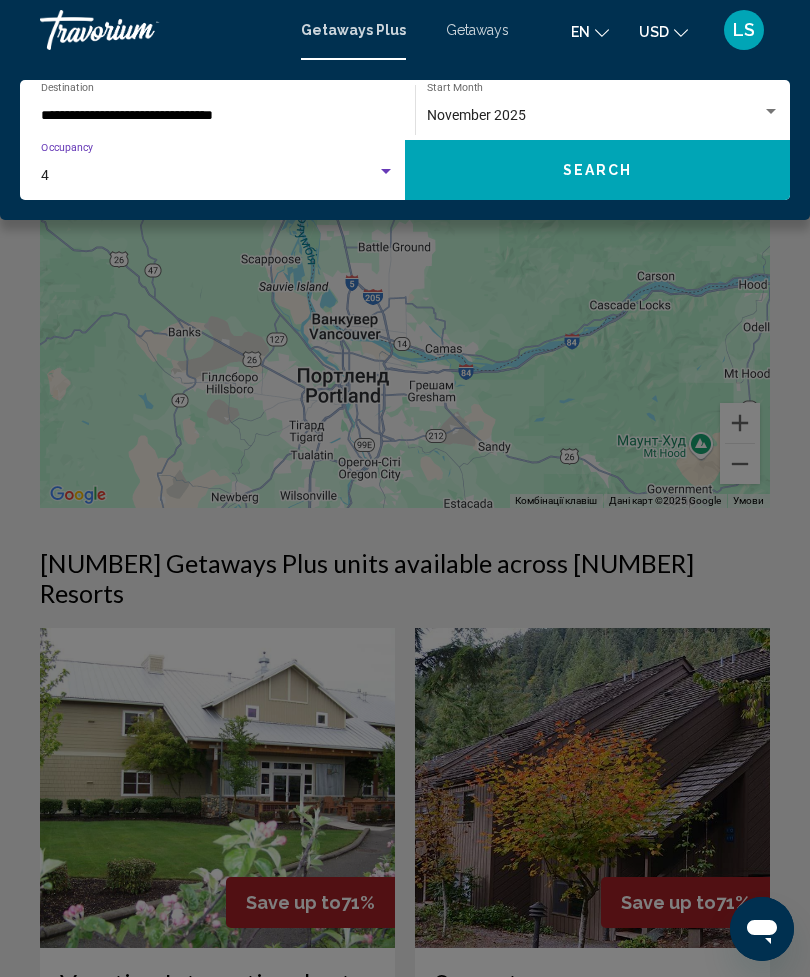click on "4" at bounding box center [209, 176] 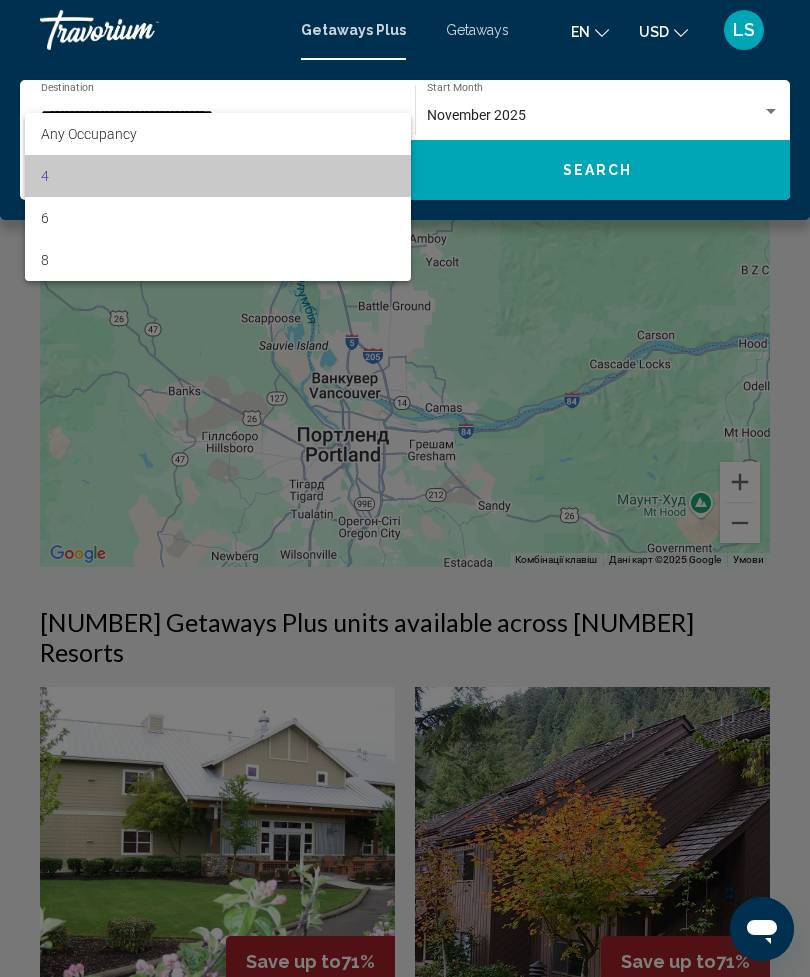 scroll, scrollTop: 29, scrollLeft: 0, axis: vertical 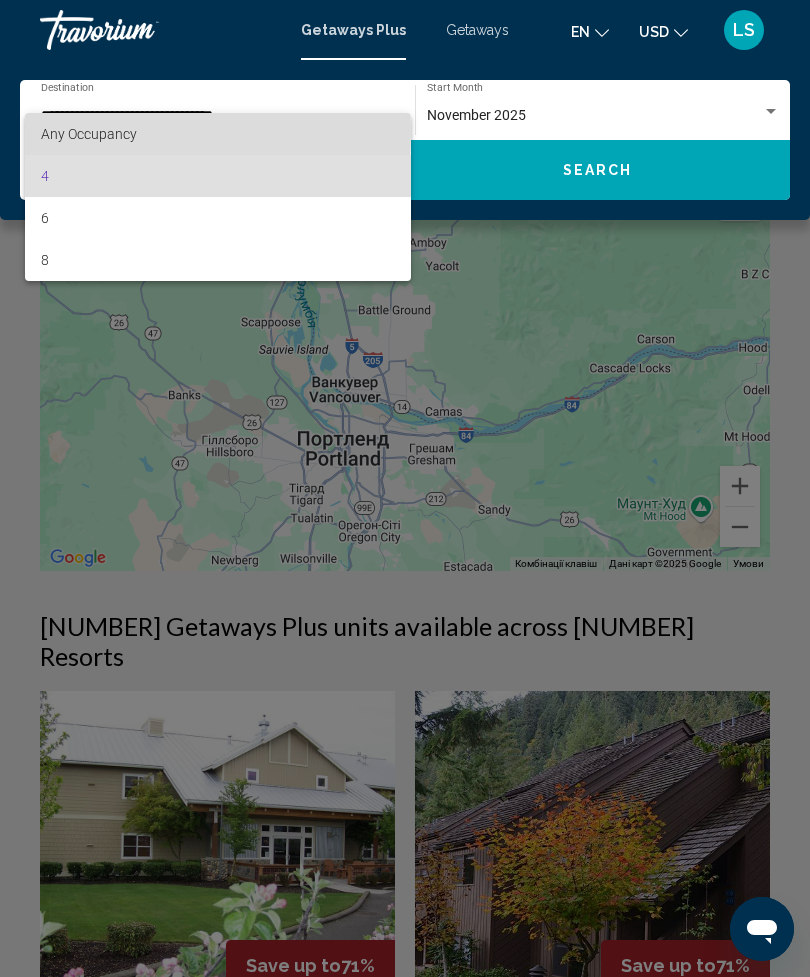 click on "Any Occupancy" at bounding box center (89, 134) 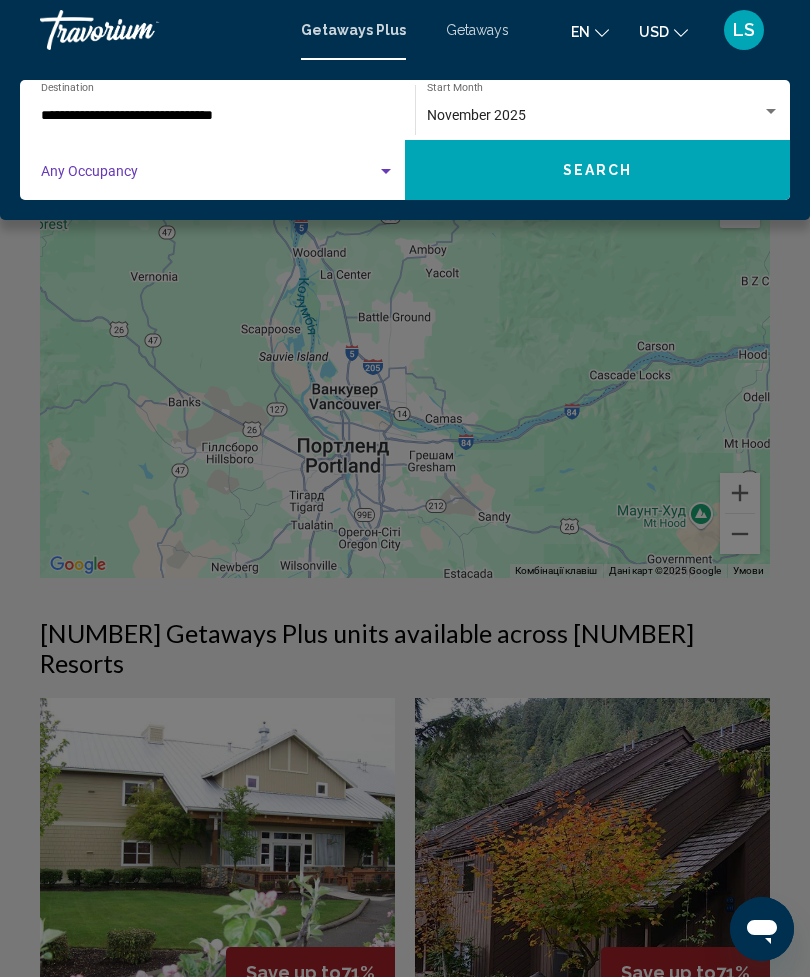 click on "**********" at bounding box center [208, 116] 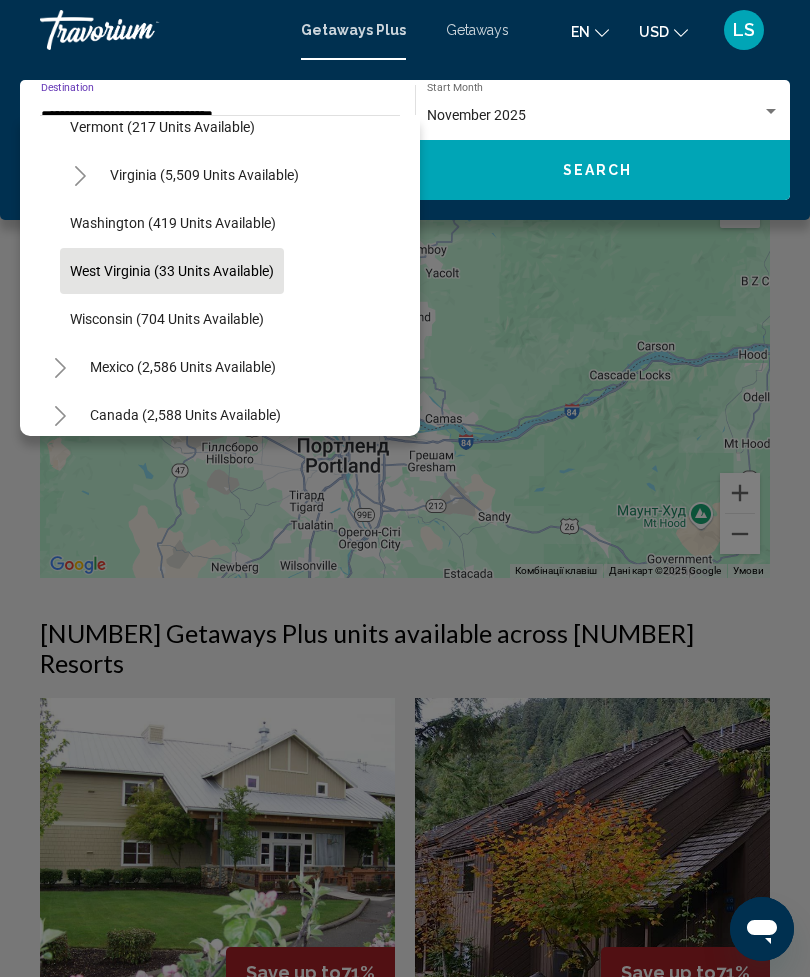 click on "Washington (419 units available)" 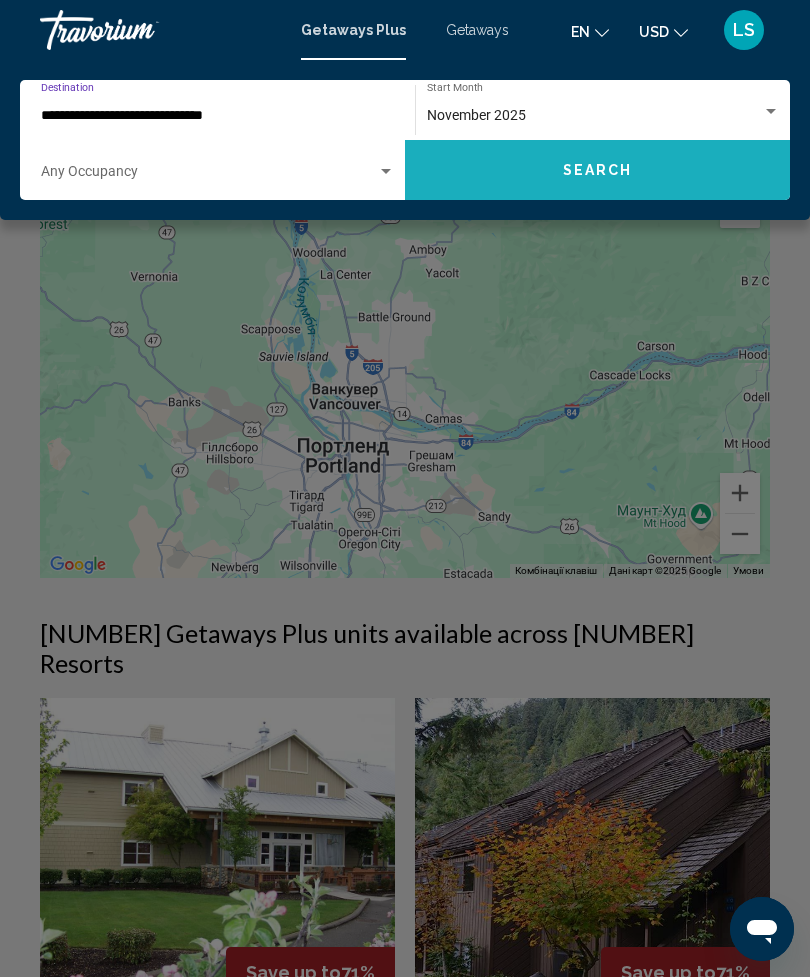 click on "Search" 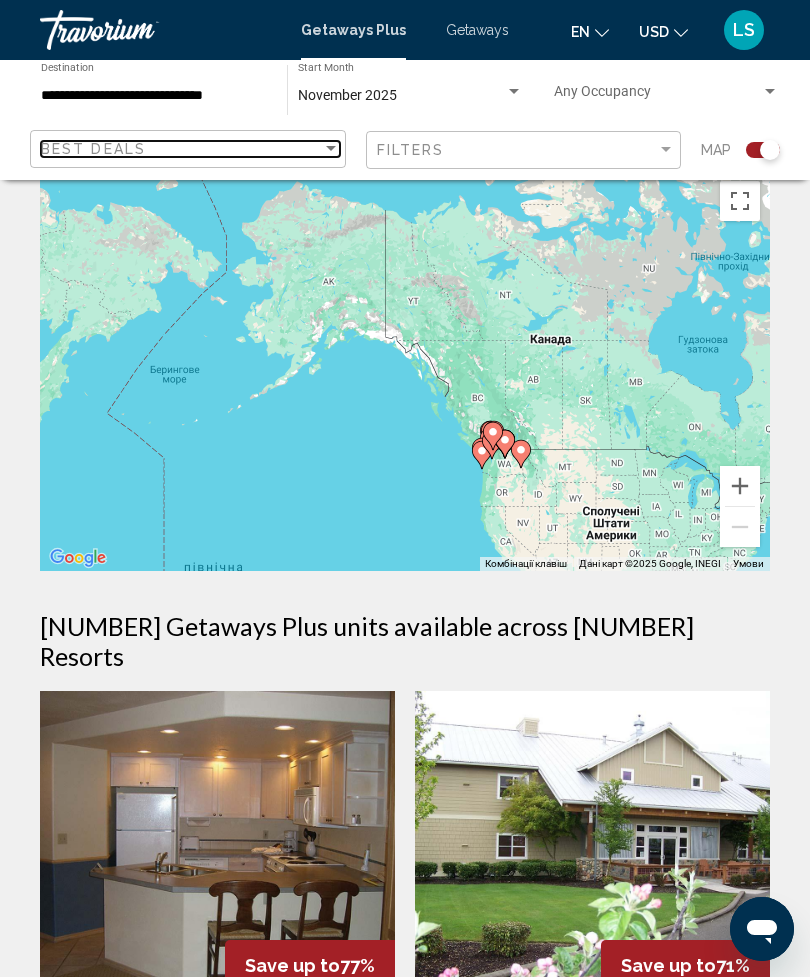 click on "Best Deals" at bounding box center [181, 149] 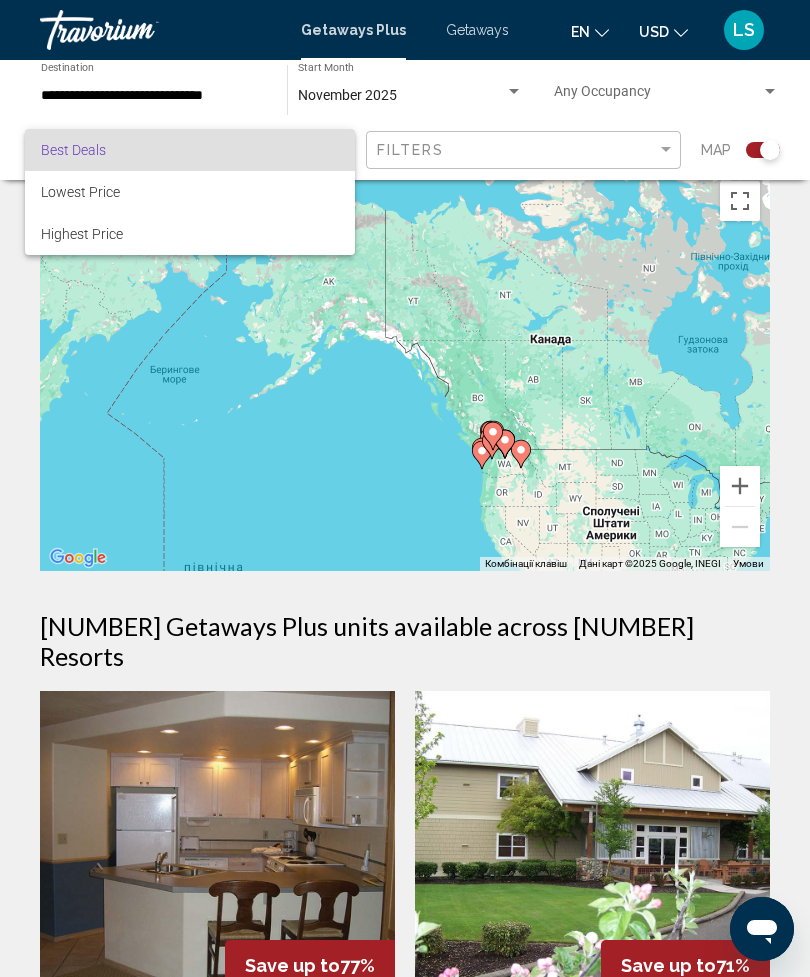 click at bounding box center (405, 488) 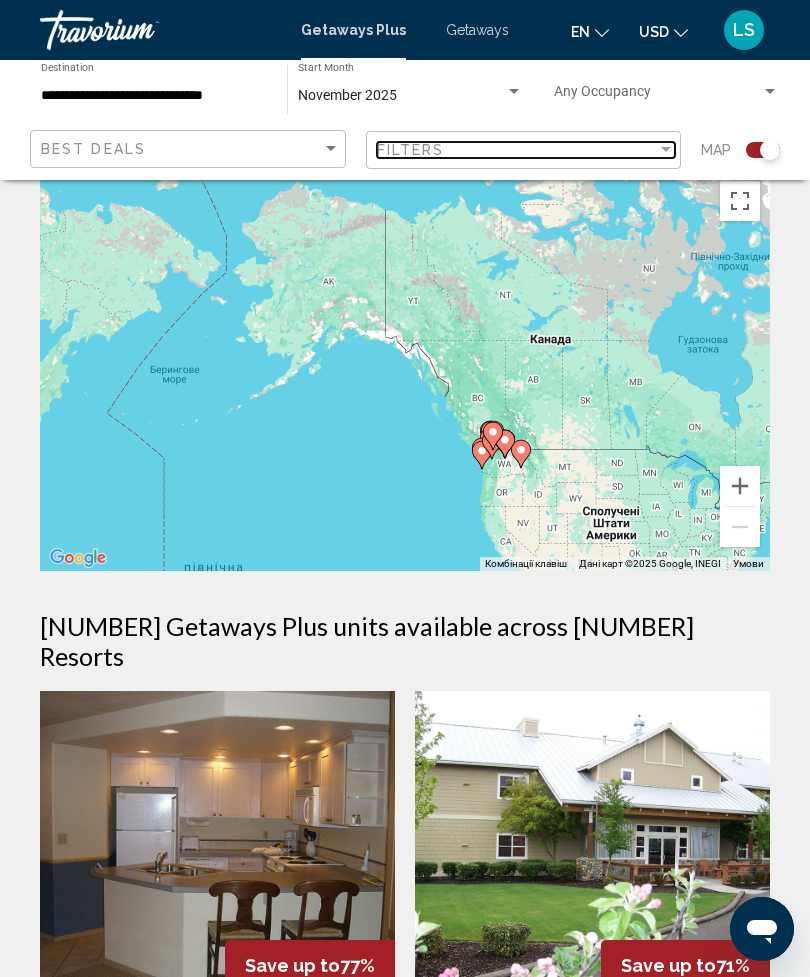 click on "Filters" at bounding box center [517, 150] 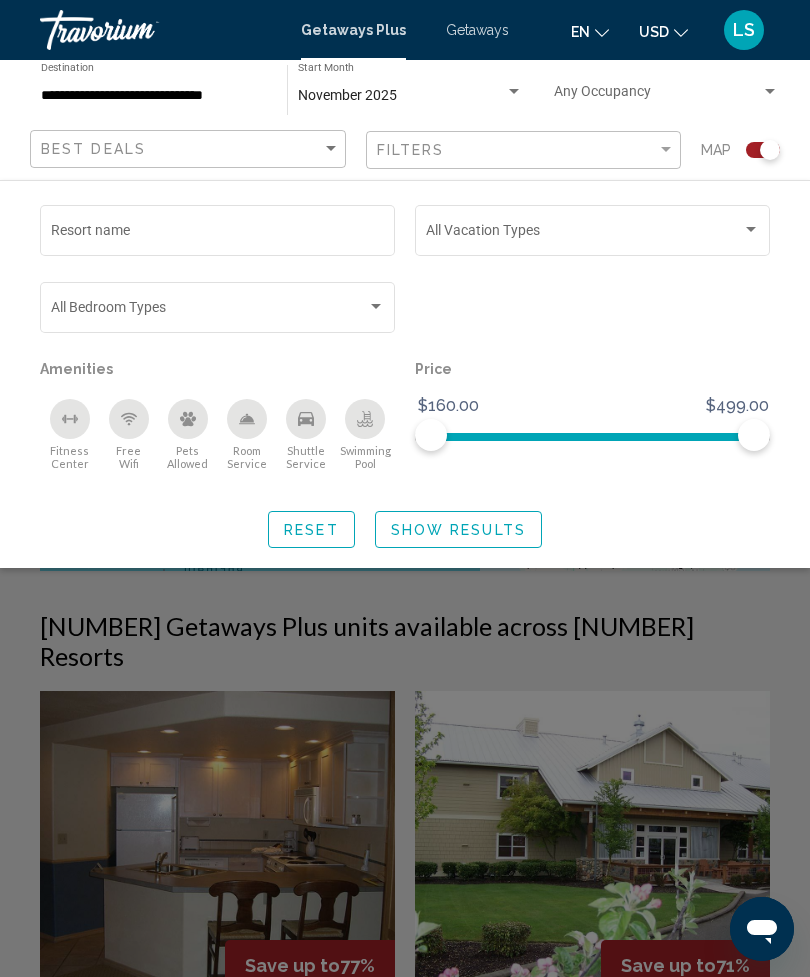 click 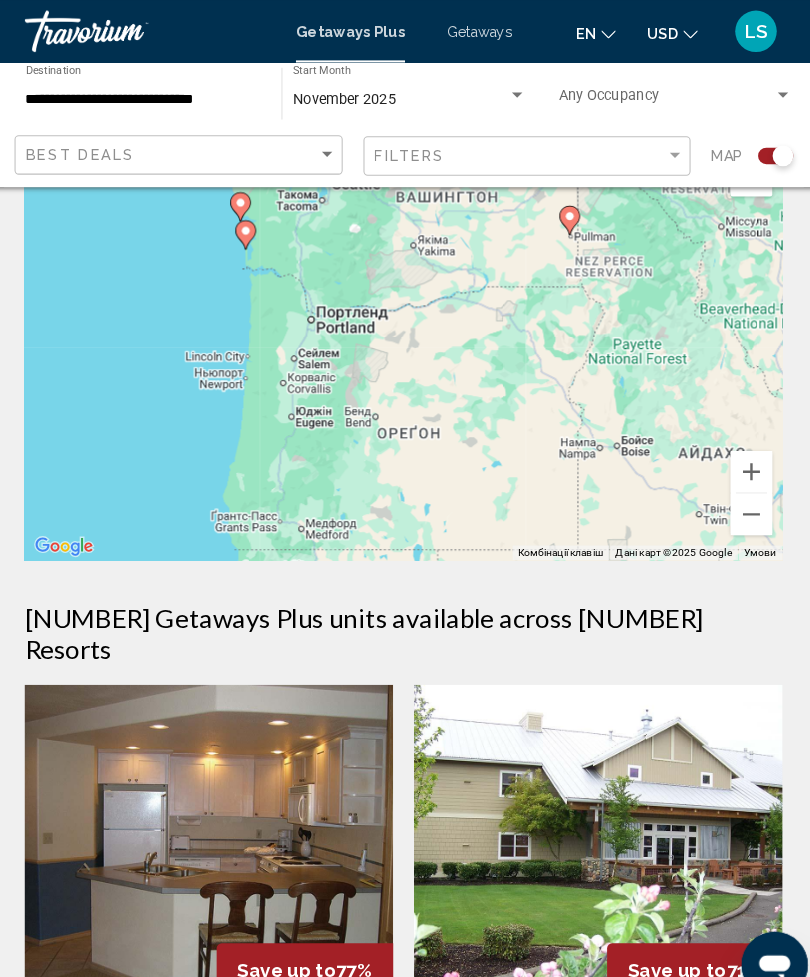 scroll, scrollTop: 61, scrollLeft: 0, axis: vertical 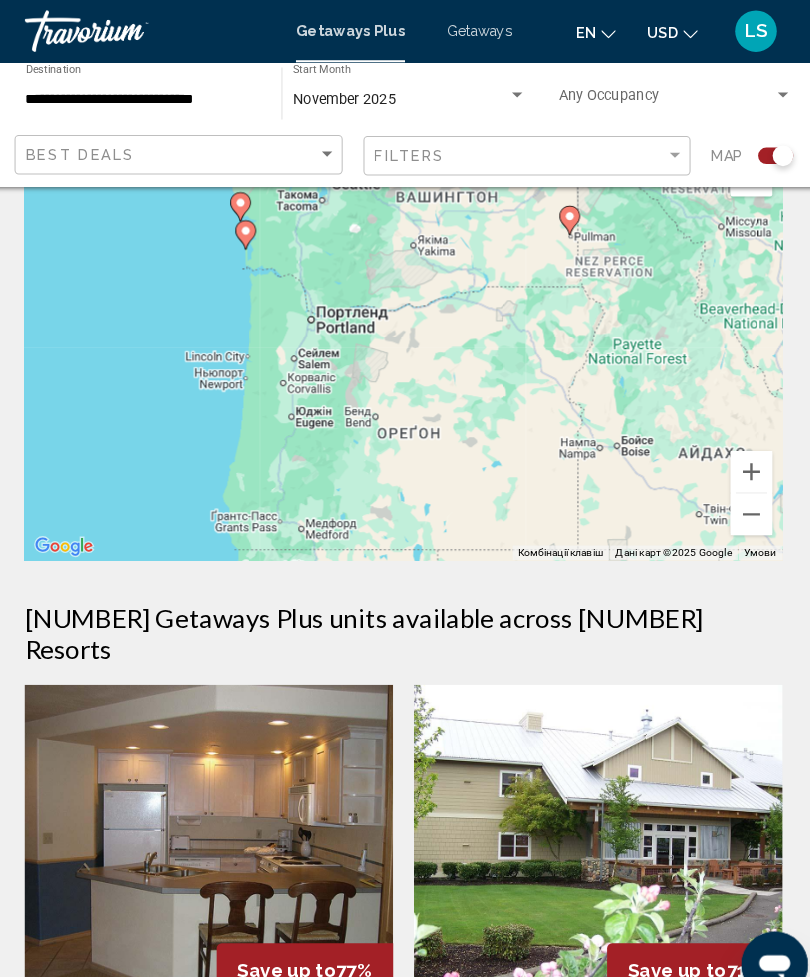 click on "**********" at bounding box center [154, 96] 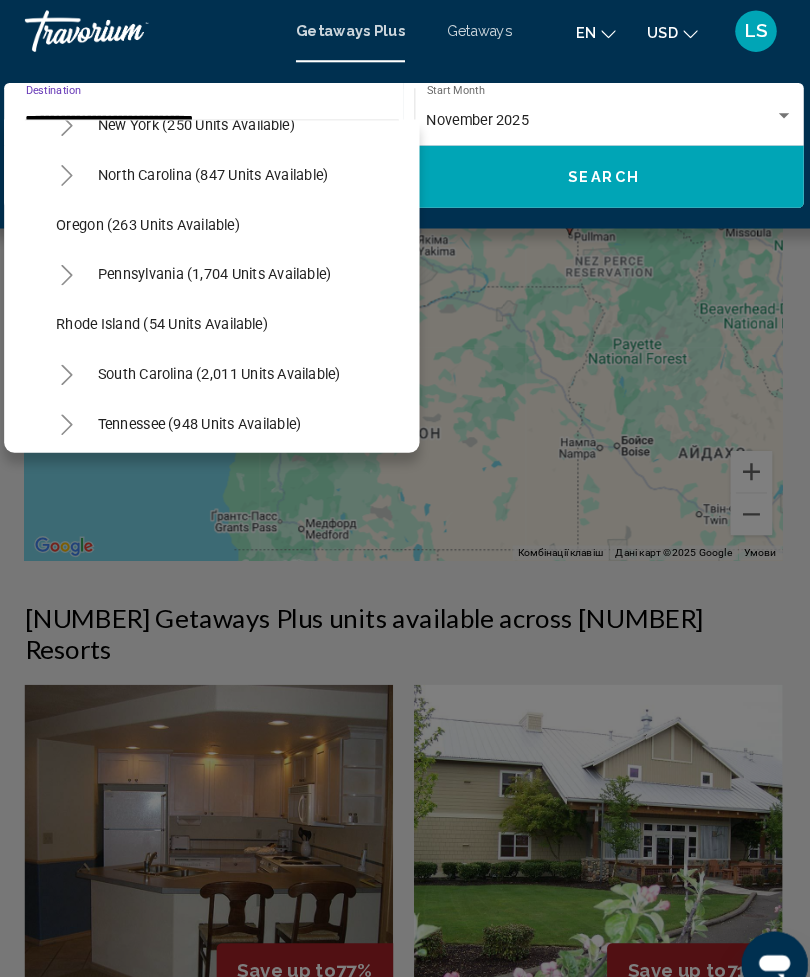 scroll, scrollTop: 1370, scrollLeft: 0, axis: vertical 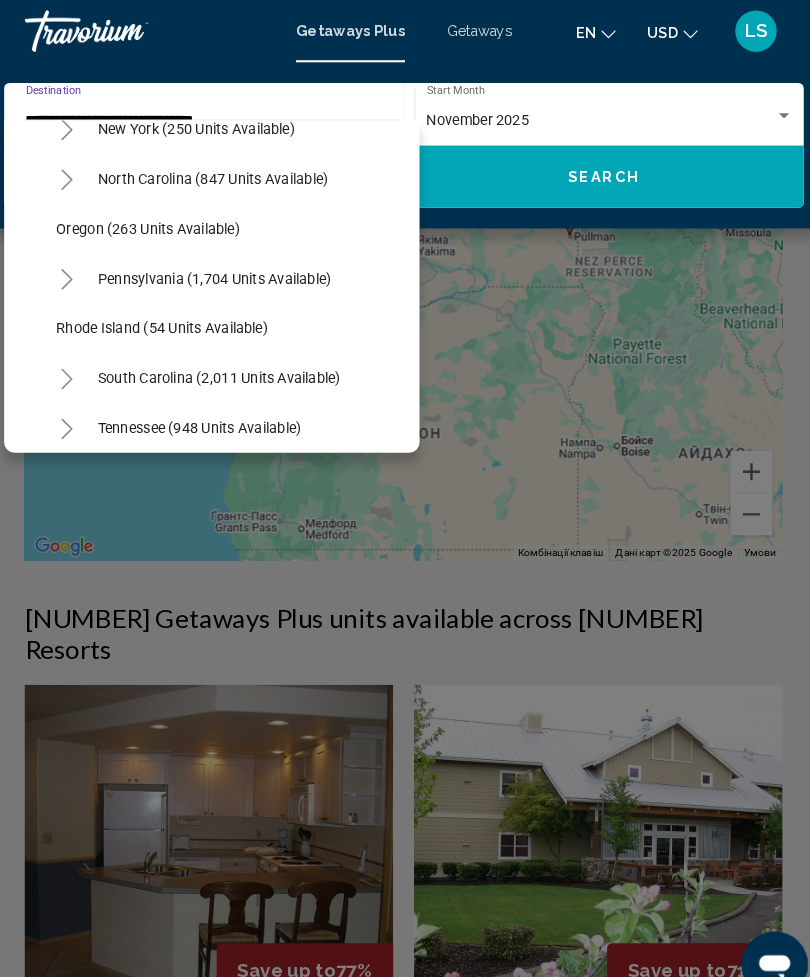 click on "Oregon (263 units available)" 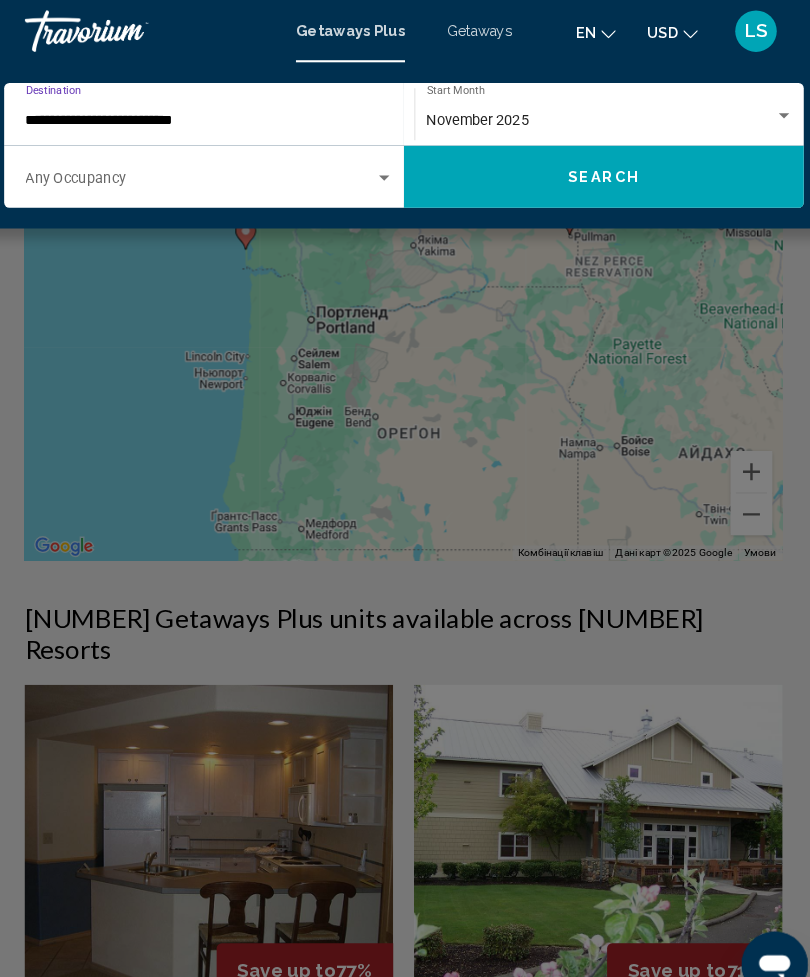 click at bounding box center (209, 176) 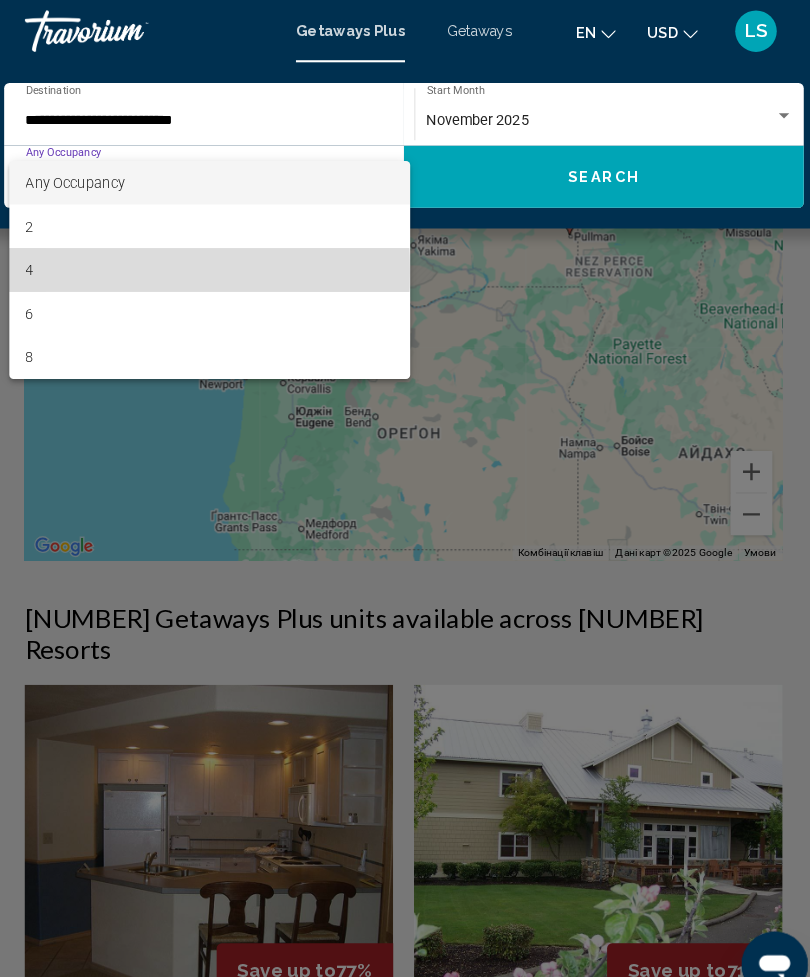 click on "4" at bounding box center [218, 260] 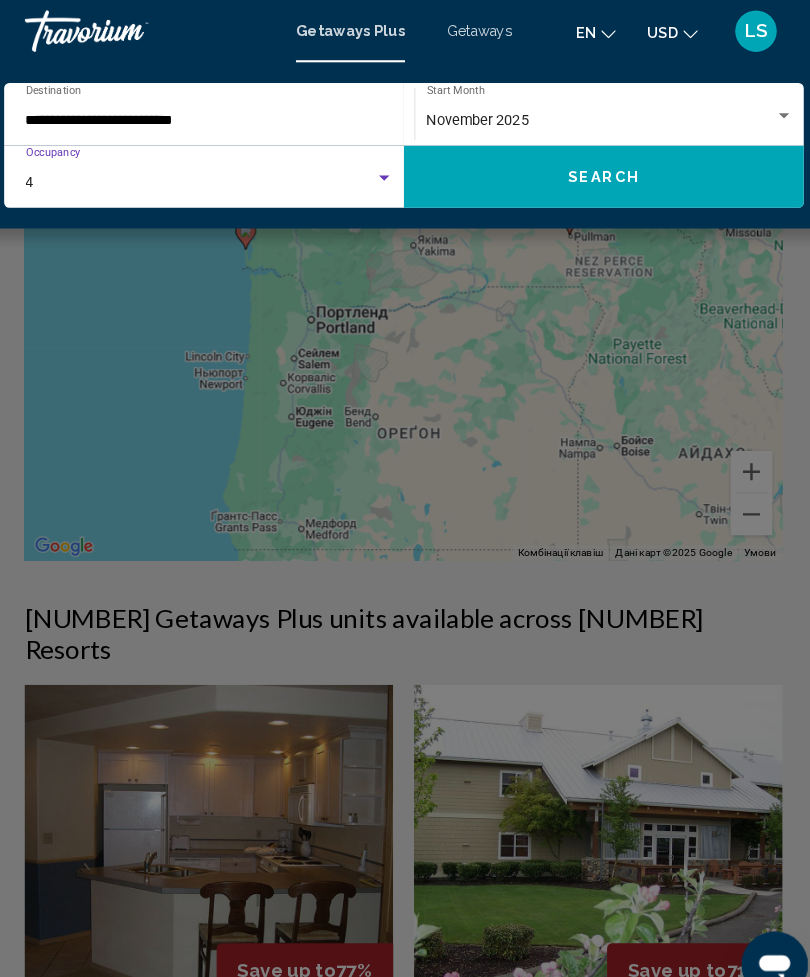 click on "Search" 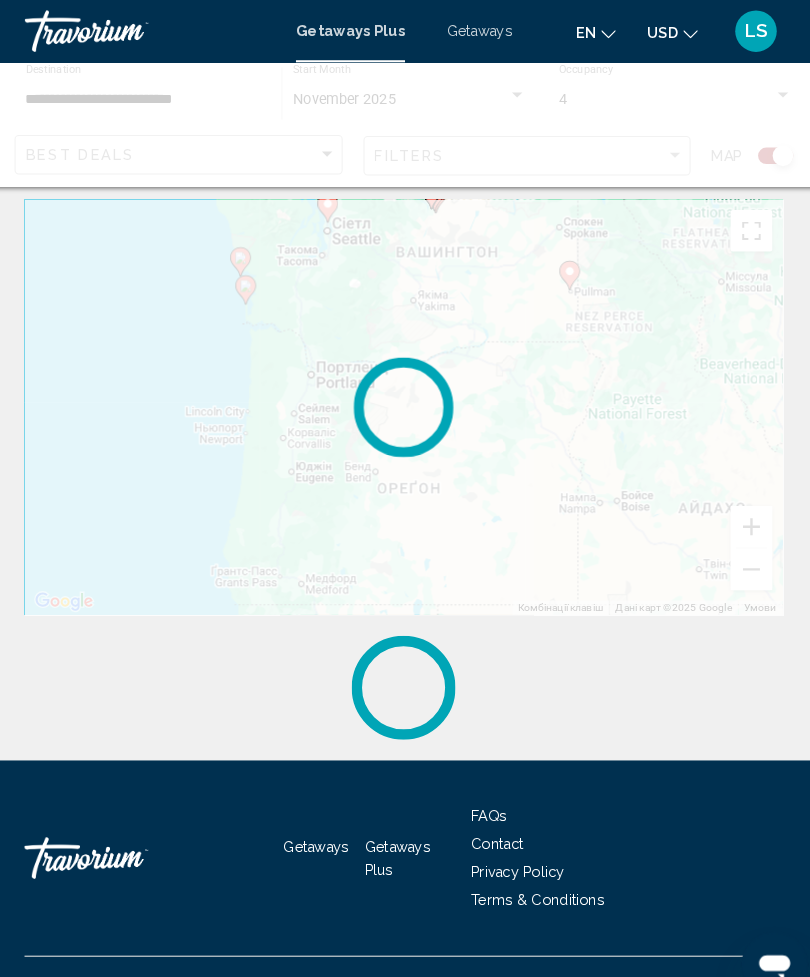 scroll, scrollTop: 0, scrollLeft: 0, axis: both 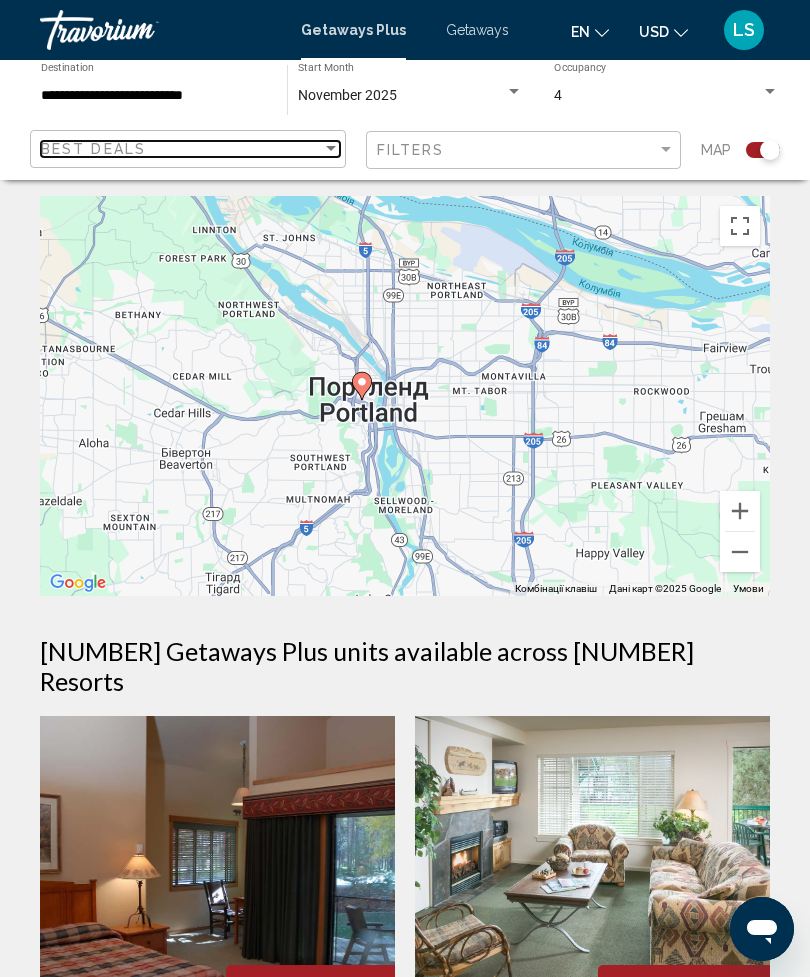 click on "Best Deals" at bounding box center [93, 149] 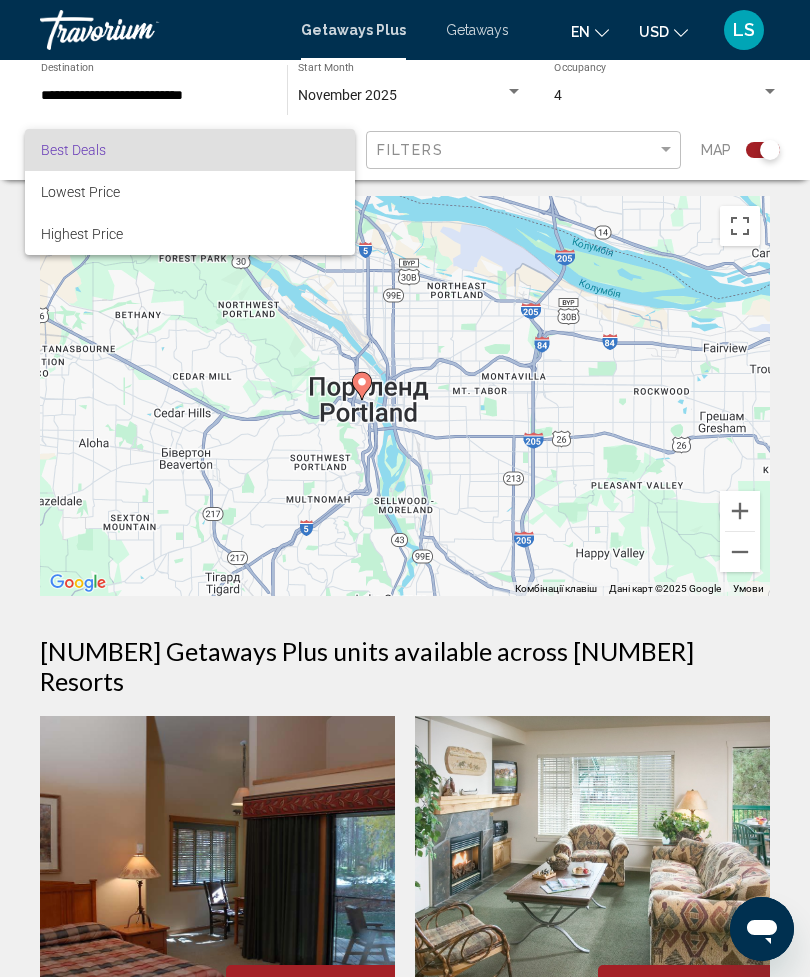 click at bounding box center [405, 488] 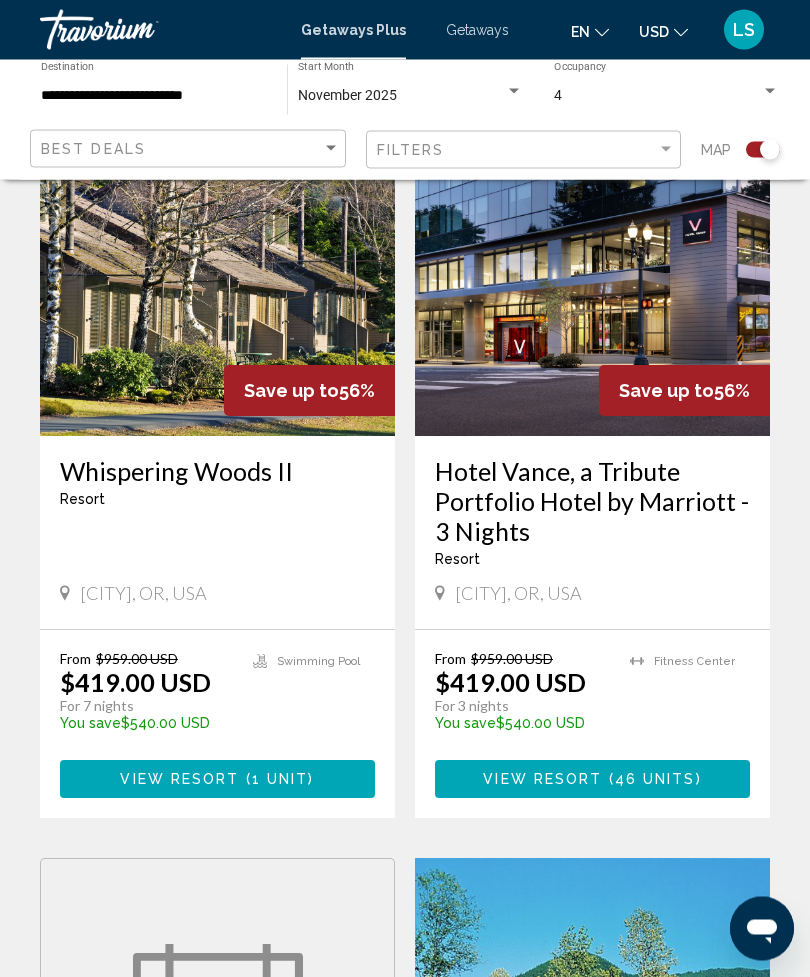 scroll, scrollTop: 1315, scrollLeft: 0, axis: vertical 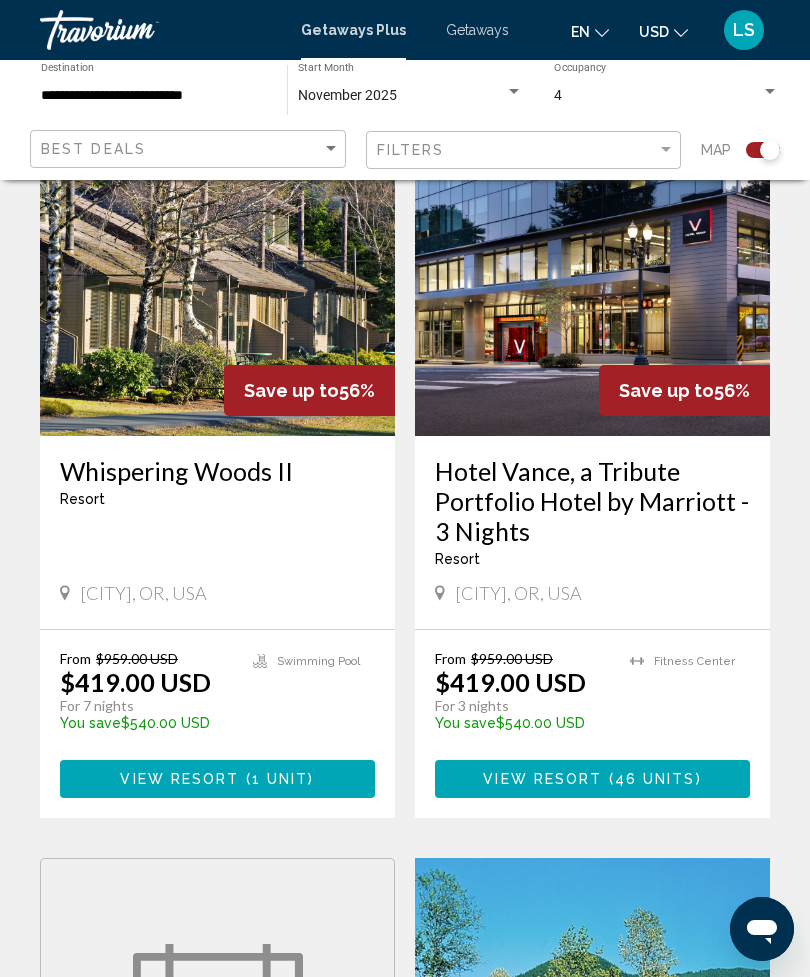 click on "View Resort    ( 46 units )" at bounding box center [592, 778] 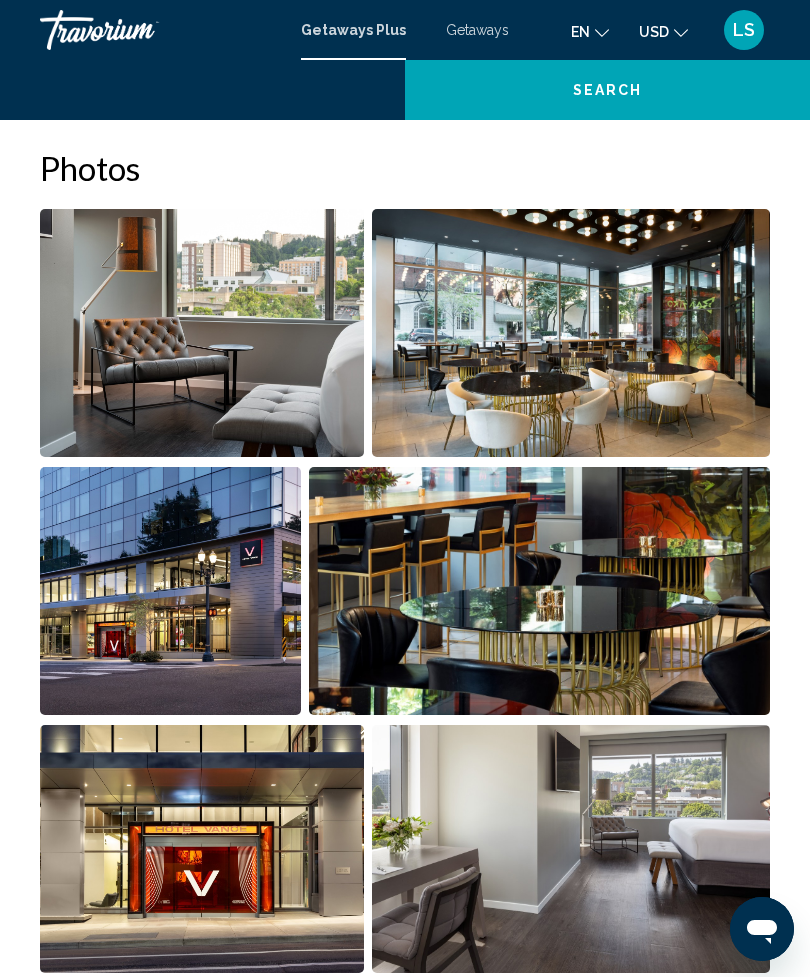 scroll, scrollTop: 0, scrollLeft: 0, axis: both 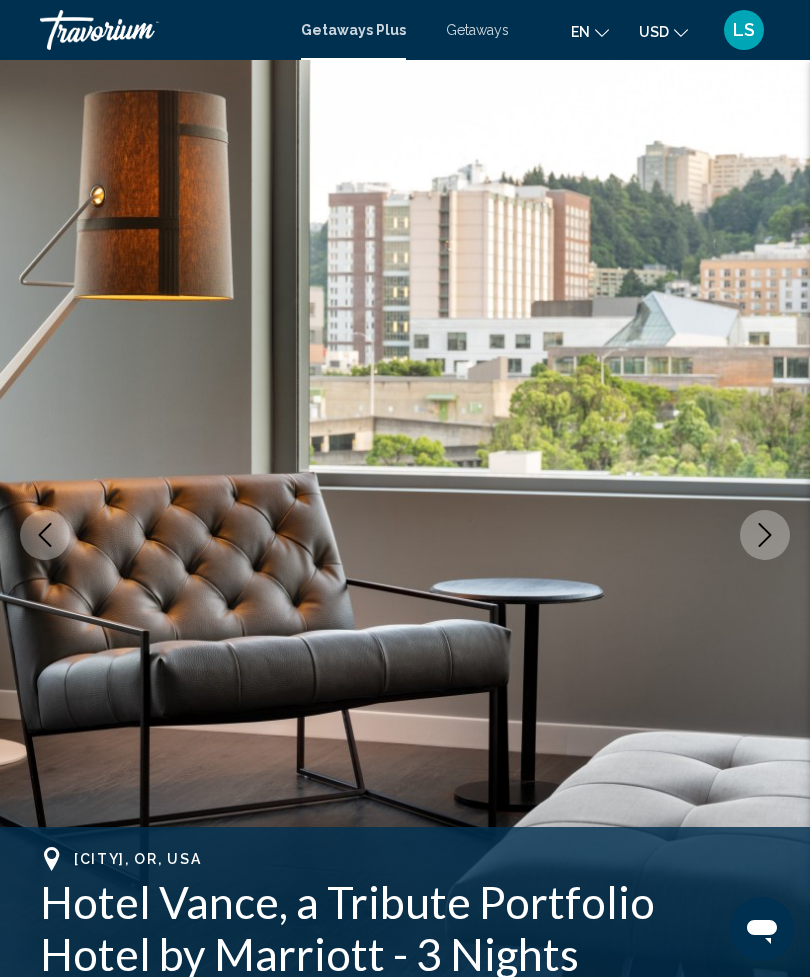 click at bounding box center (765, 535) 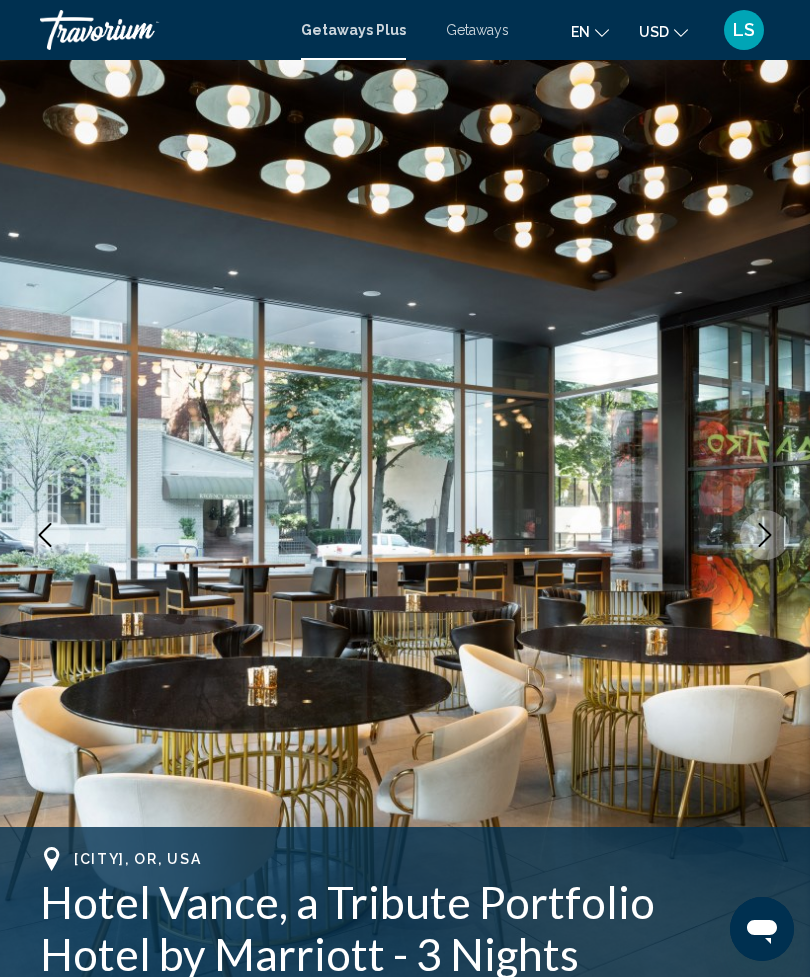 click at bounding box center [765, 535] 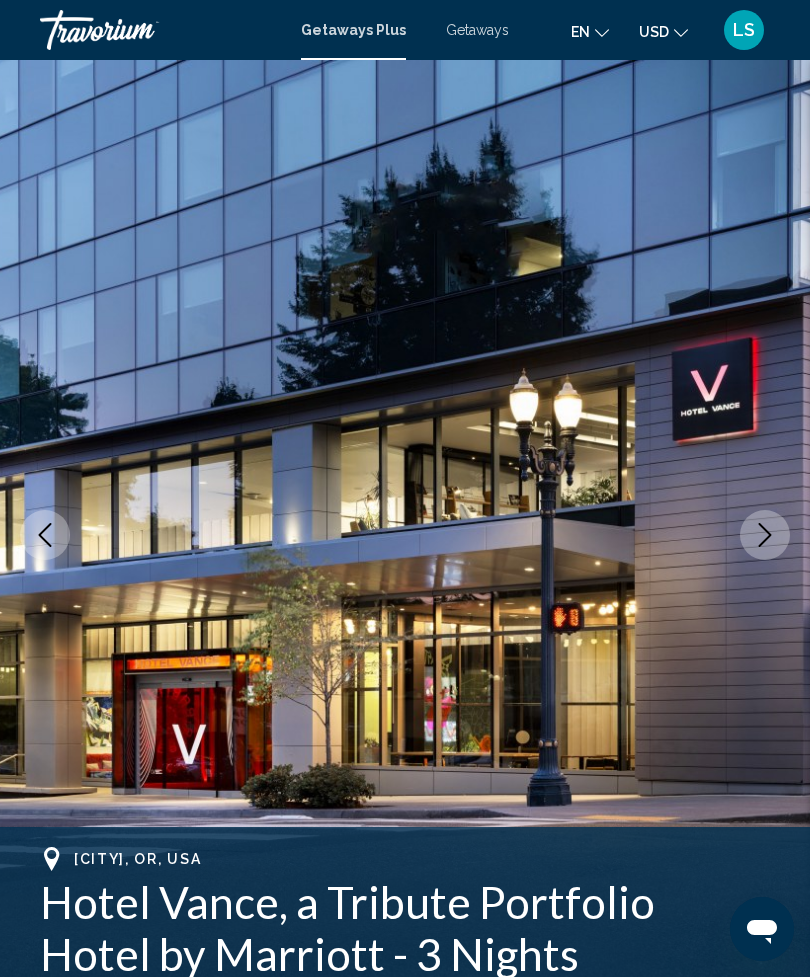 click 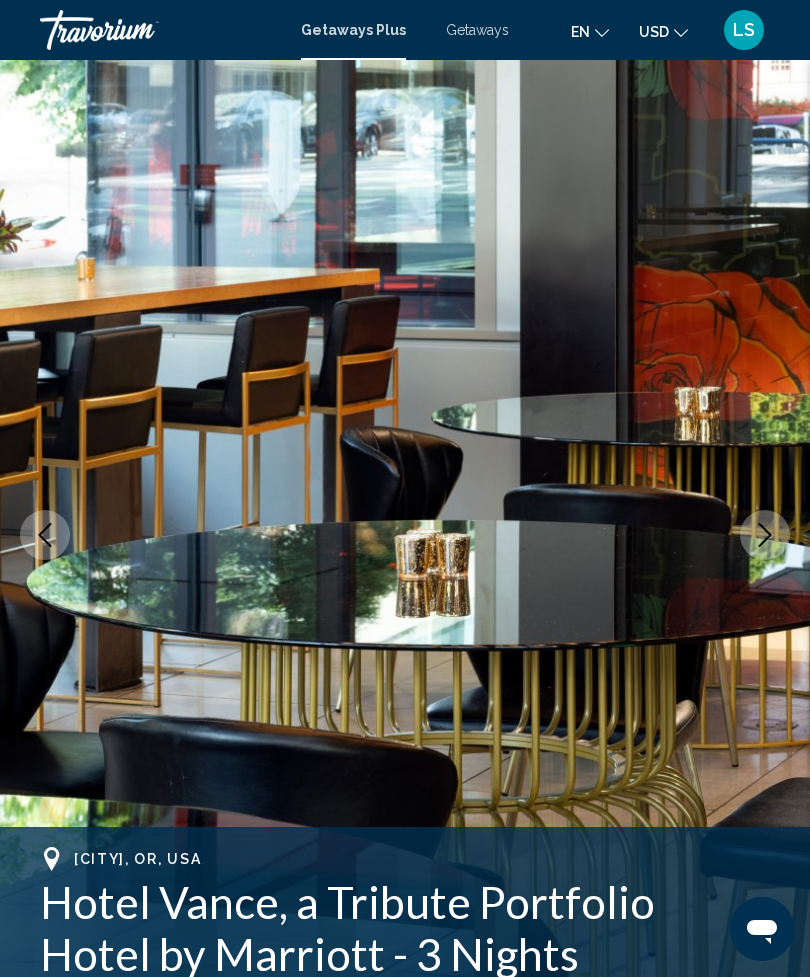 click 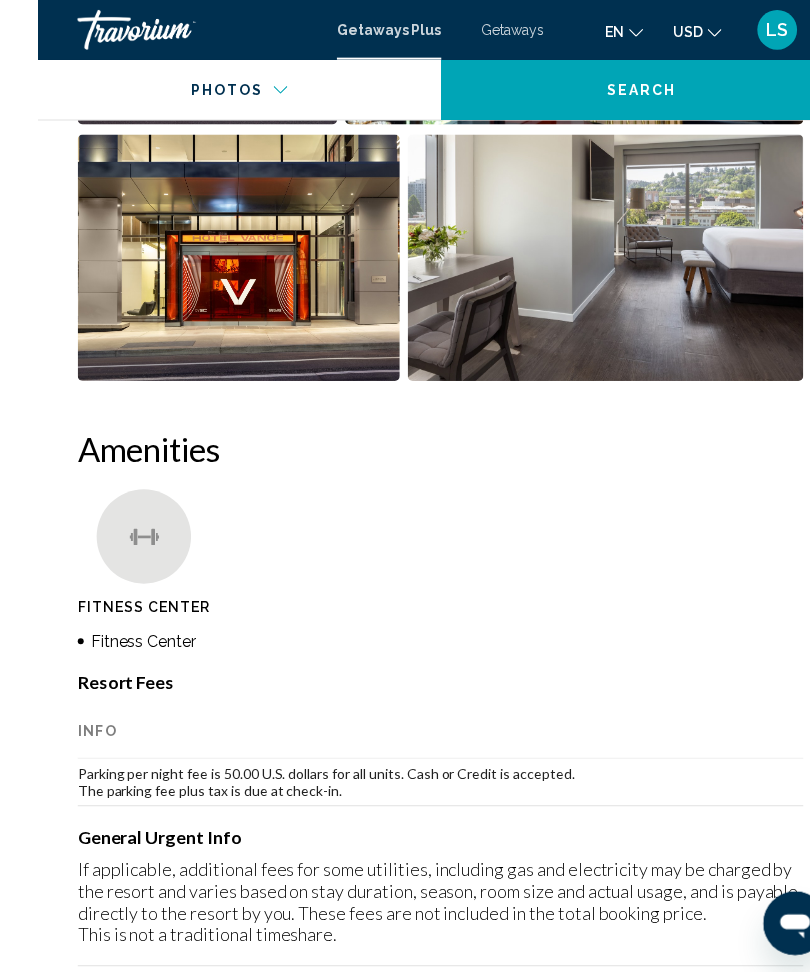 scroll, scrollTop: 1908, scrollLeft: 0, axis: vertical 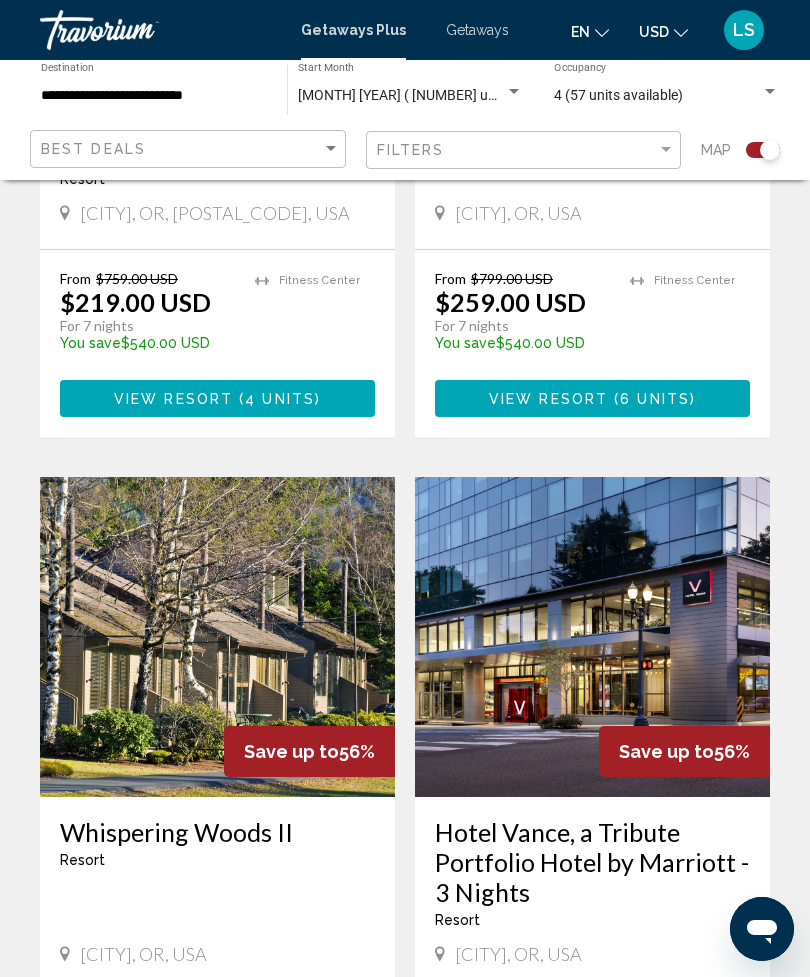 click at bounding box center [605, 1141] 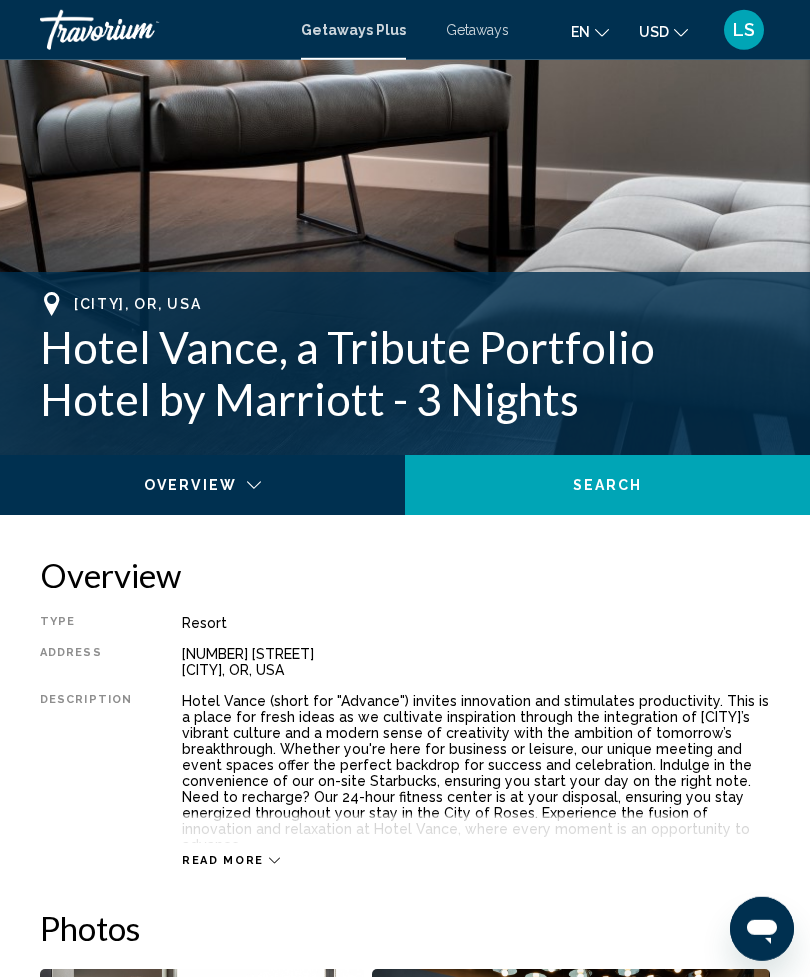 click on "Search" 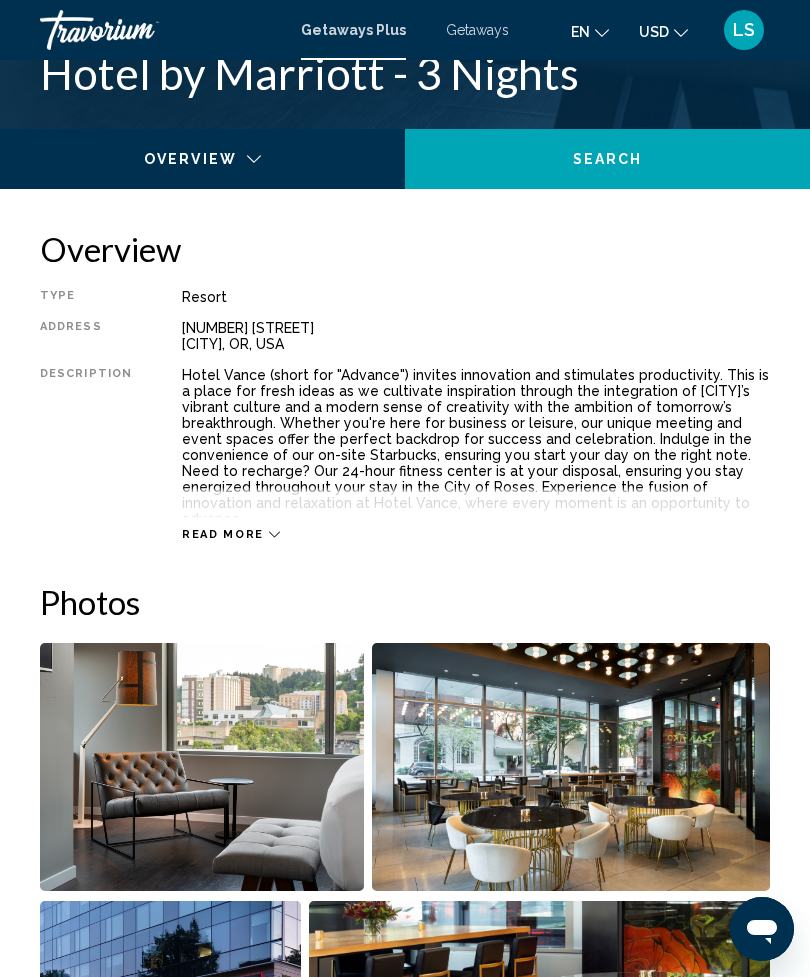 scroll, scrollTop: 876, scrollLeft: 0, axis: vertical 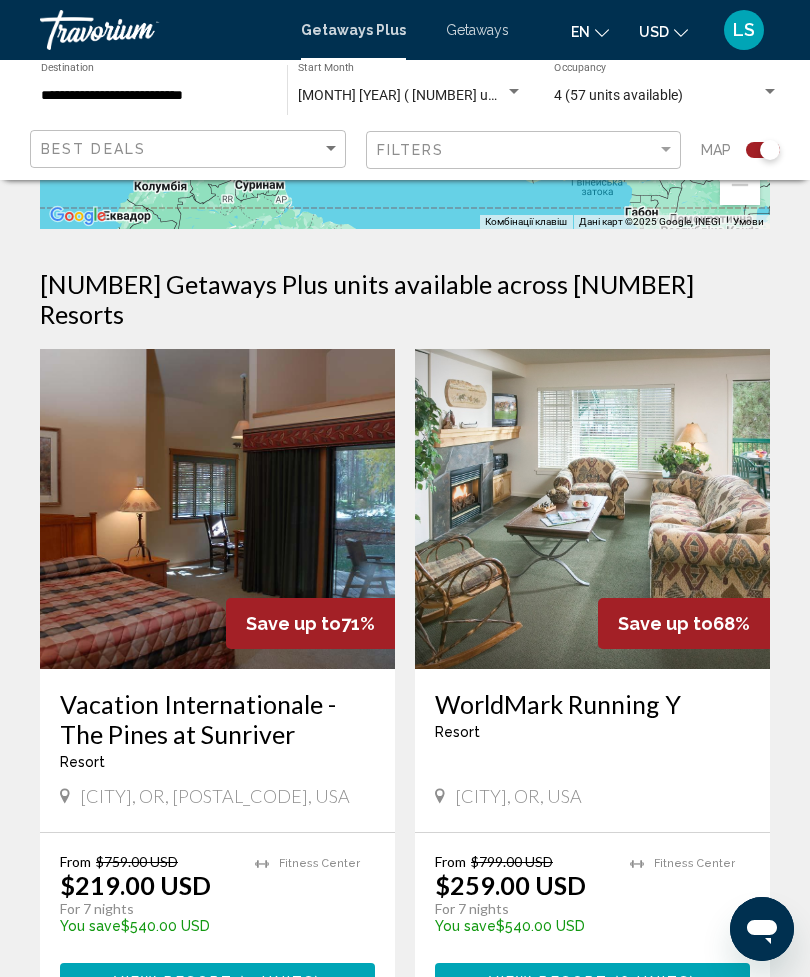 click at bounding box center [592, 509] 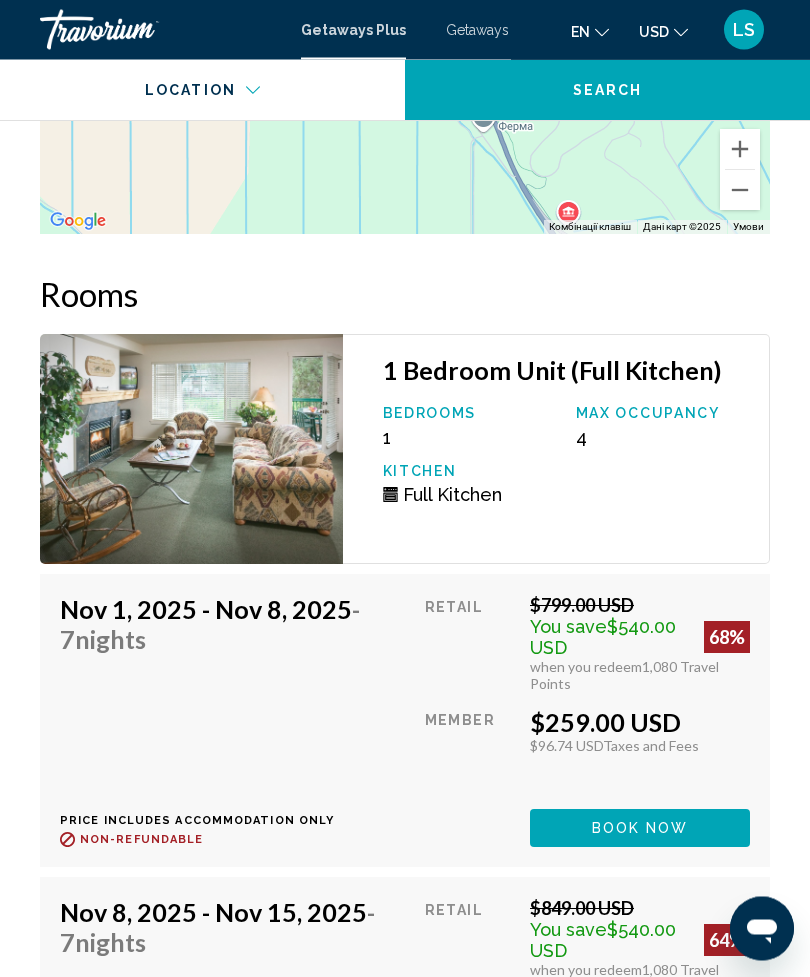 scroll, scrollTop: 4215, scrollLeft: 0, axis: vertical 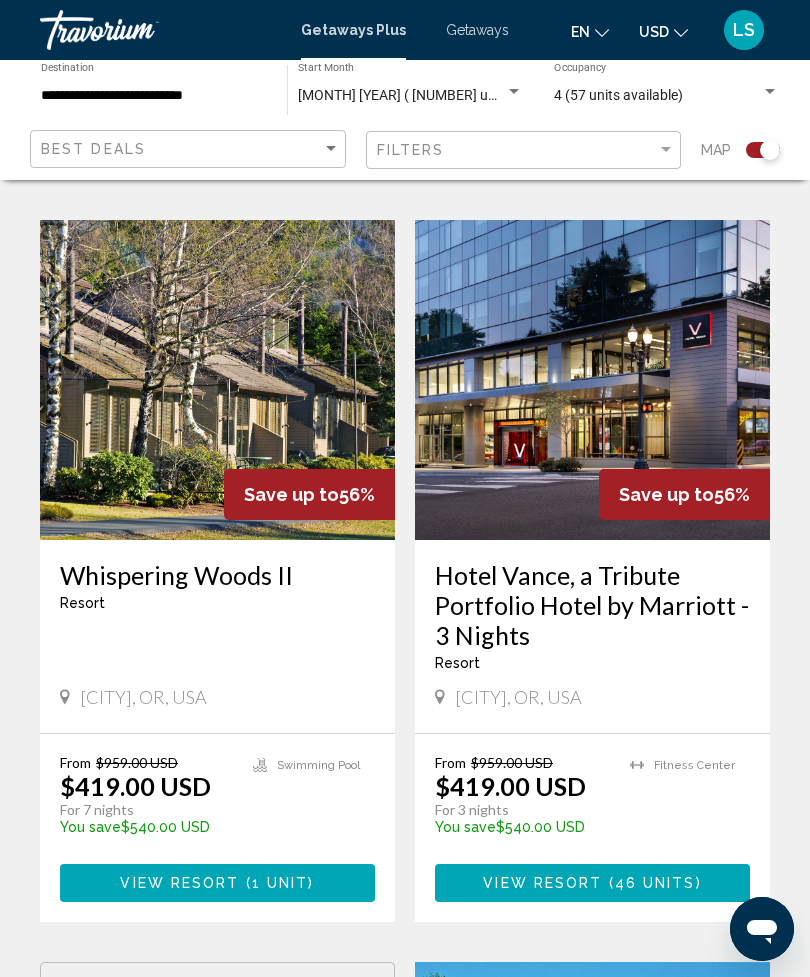 click on "4 (57 units available) Occupancy Any Occupancy" 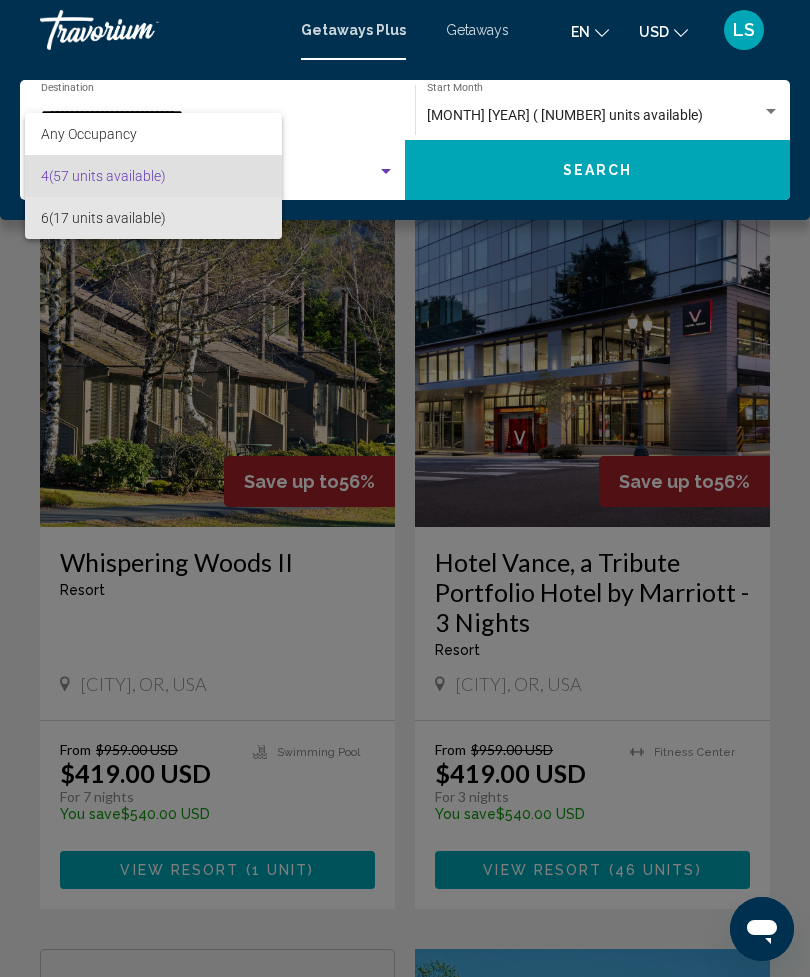 scroll, scrollTop: 1223, scrollLeft: 0, axis: vertical 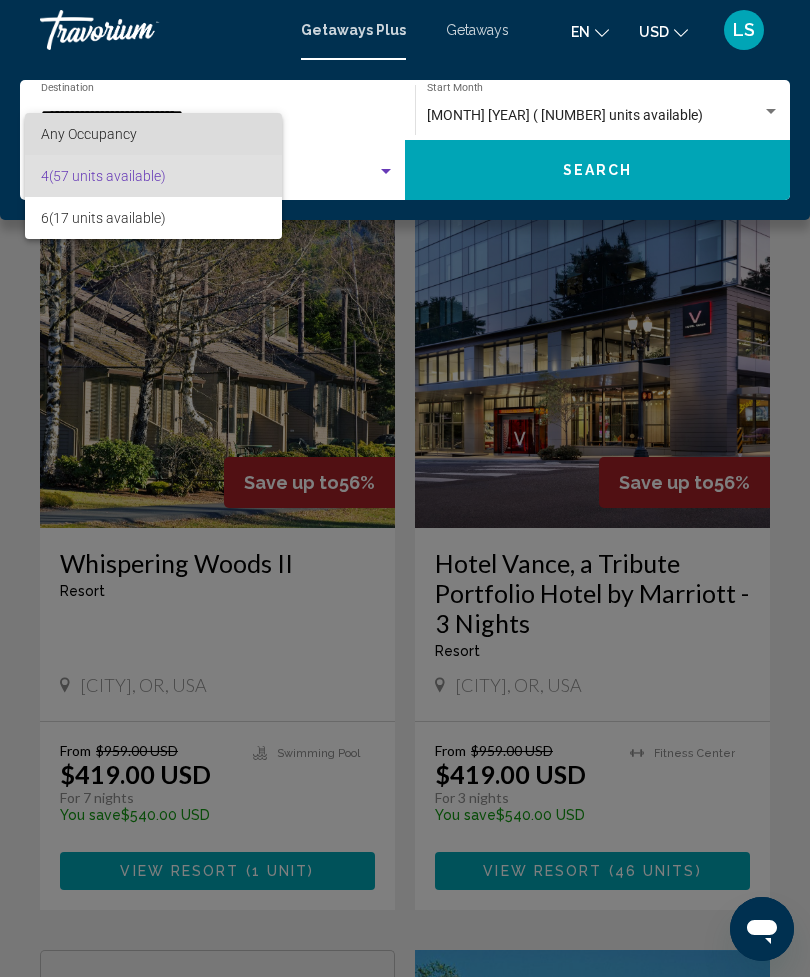click on "Any Occupancy" at bounding box center [154, 134] 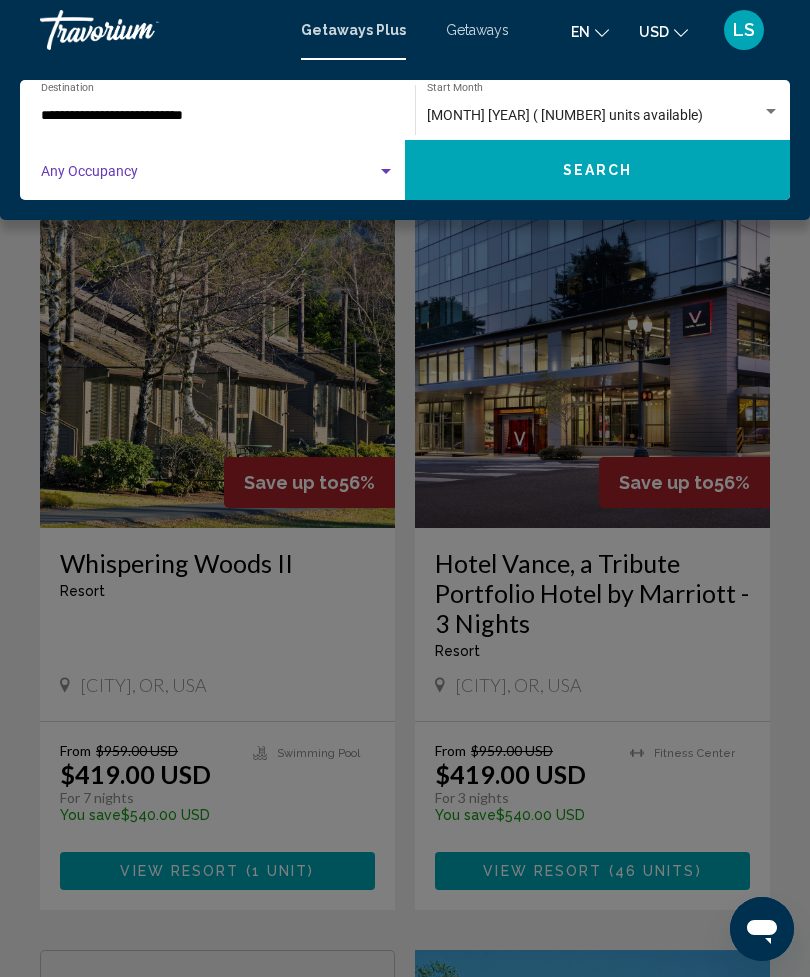 click at bounding box center (386, 172) 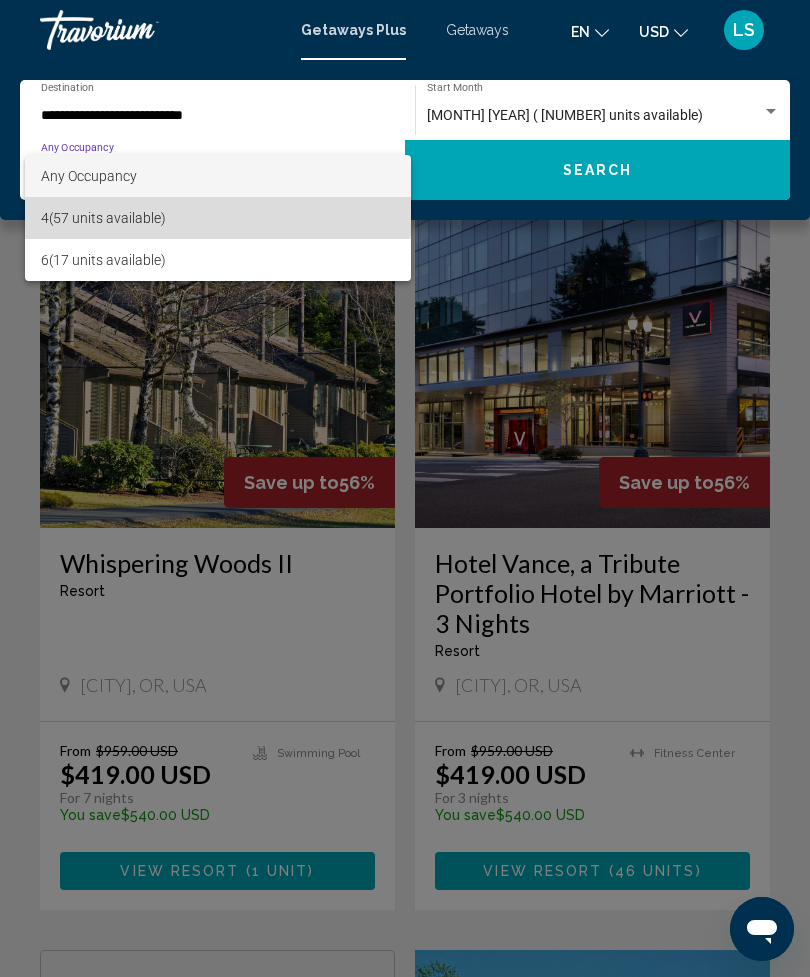 click on "4  (57 units available)" at bounding box center [218, 218] 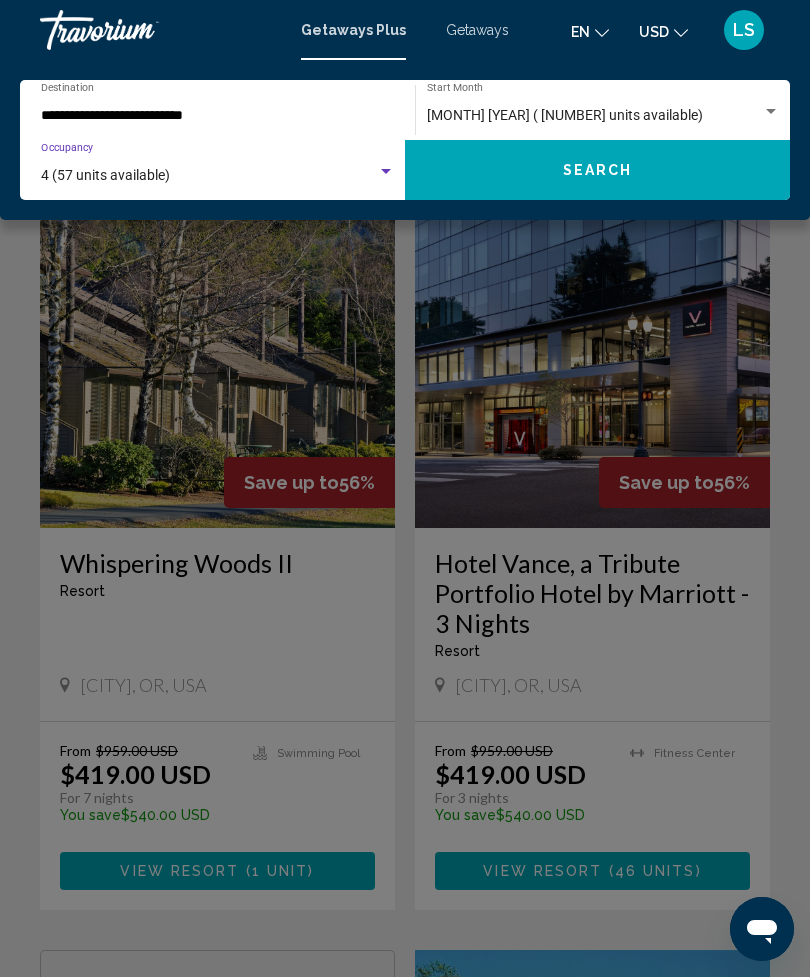 click on "Search" 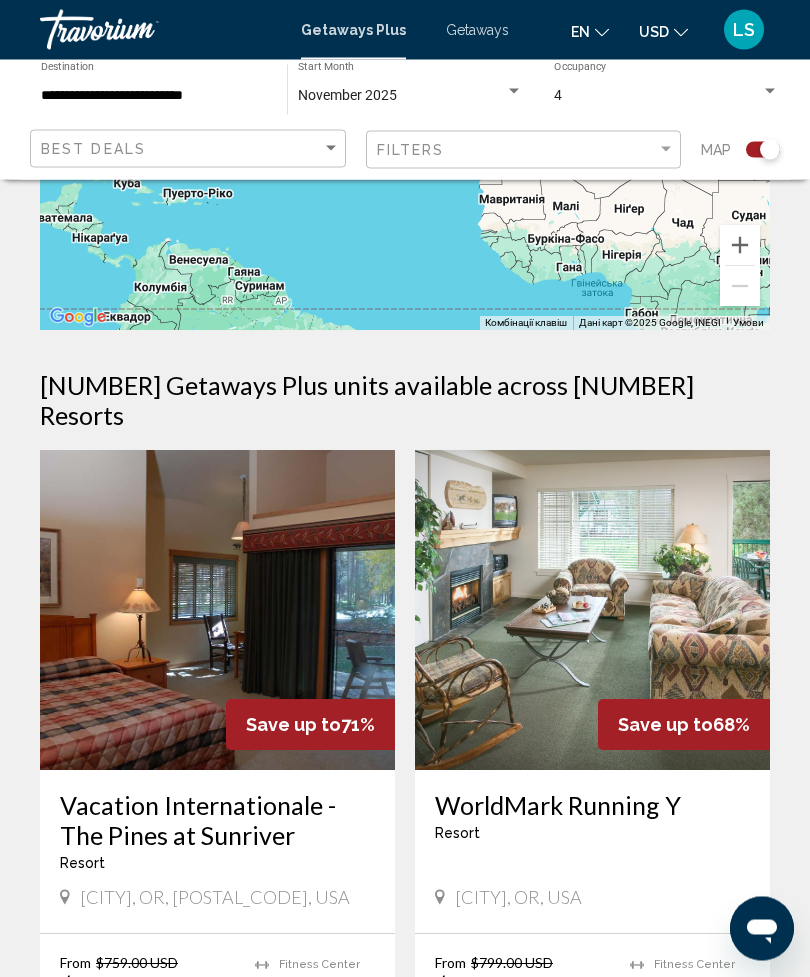 scroll, scrollTop: 0, scrollLeft: 0, axis: both 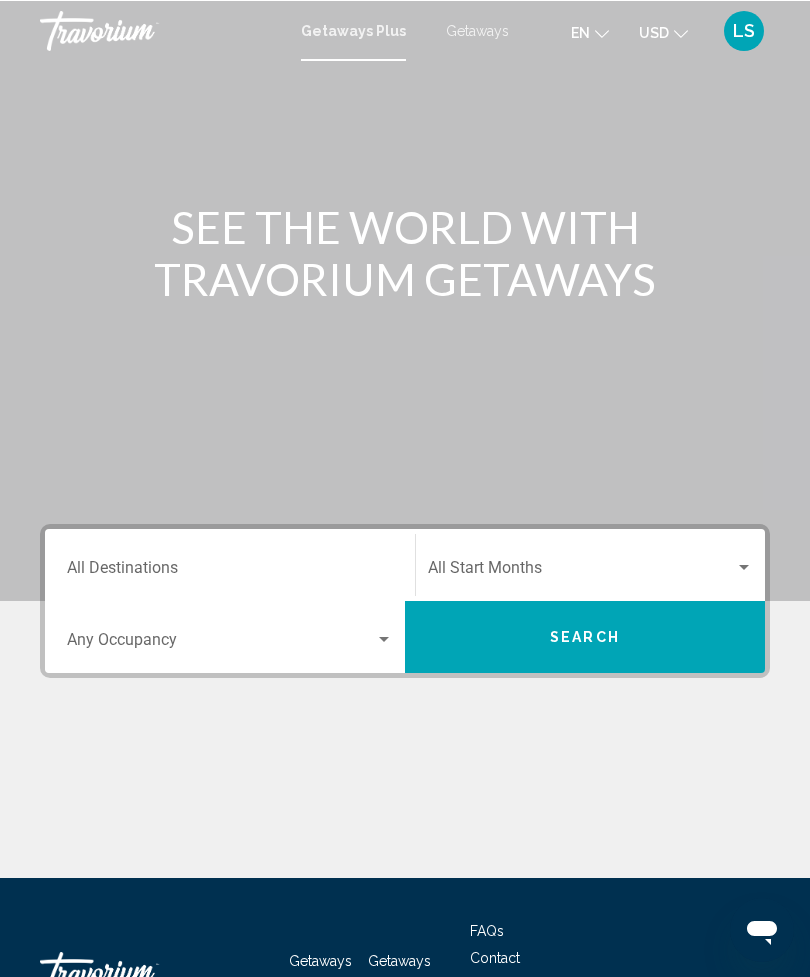 click on "Destination All Destinations" at bounding box center [230, 564] 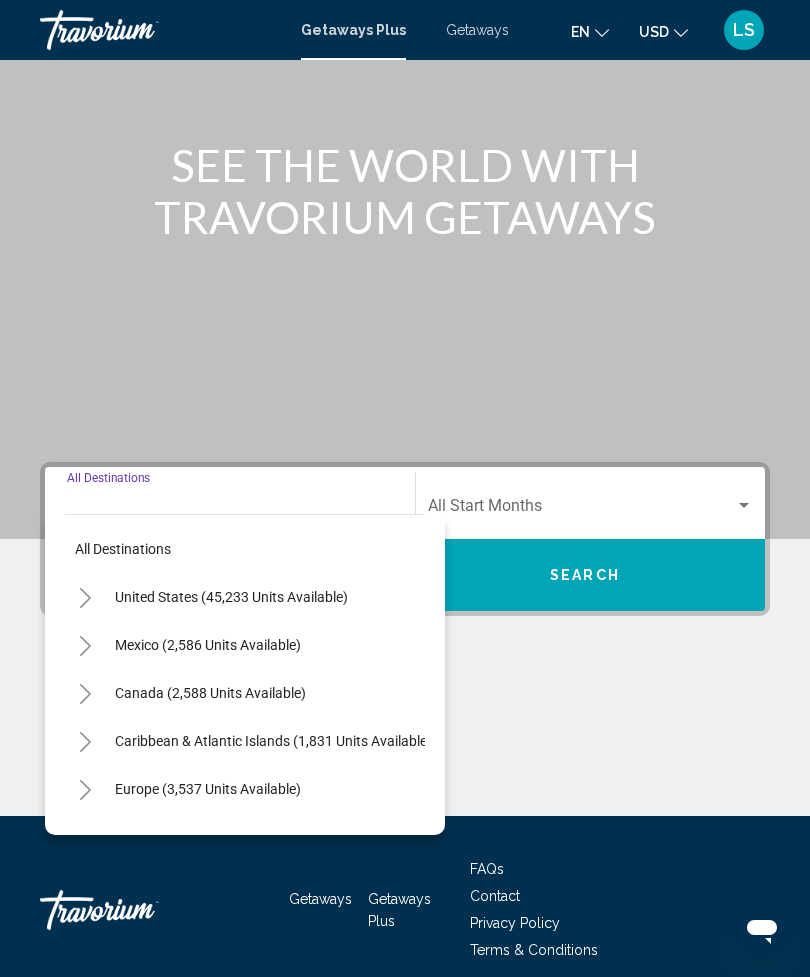 scroll, scrollTop: 145, scrollLeft: 0, axis: vertical 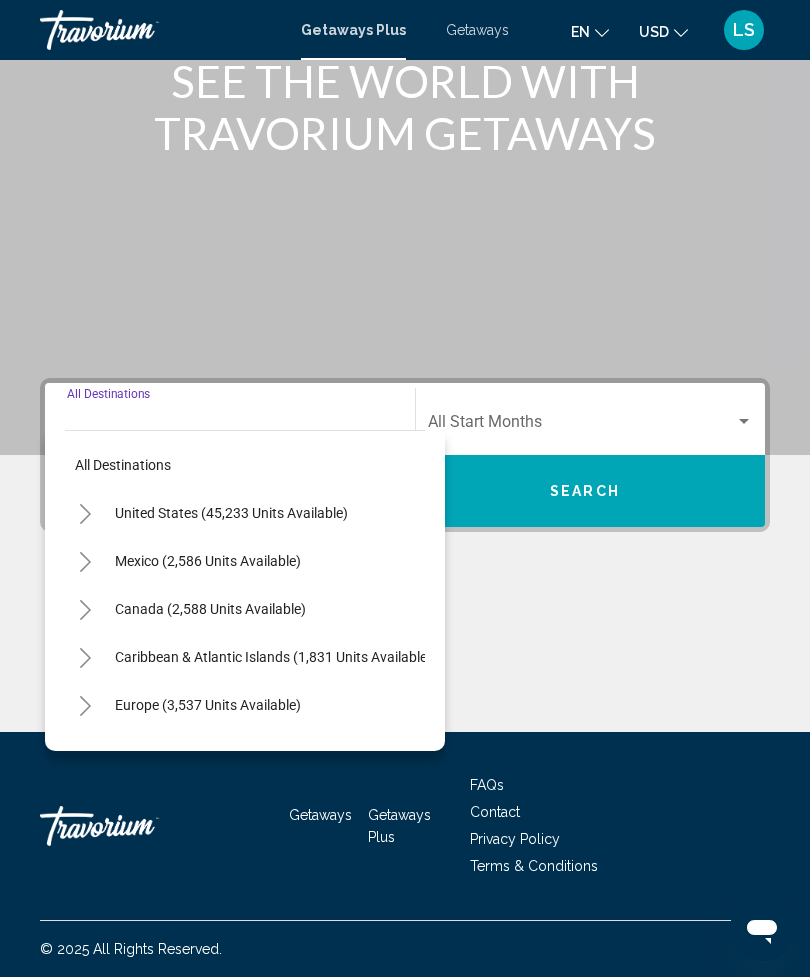 click at bounding box center [405, 657] 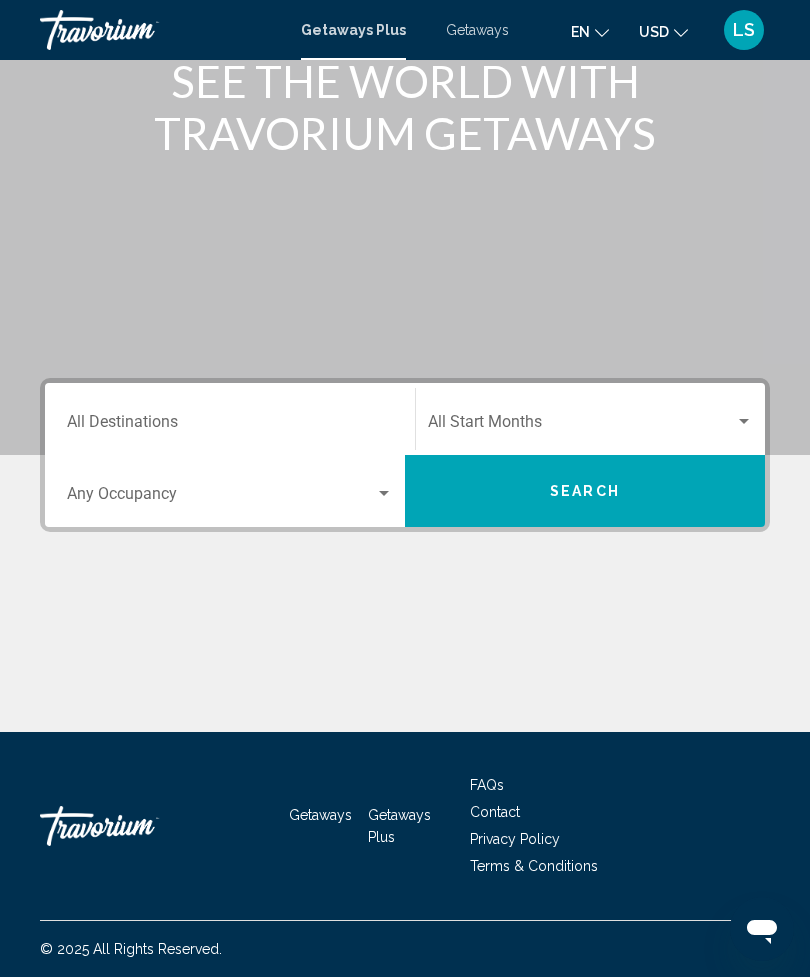 click at bounding box center (581, 426) 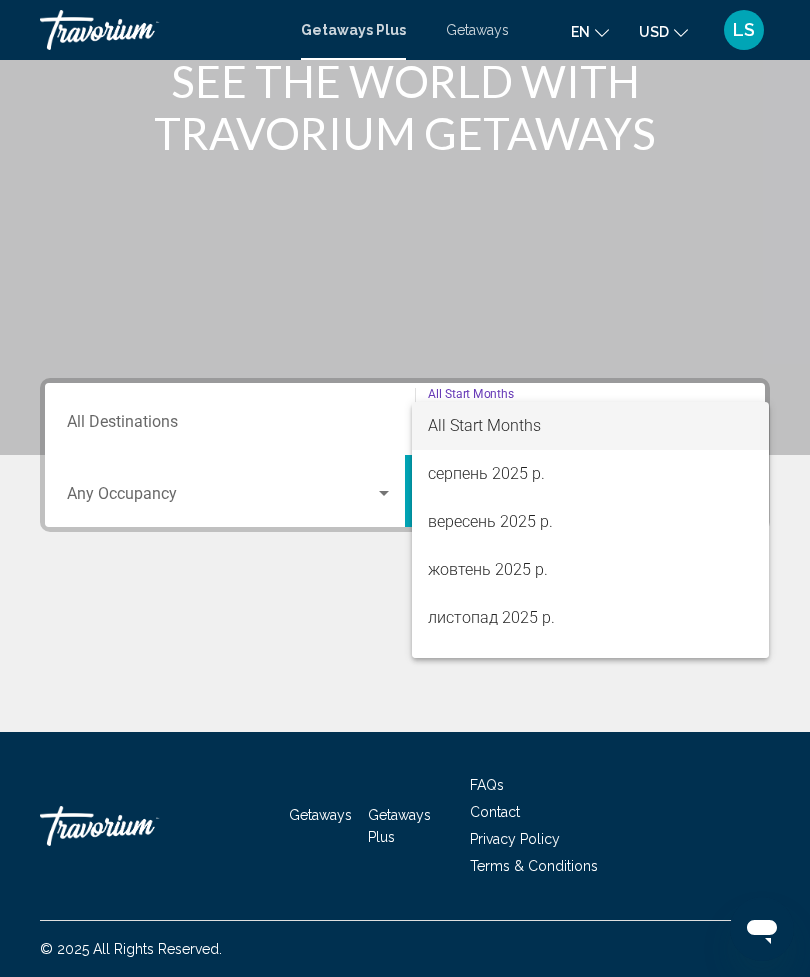 click at bounding box center (405, 488) 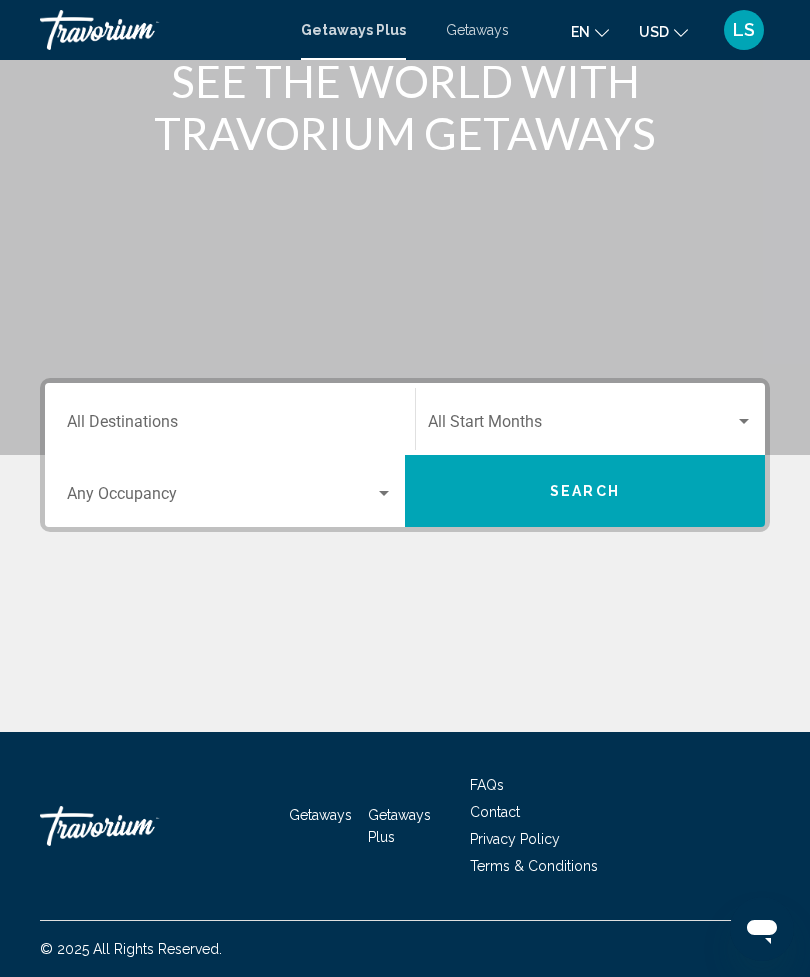 click at bounding box center [384, 494] 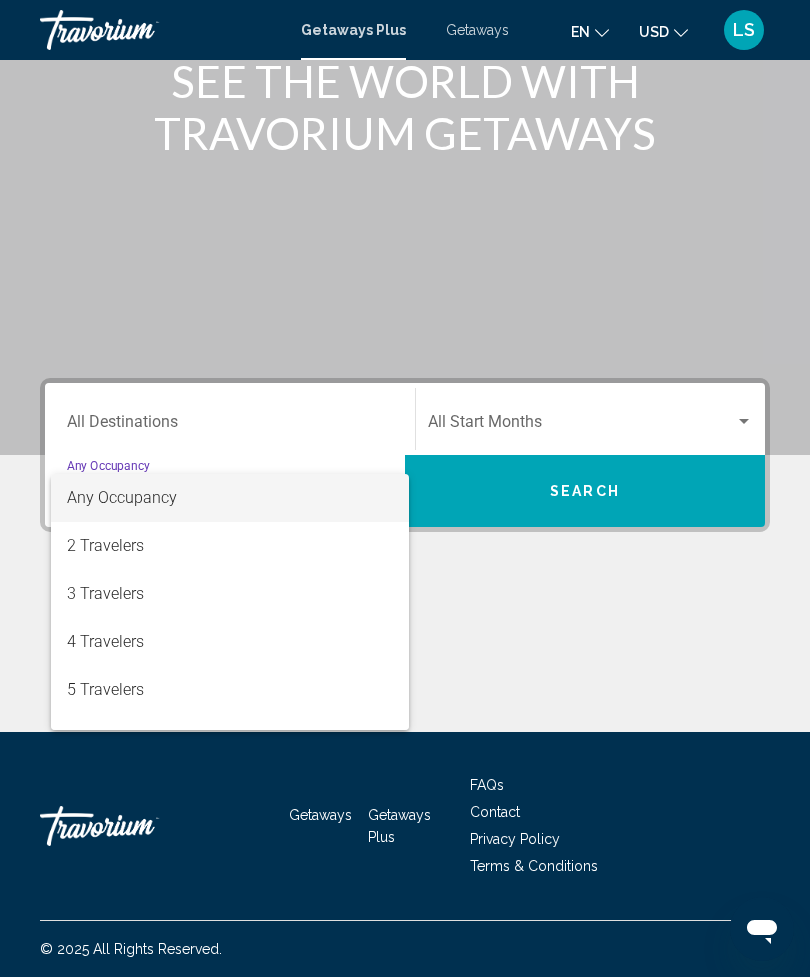 click at bounding box center [405, 488] 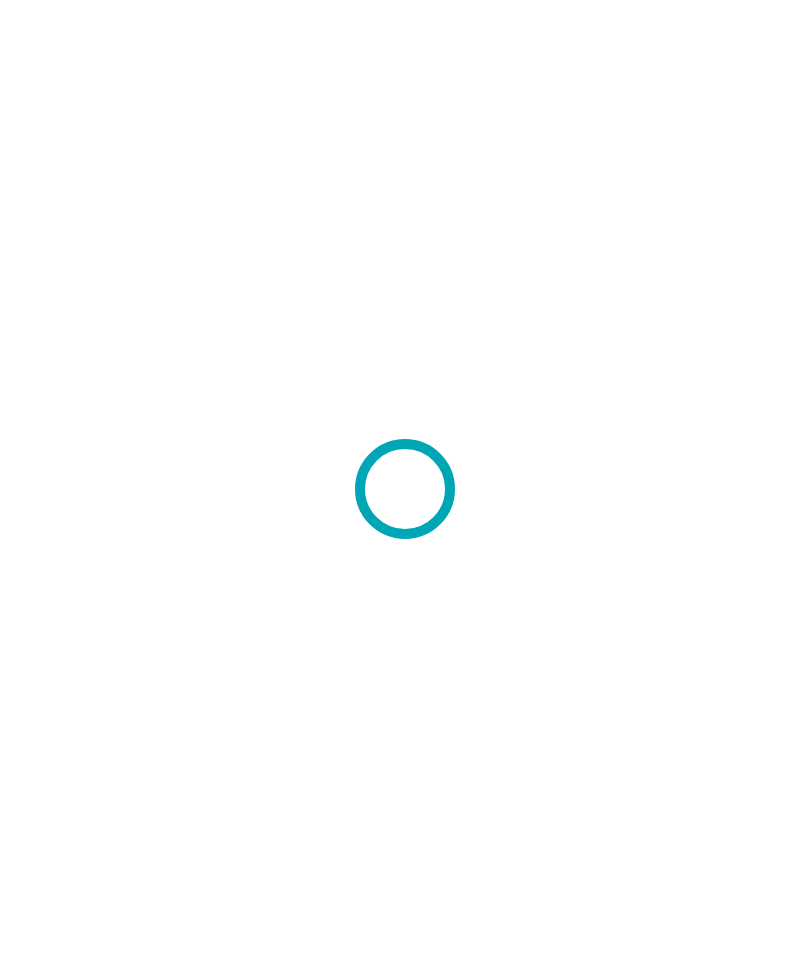 scroll, scrollTop: 0, scrollLeft: 0, axis: both 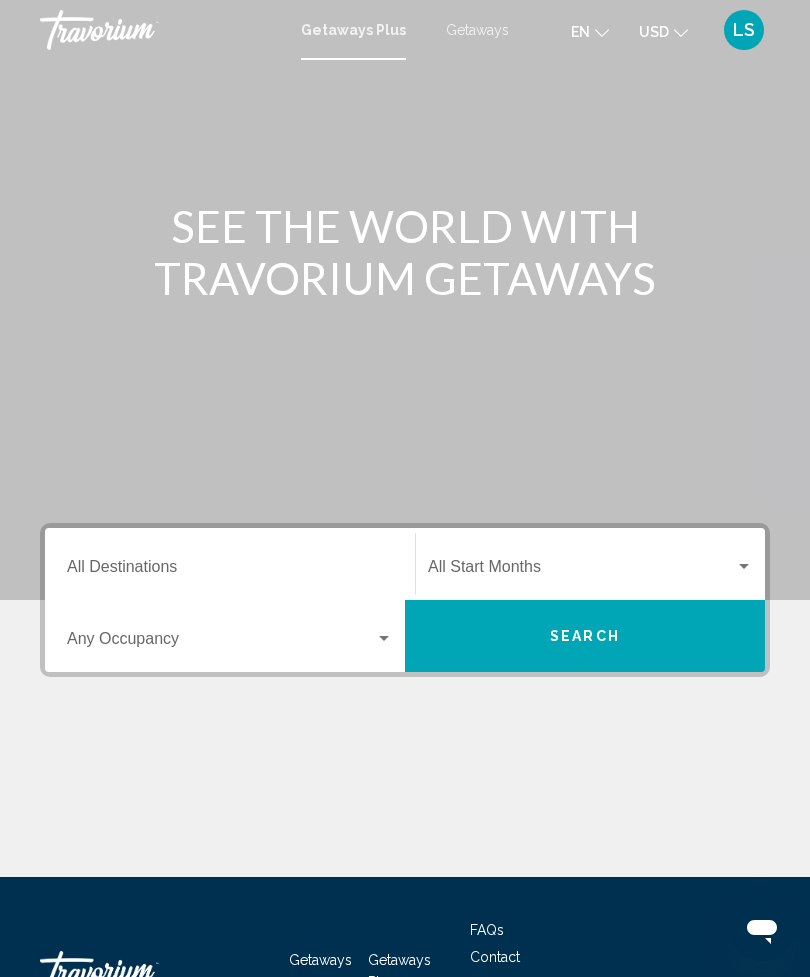 click on "Destination All Destinations" at bounding box center (230, 571) 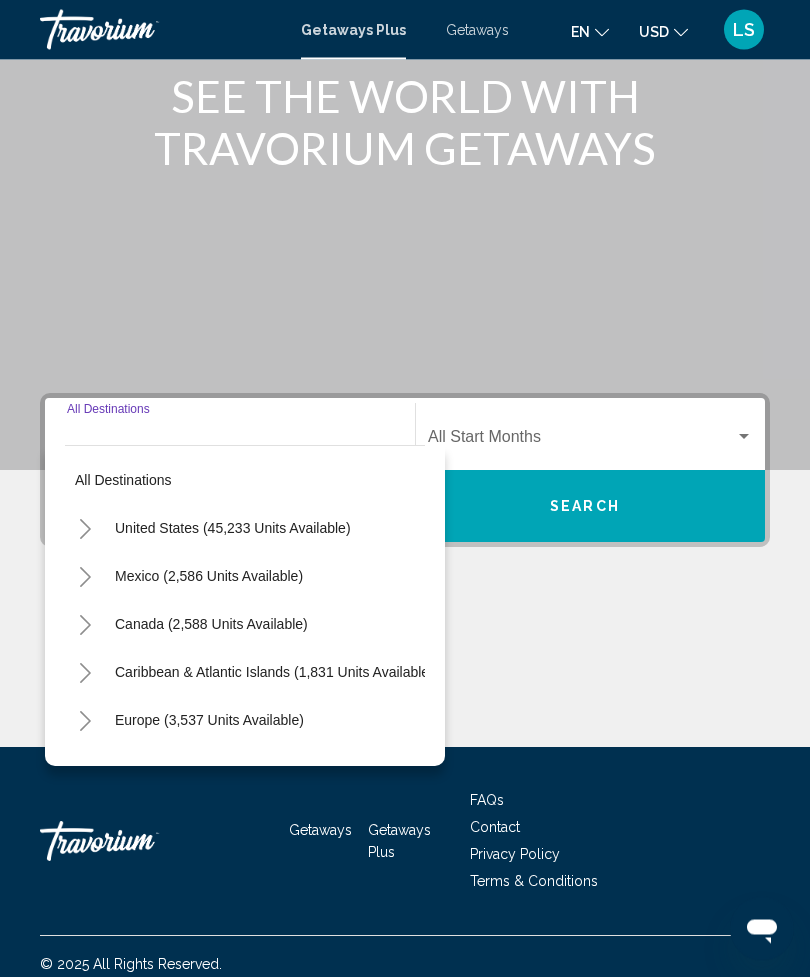 scroll, scrollTop: 145, scrollLeft: 0, axis: vertical 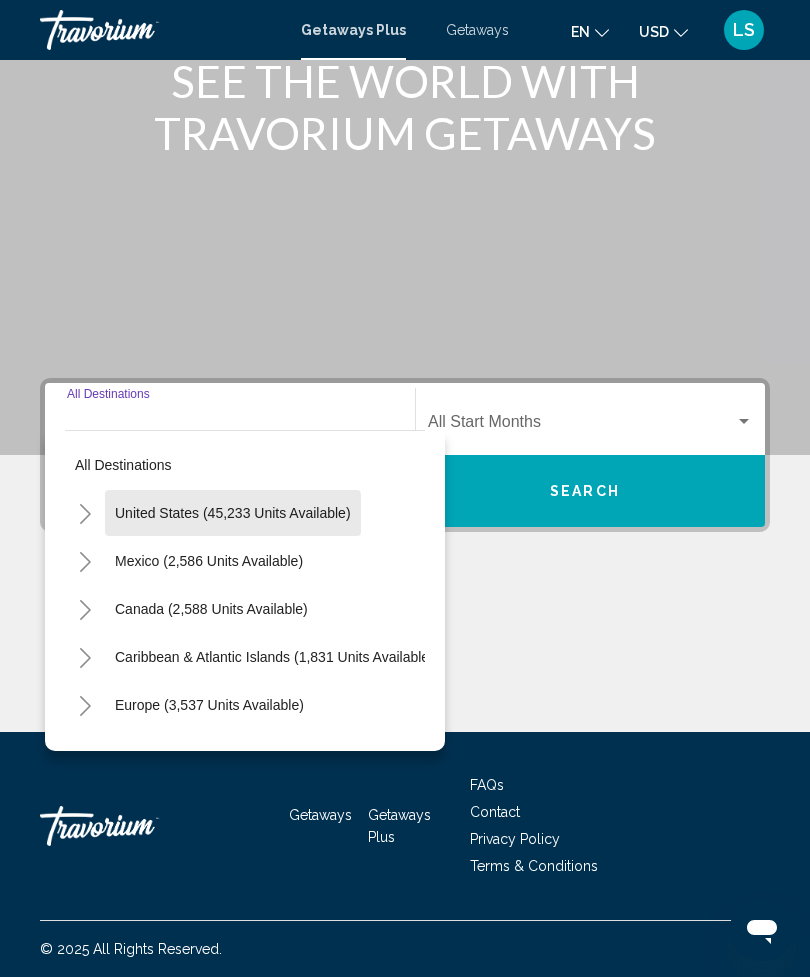 click on "United States (45,233 units available)" at bounding box center [209, 561] 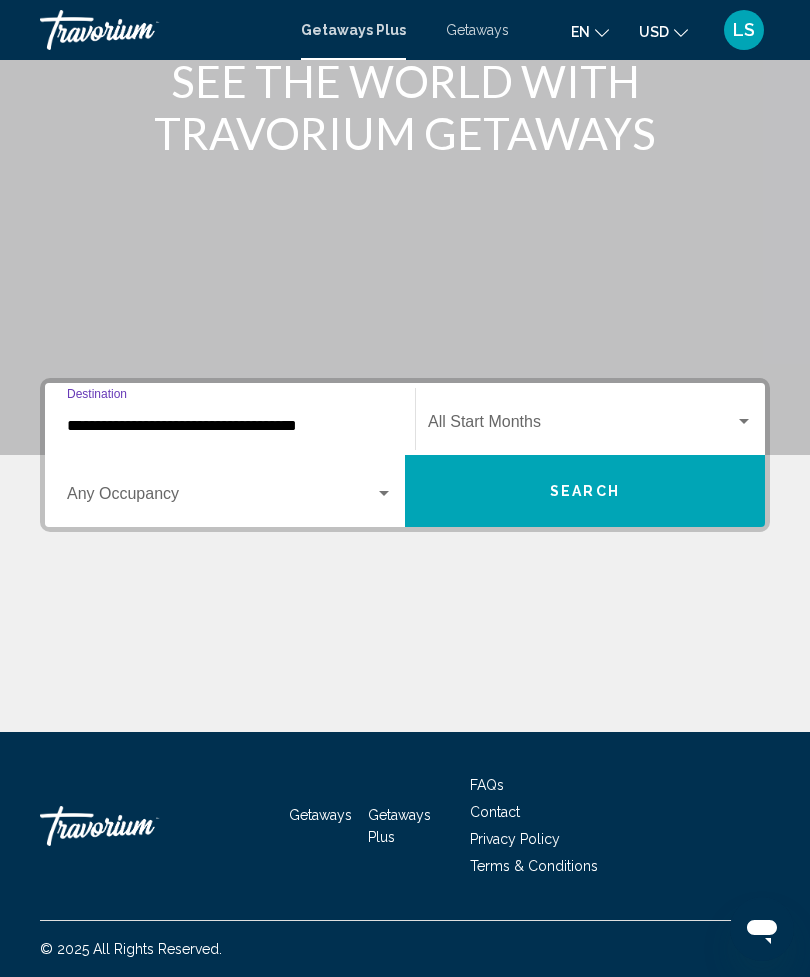 click at bounding box center [221, 498] 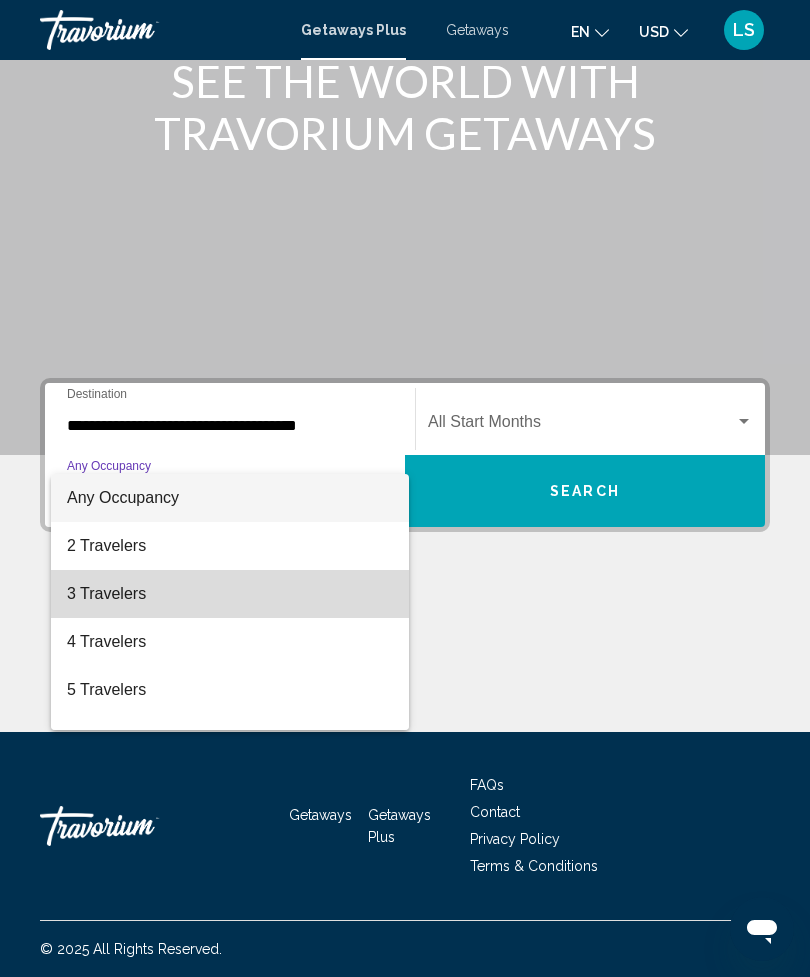 click on "3 Travelers" at bounding box center (230, 594) 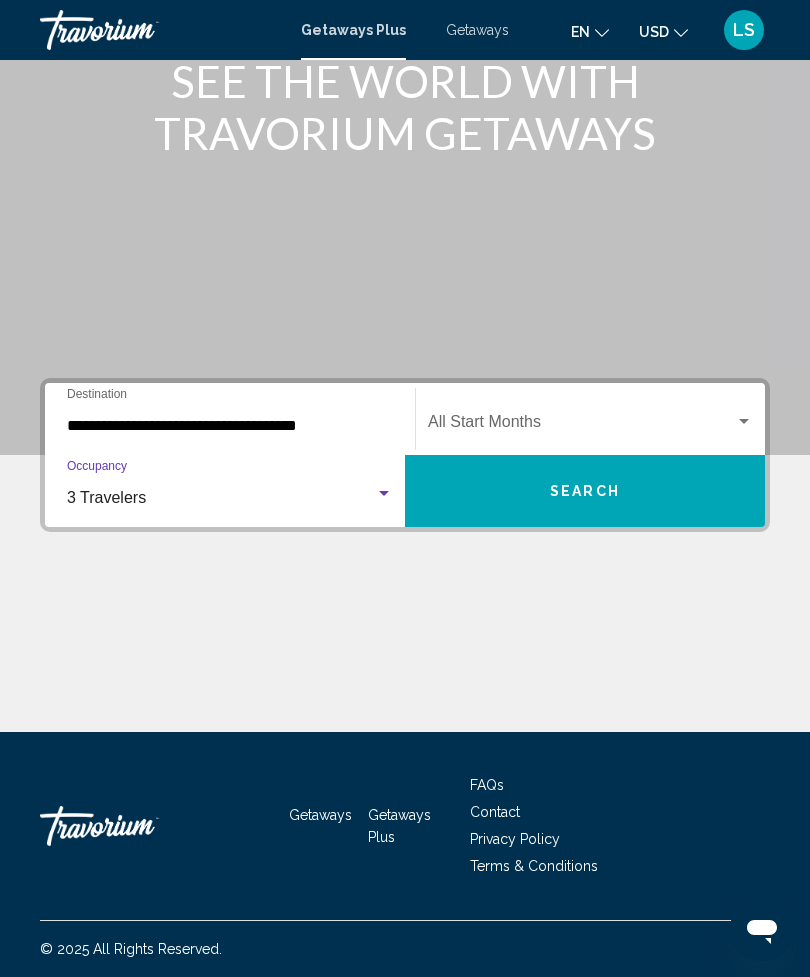 click on "**********" at bounding box center (230, 426) 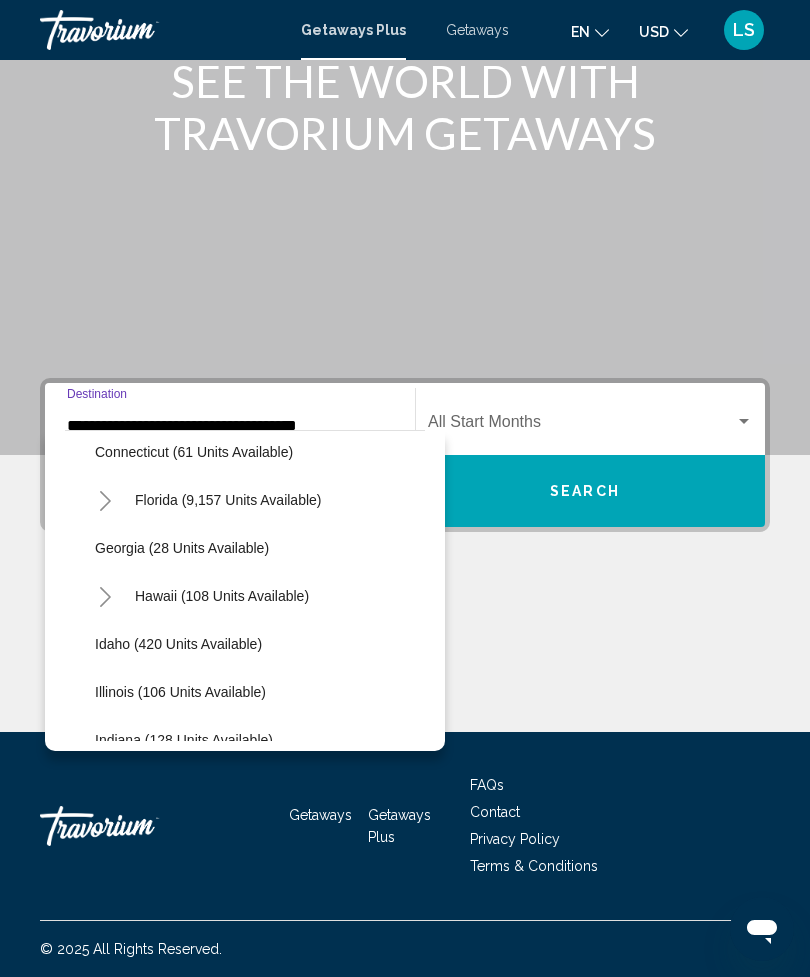 scroll, scrollTop: 300, scrollLeft: 0, axis: vertical 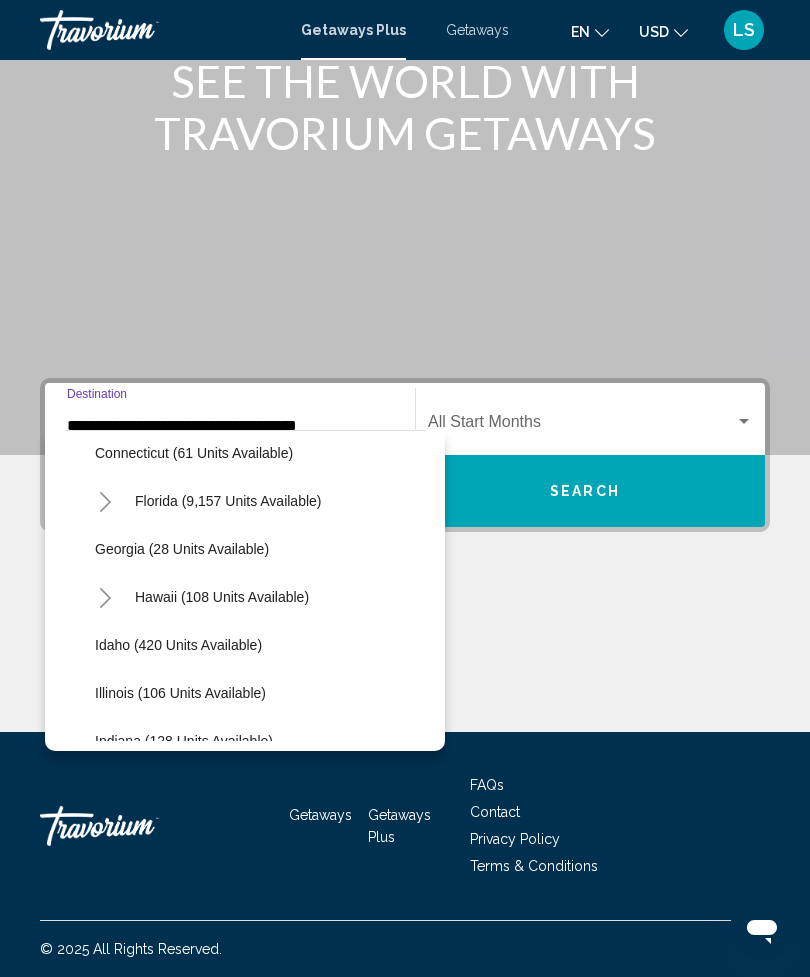 click 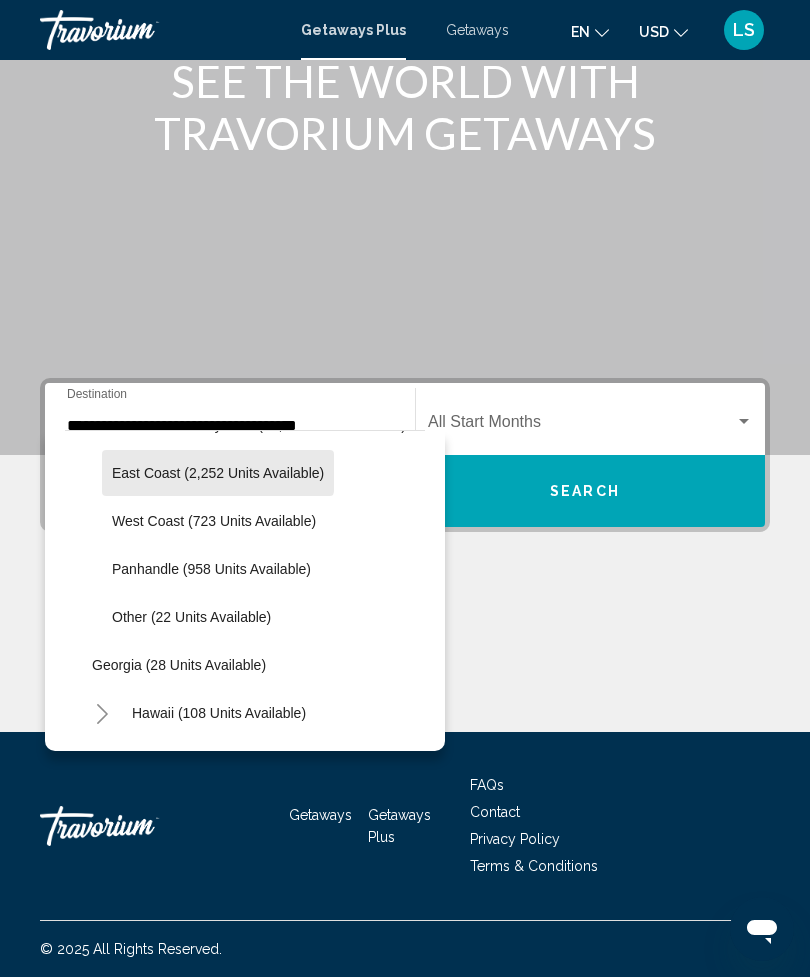 scroll, scrollTop: 426, scrollLeft: 2, axis: both 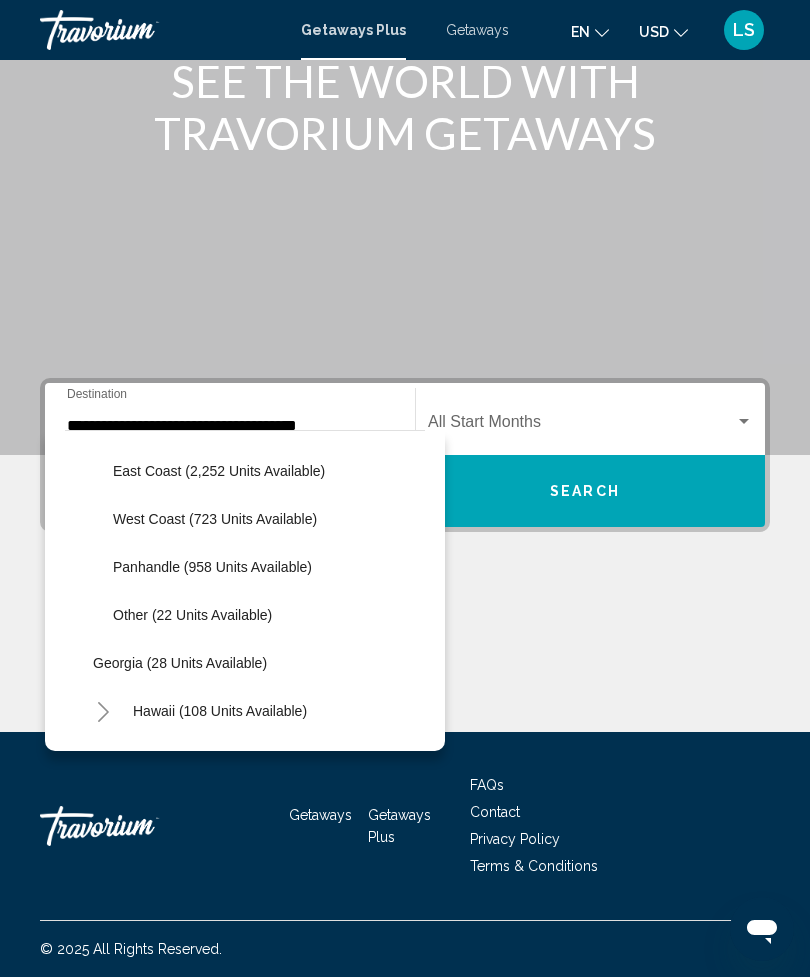 click on "Other (22 units available)" 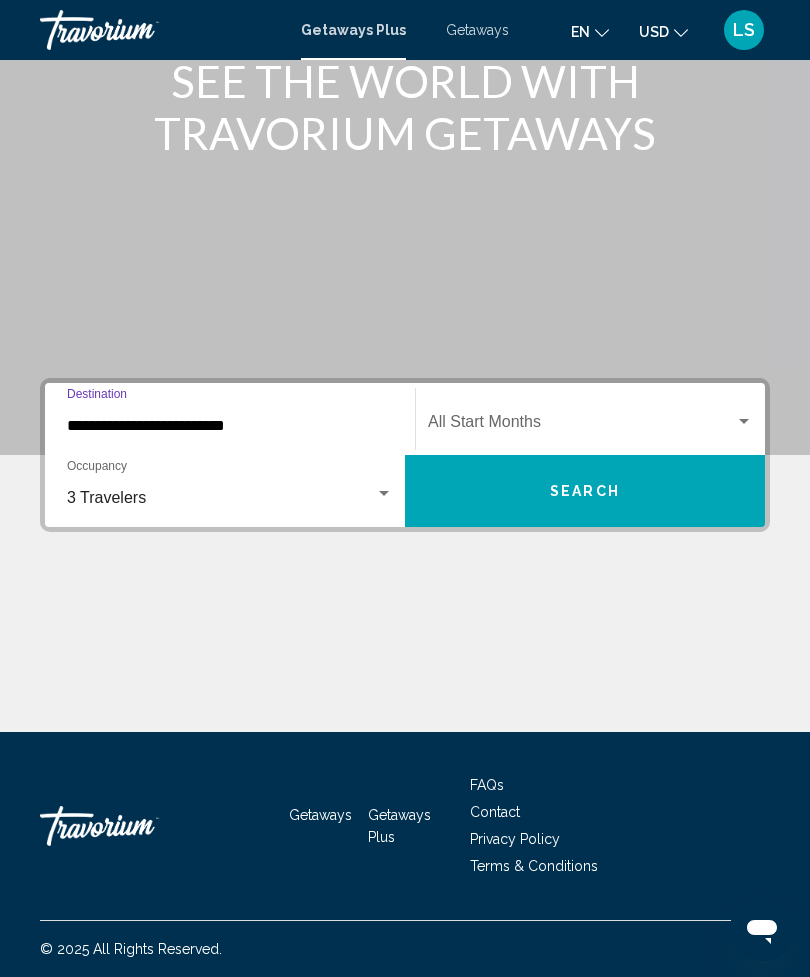click on "**********" at bounding box center (230, 426) 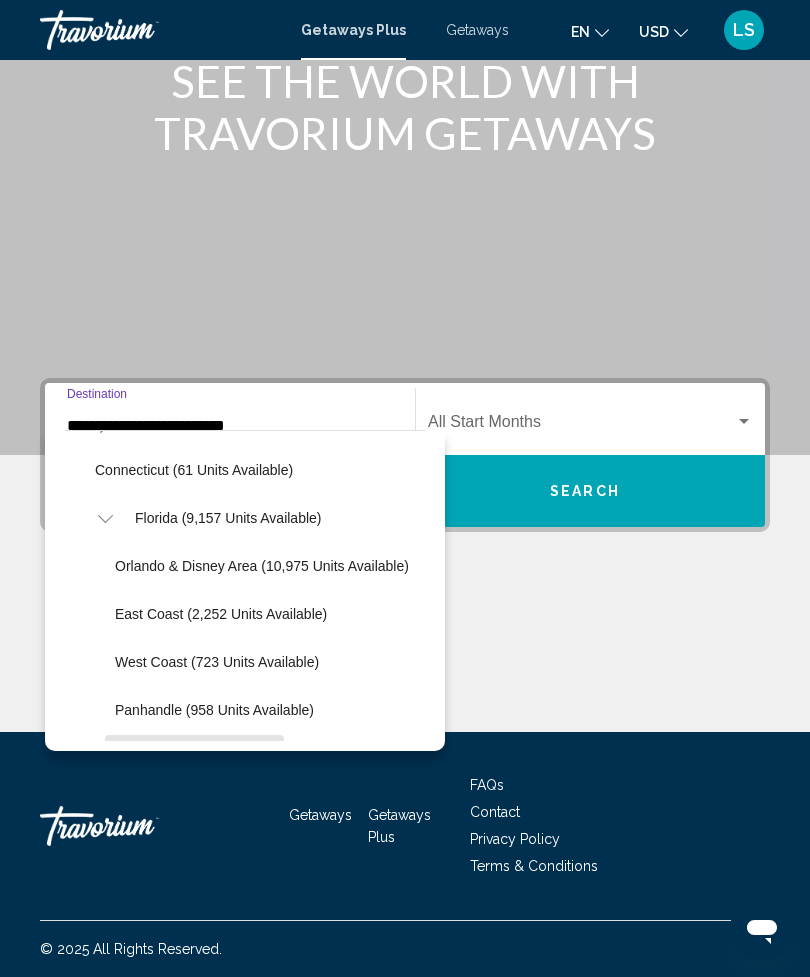 scroll, scrollTop: 300, scrollLeft: 0, axis: vertical 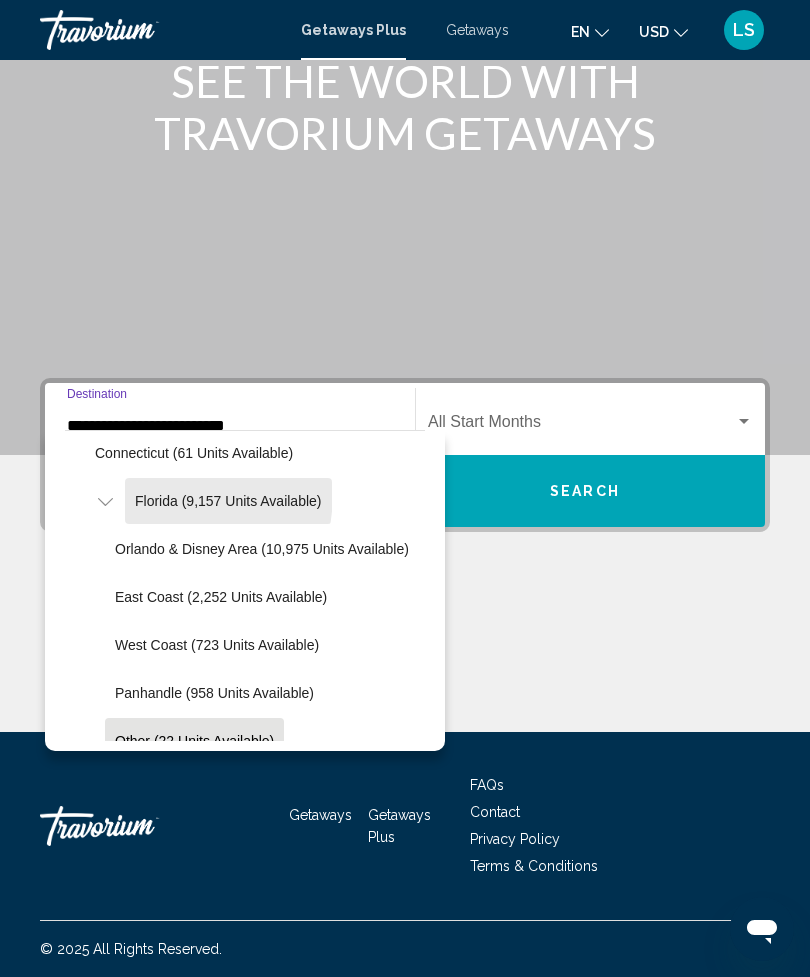 click on "Florida (9,157 units available)" 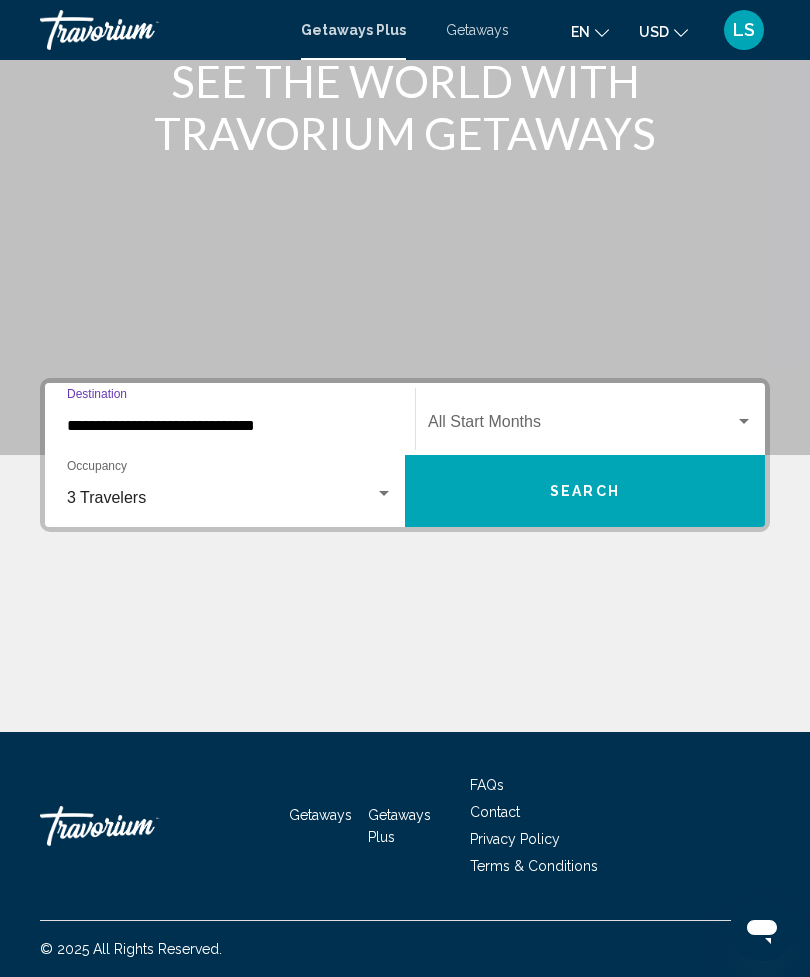 click at bounding box center (581, 426) 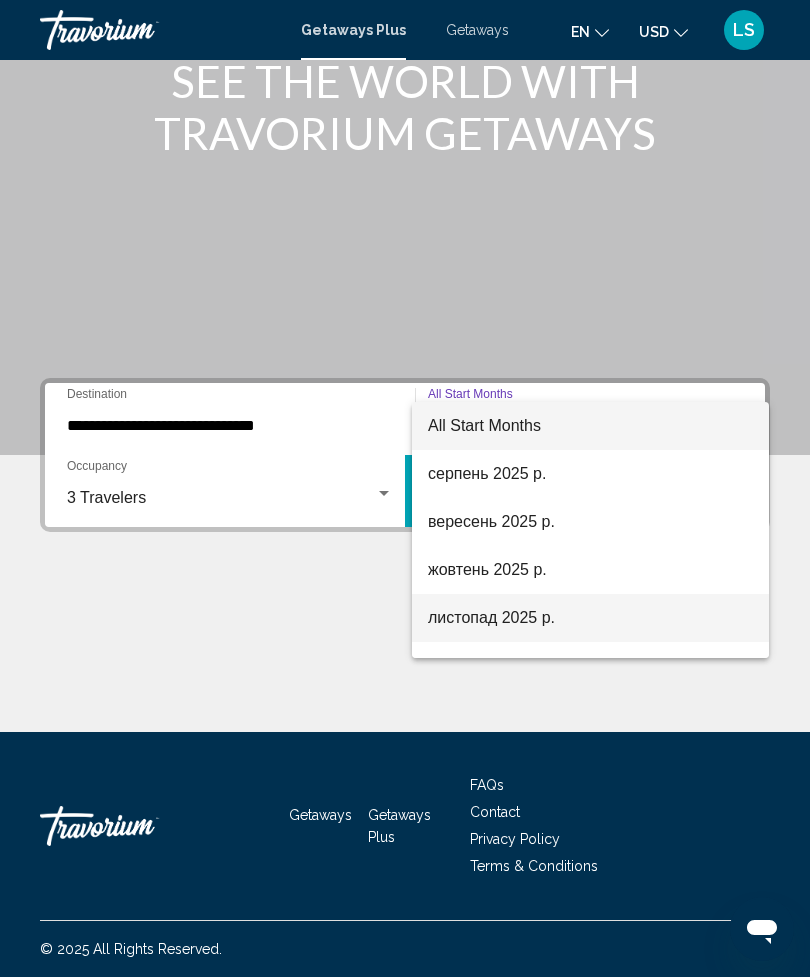 click on "листопад 2025 р." at bounding box center (590, 618) 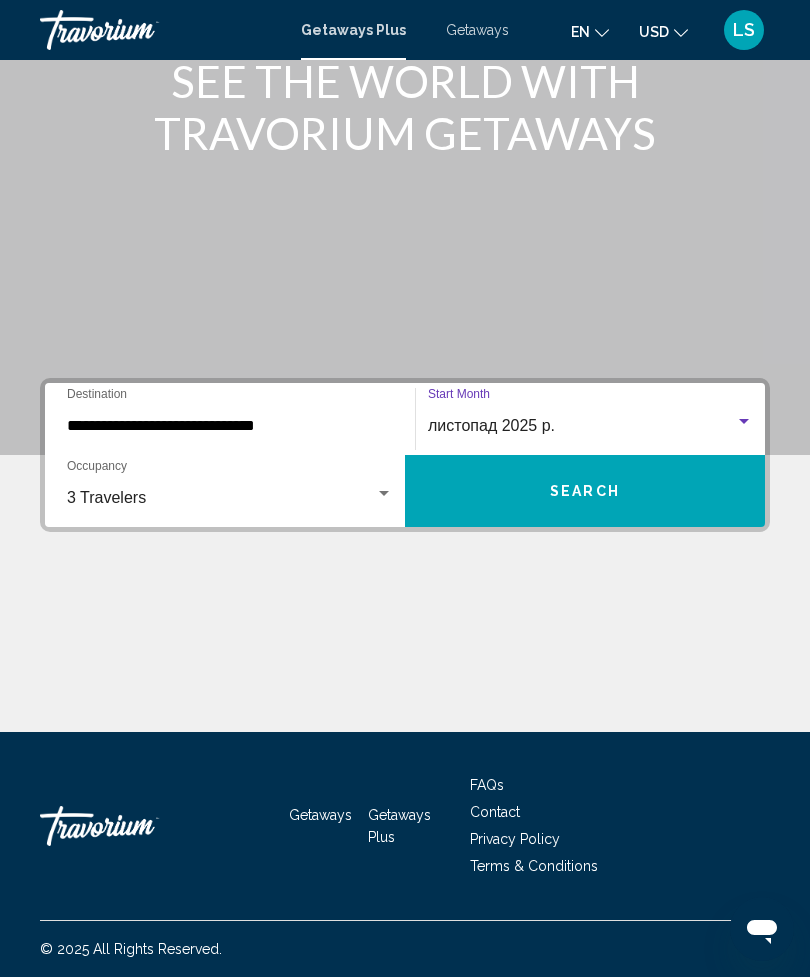 click on "Search" at bounding box center [585, 491] 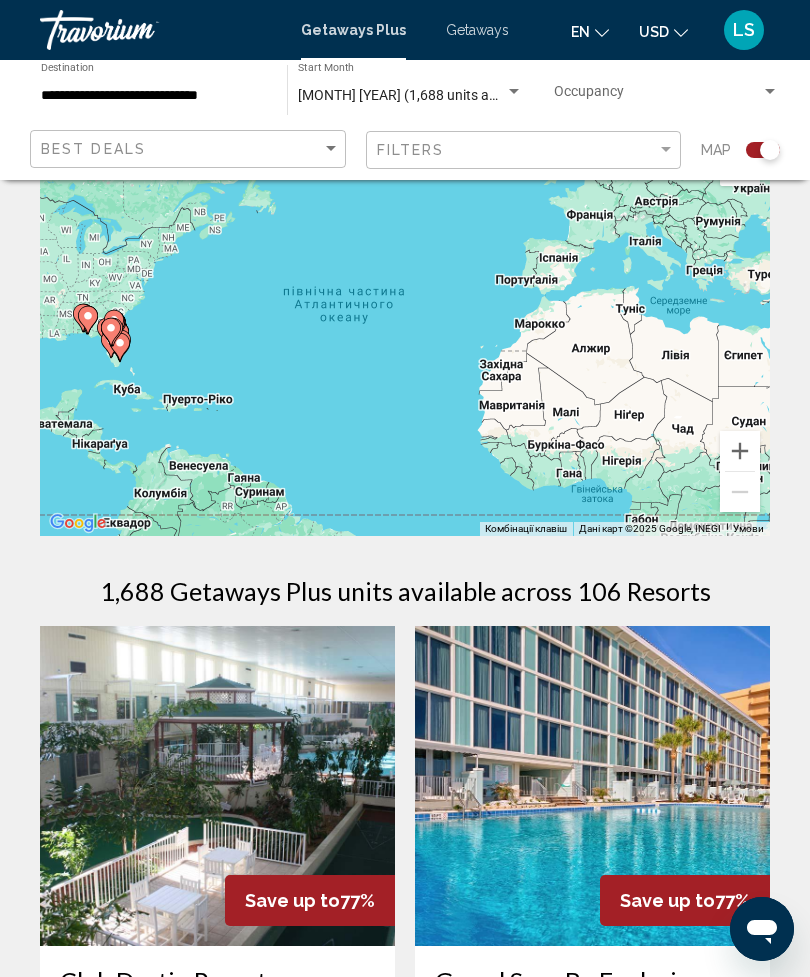 click at bounding box center [770, 91] 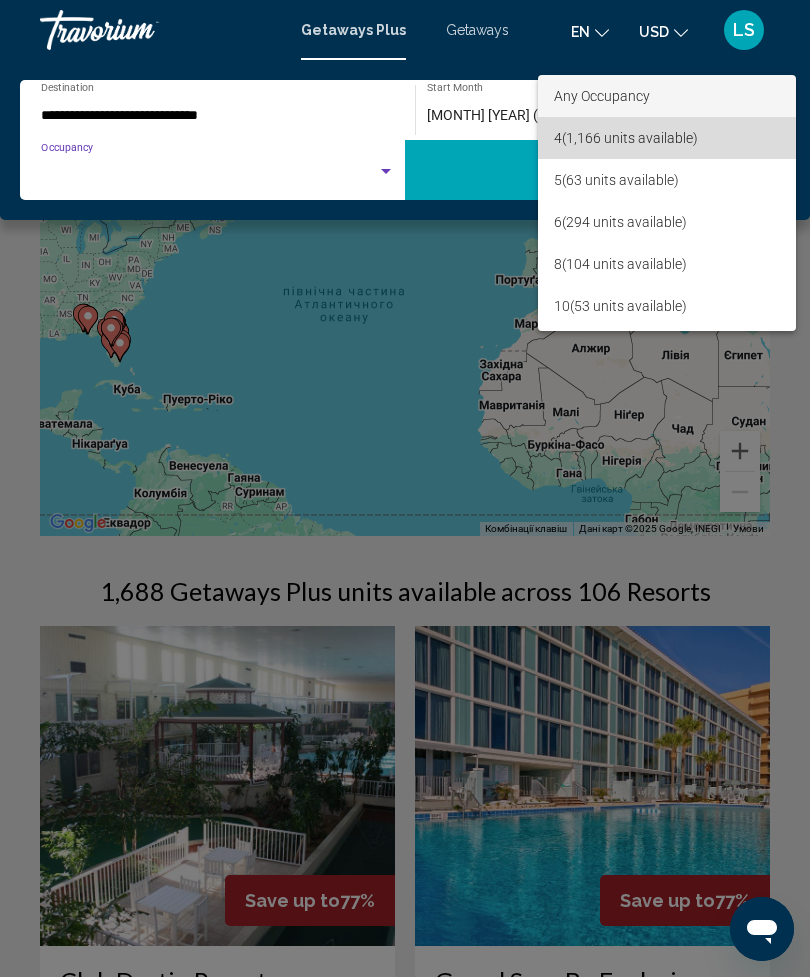 click on "4  (1,166 units available)" at bounding box center (667, 138) 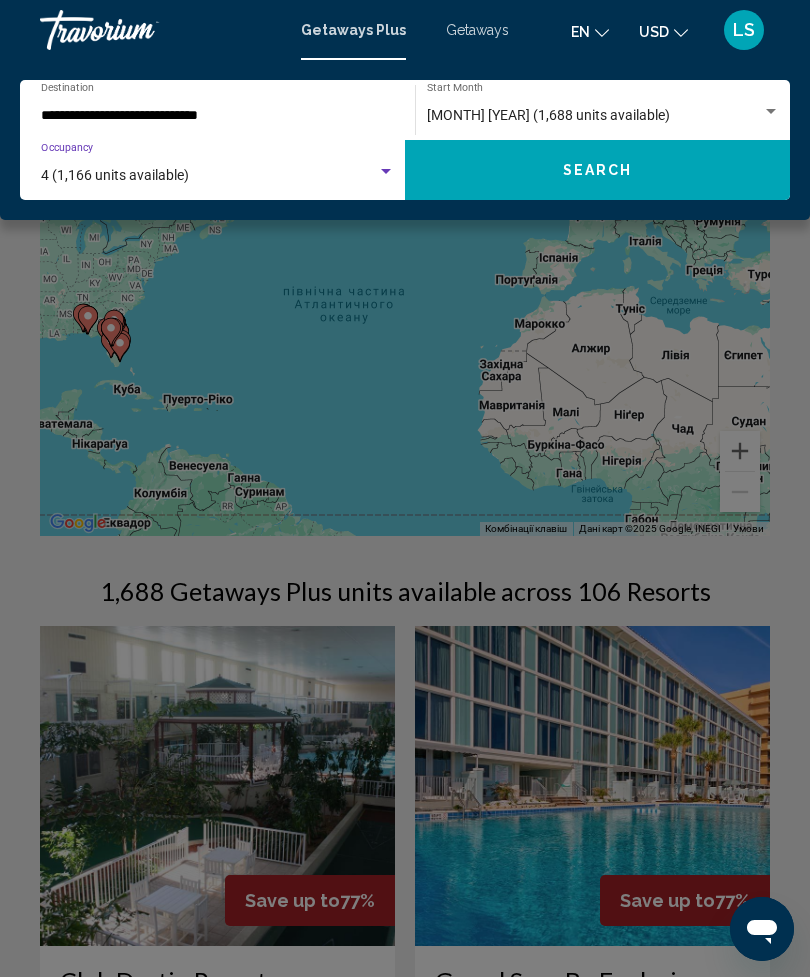 click on "Search" 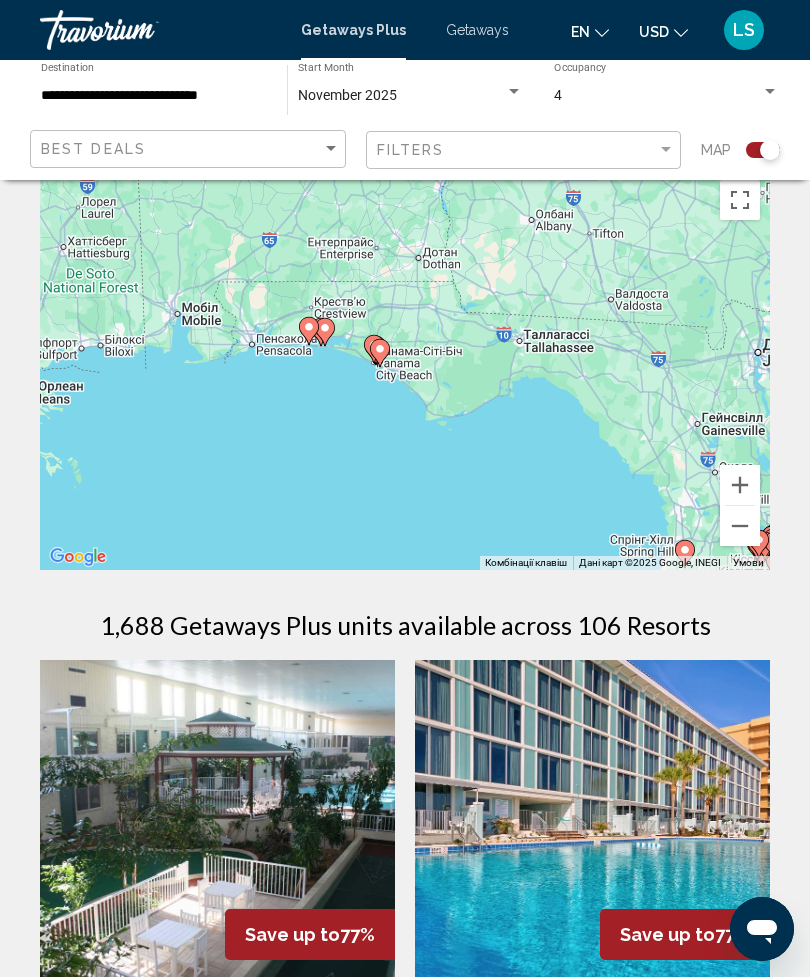 scroll, scrollTop: 29, scrollLeft: 0, axis: vertical 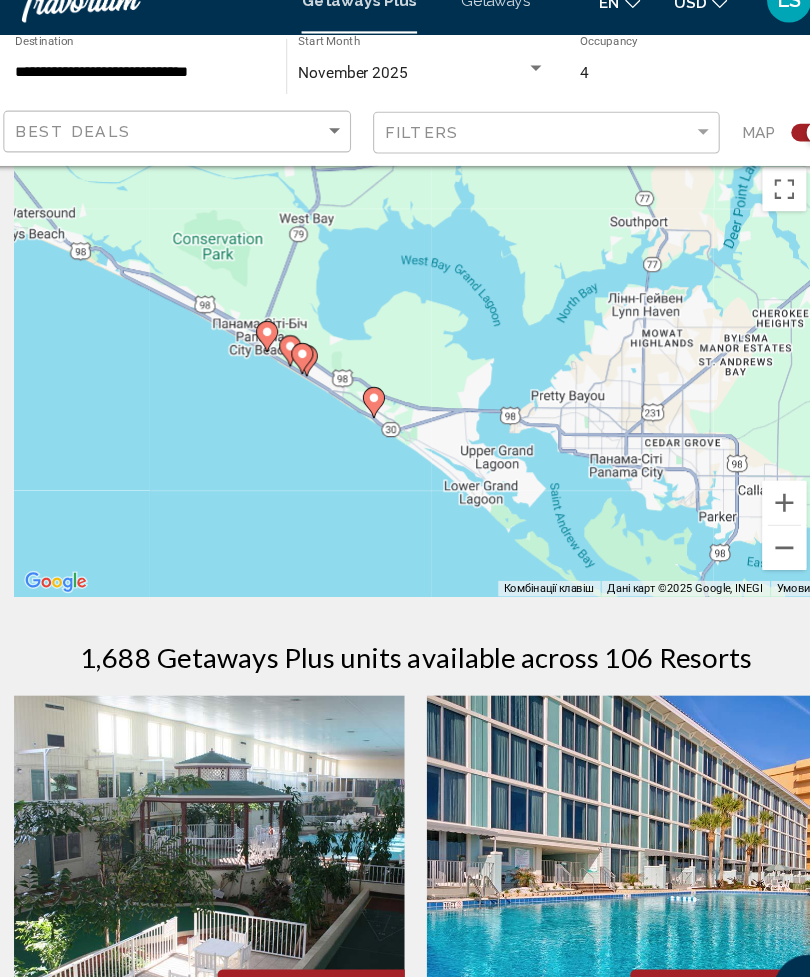 type on "**********" 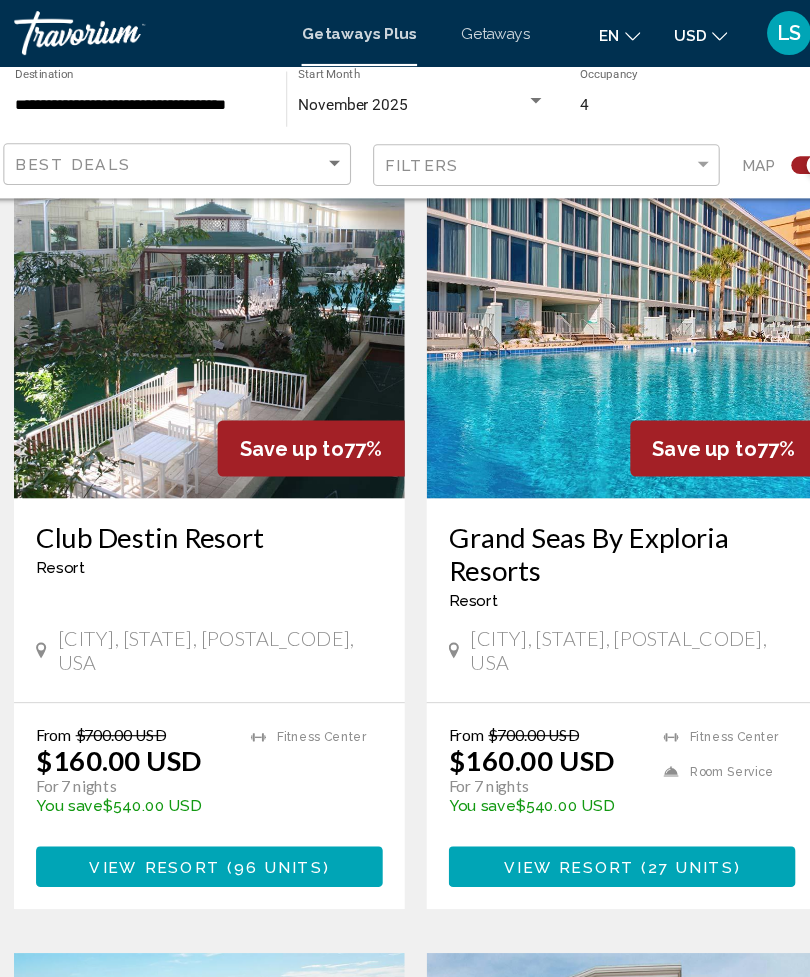 scroll, scrollTop: 556, scrollLeft: 0, axis: vertical 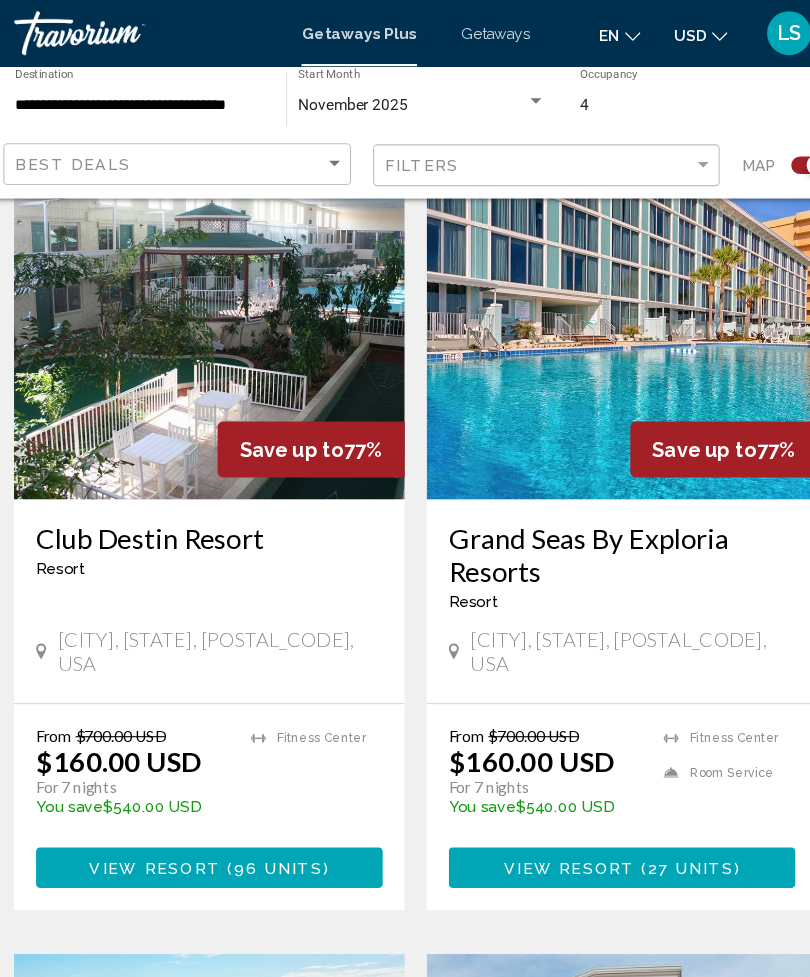 click on "96 units" at bounding box center (280, 789) 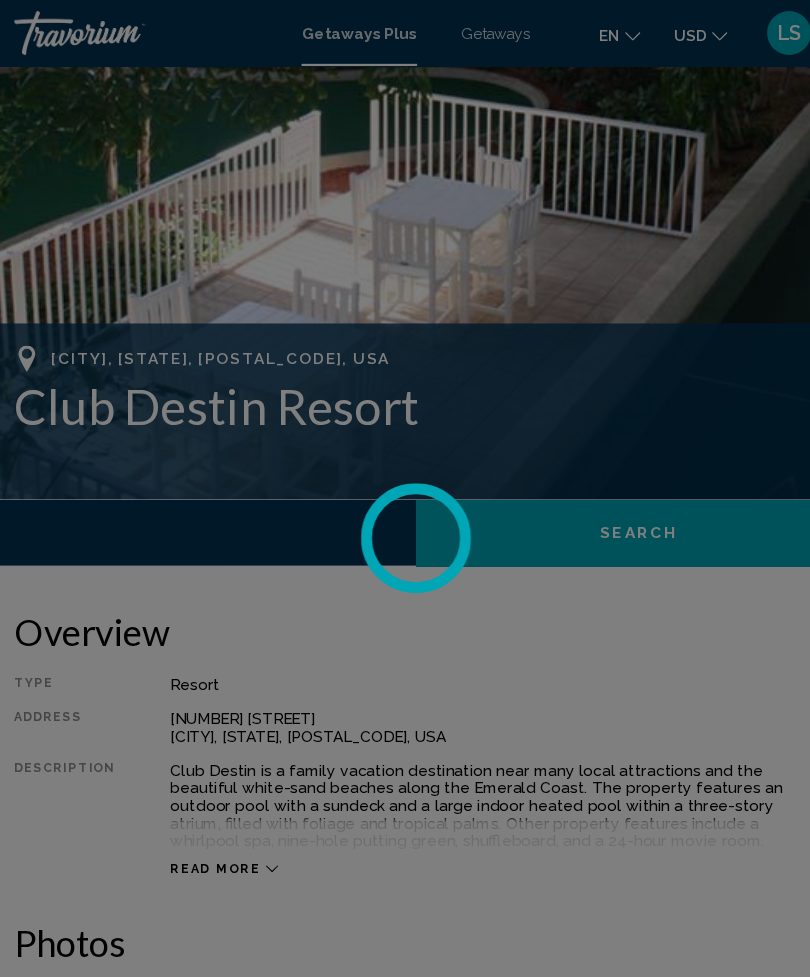 scroll, scrollTop: 0, scrollLeft: 0, axis: both 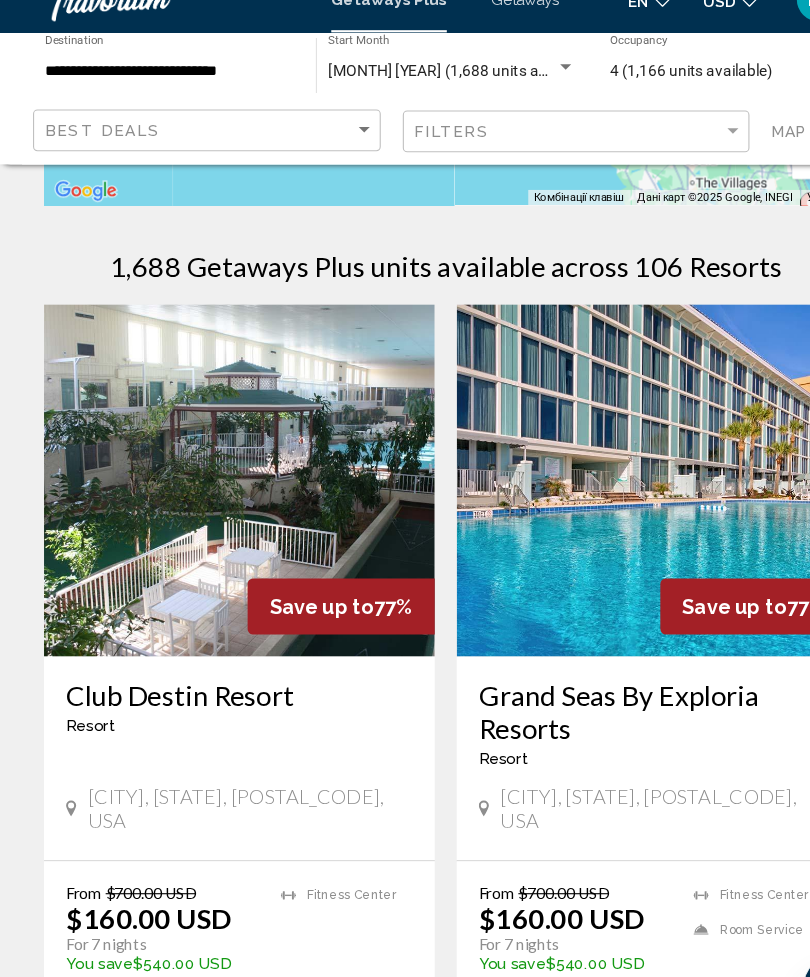 click on "4 (1,166 units available)" at bounding box center [628, 95] 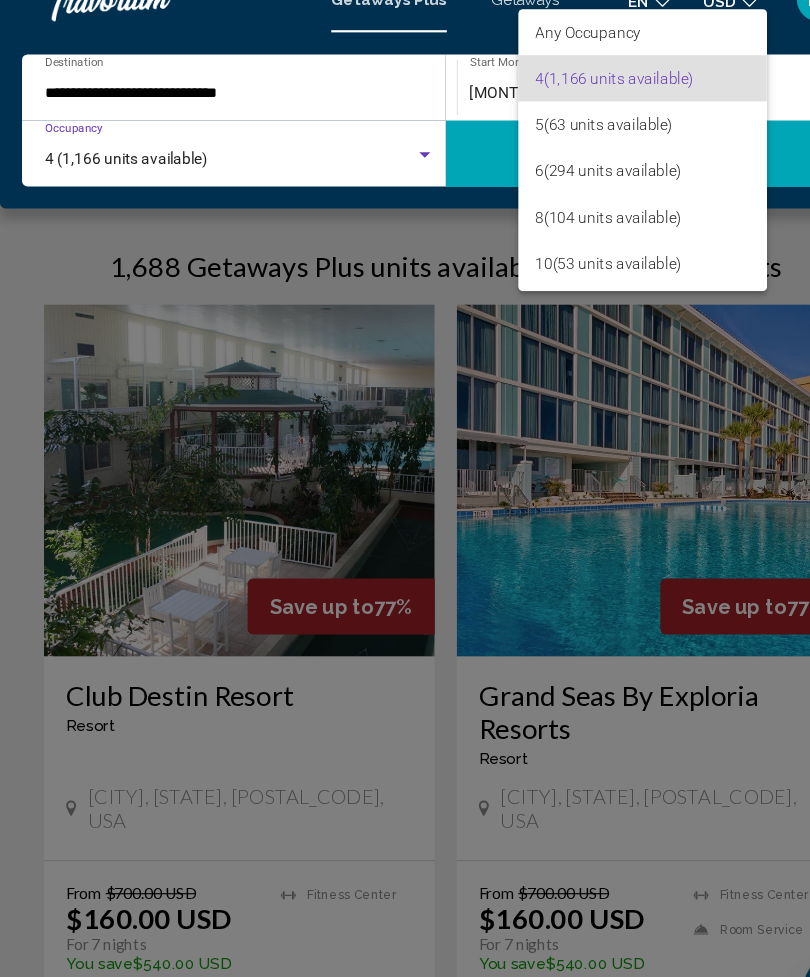 scroll, scrollTop: 6, scrollLeft: 0, axis: vertical 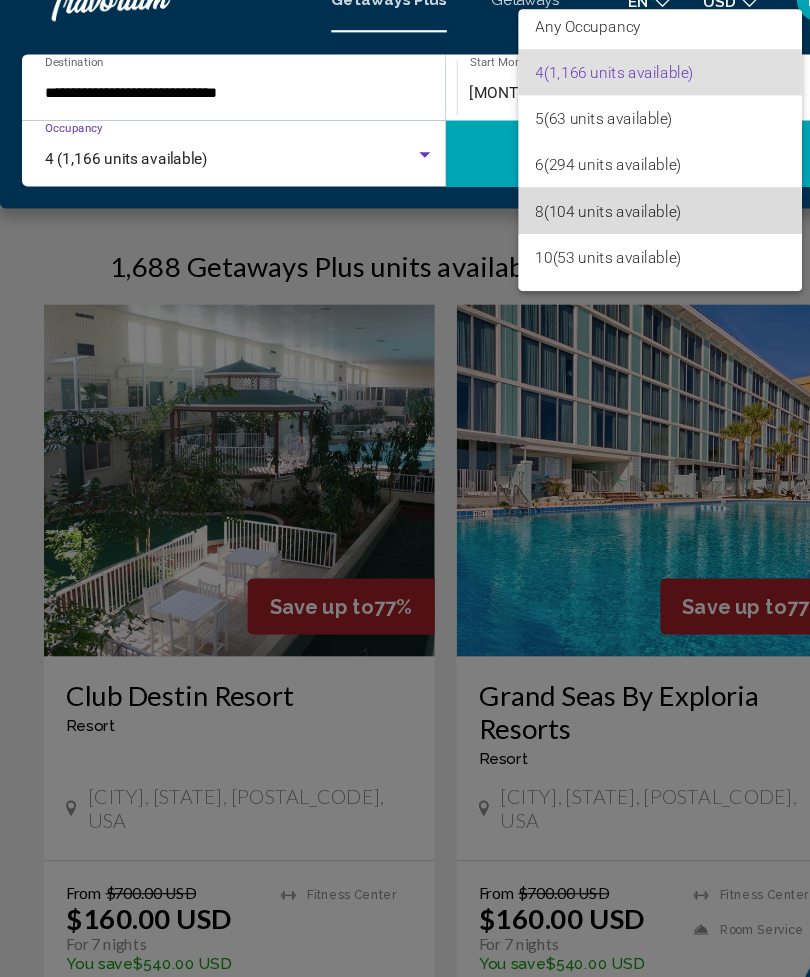 click on "8  (104 units available)" at bounding box center (600, 222) 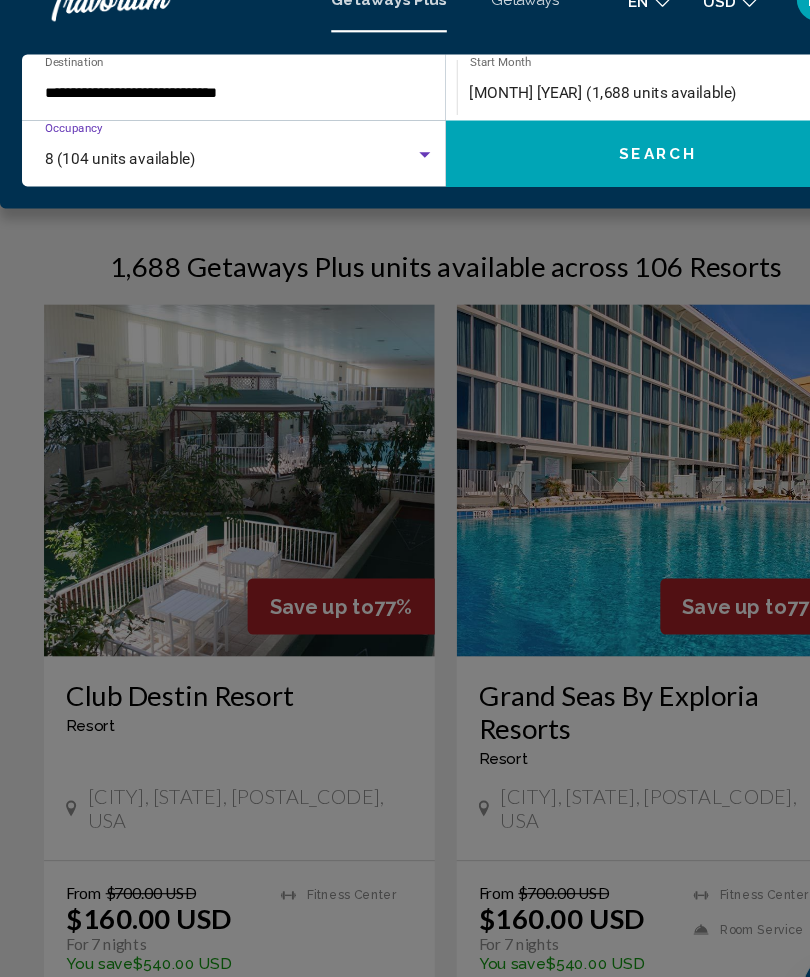 click on "[MONTH] [YEAR] (1,688 units available)" at bounding box center (548, 115) 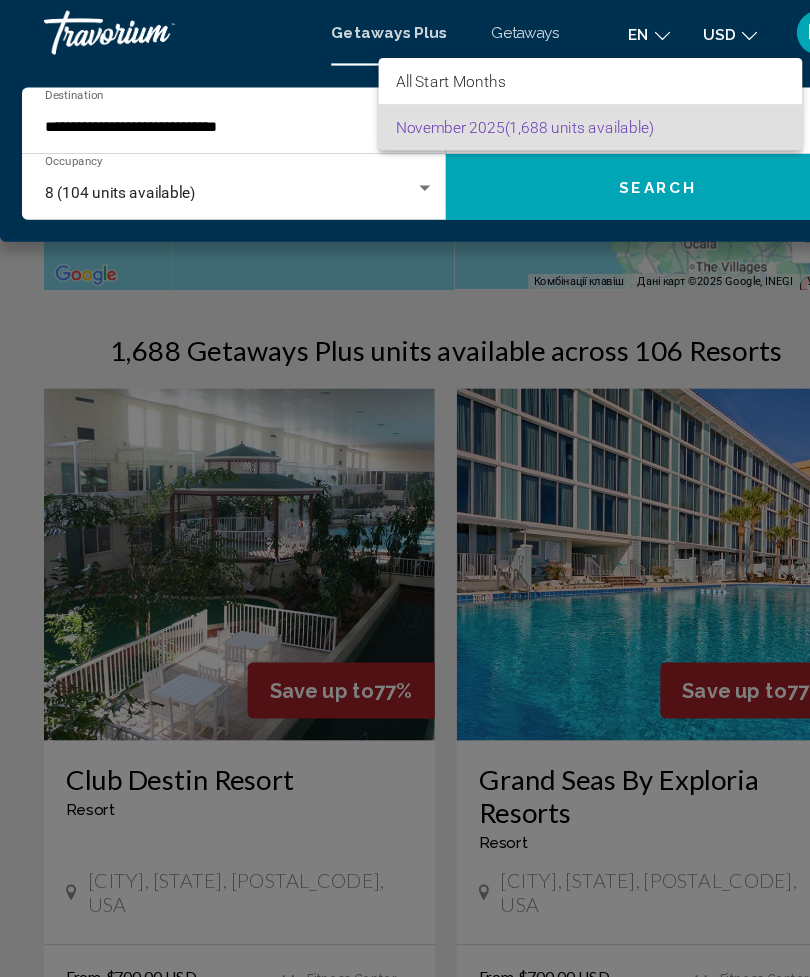 scroll, scrollTop: 336, scrollLeft: 0, axis: vertical 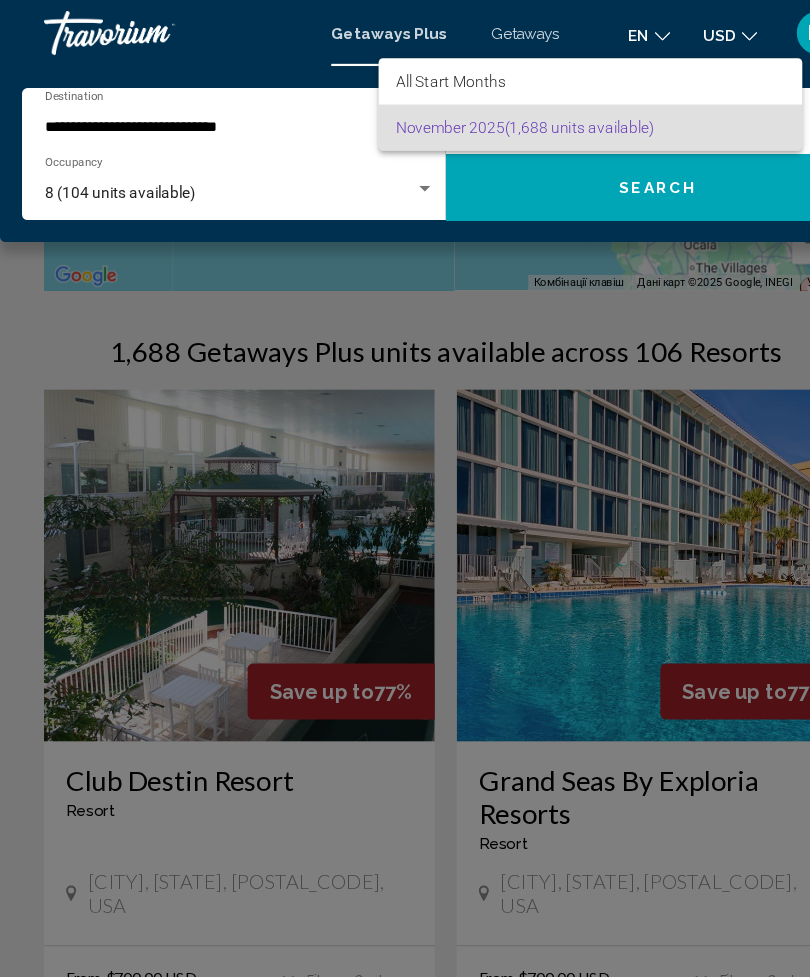 click at bounding box center [405, 488] 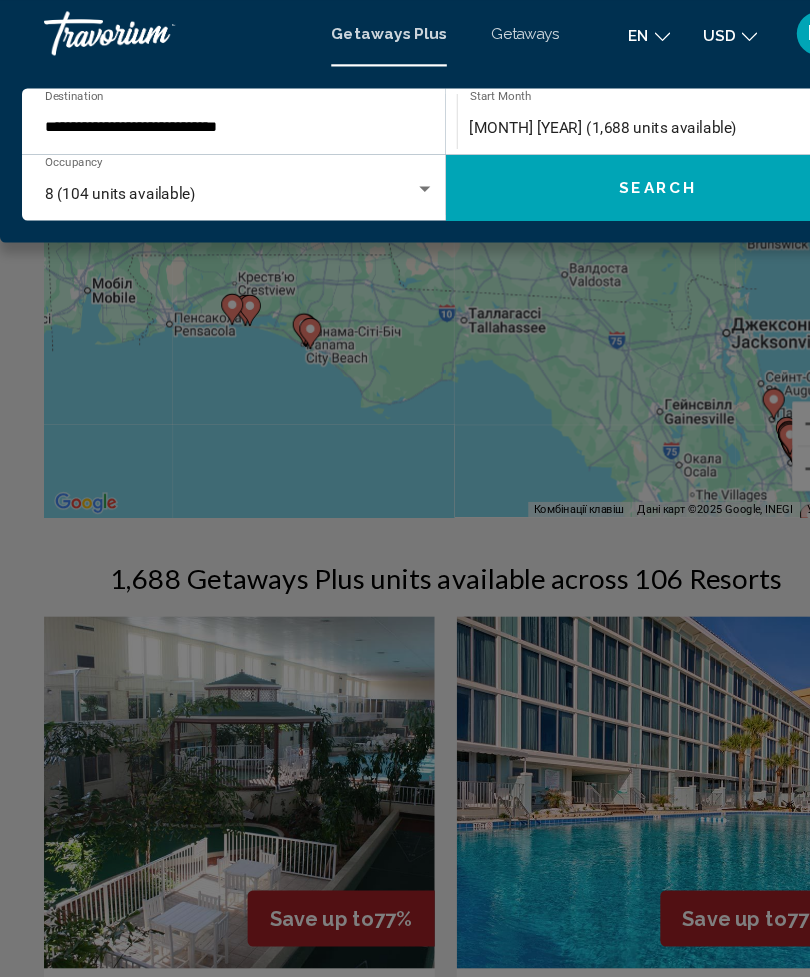 scroll, scrollTop: 193, scrollLeft: 0, axis: vertical 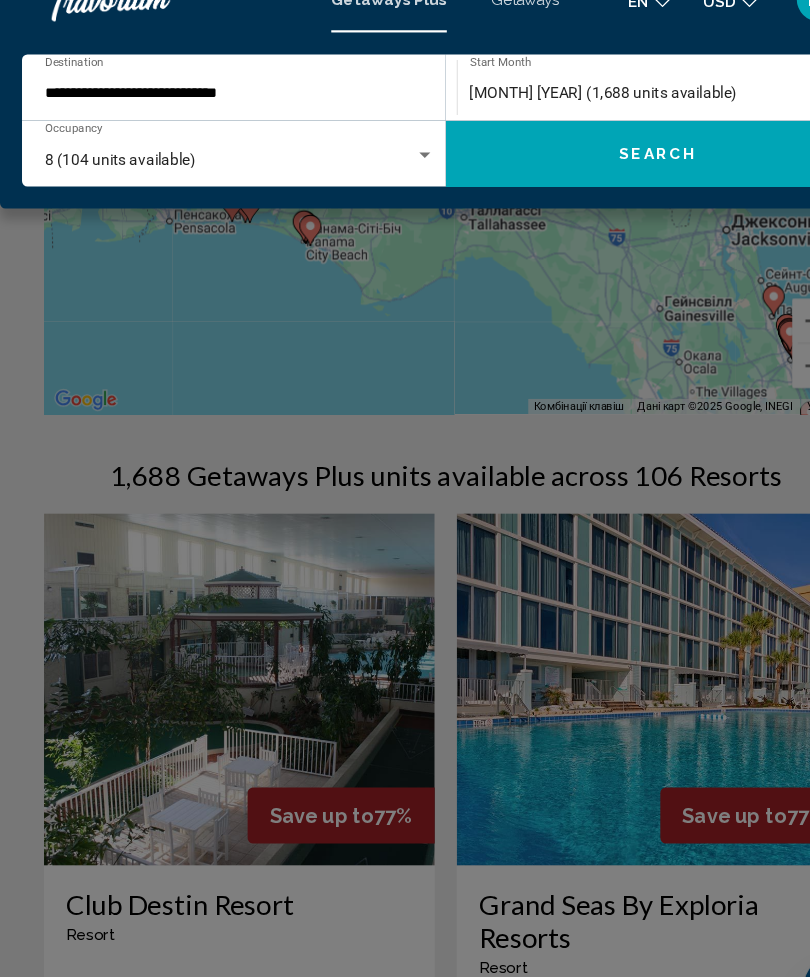 click on "8 (104 units available)" at bounding box center (109, 175) 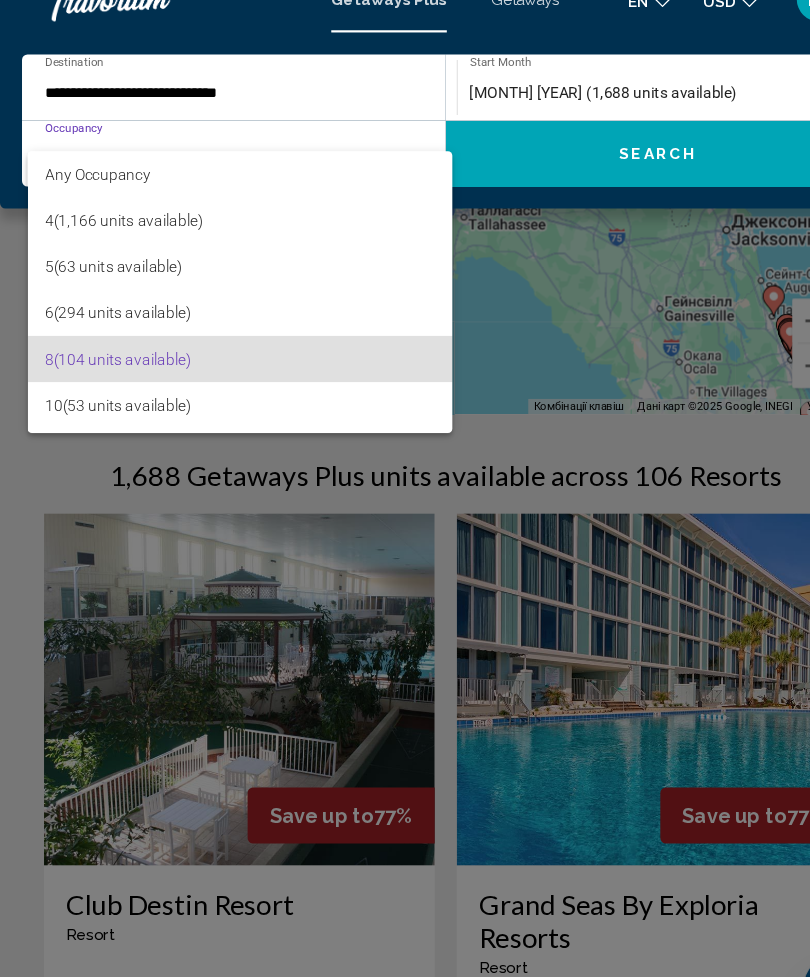scroll, scrollTop: 38, scrollLeft: 0, axis: vertical 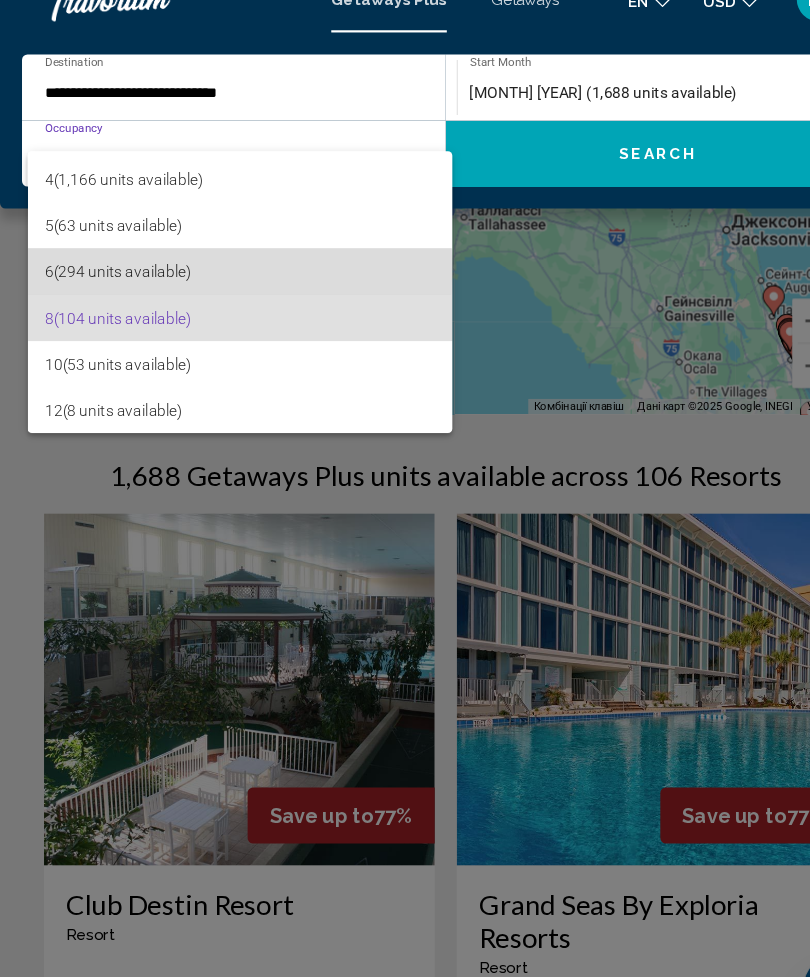 click on "6  (294 units available)" at bounding box center (218, 277) 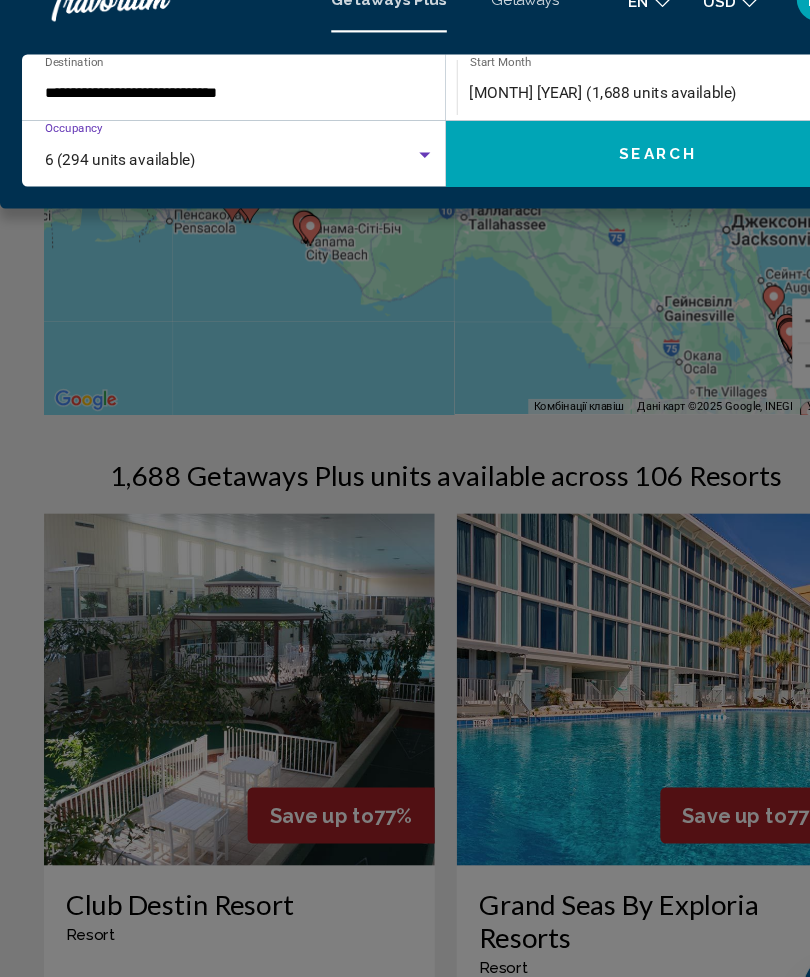 click on "Search" 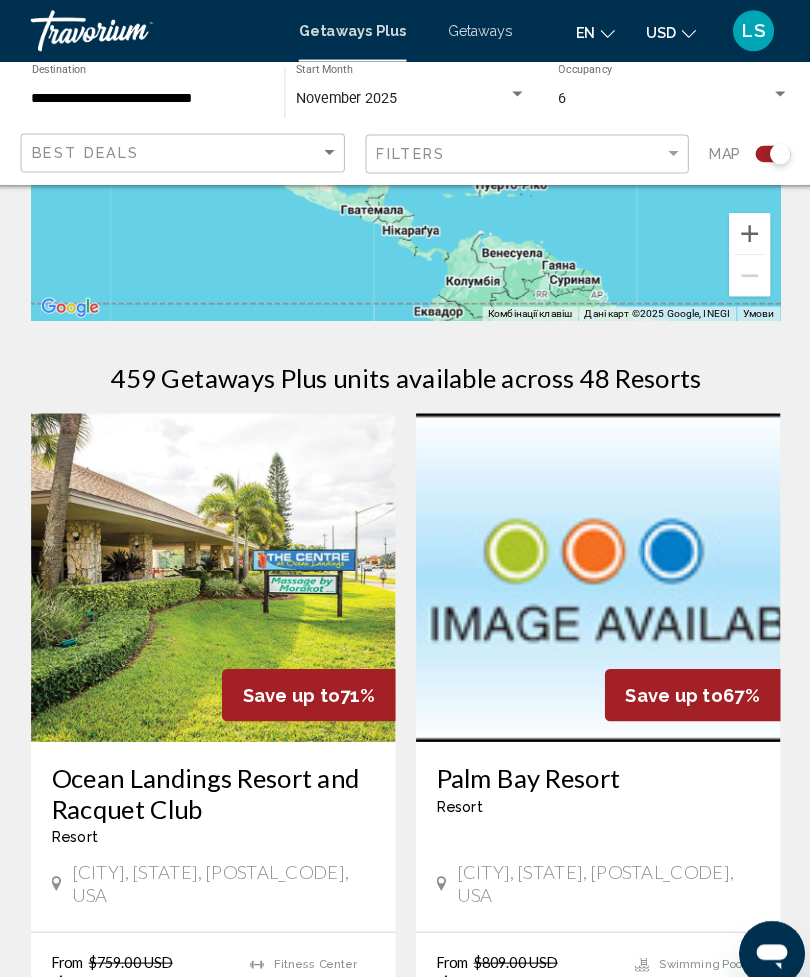 scroll, scrollTop: 298, scrollLeft: 0, axis: vertical 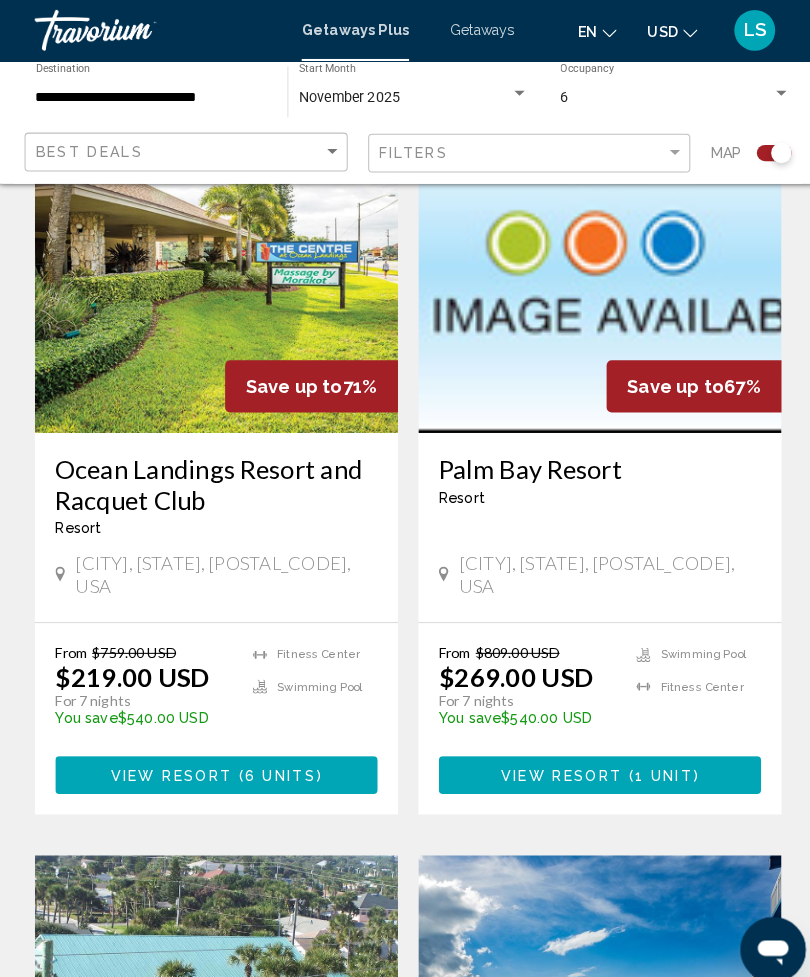 click on "View Resort" at bounding box center (173, 759) 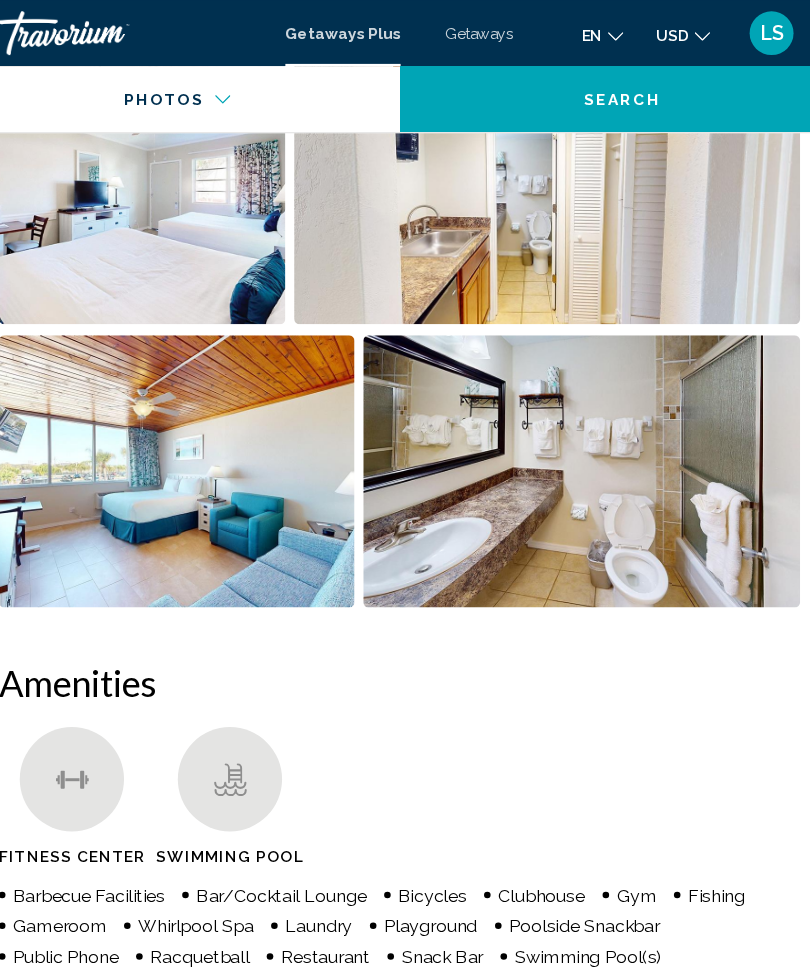 scroll, scrollTop: 1658, scrollLeft: 0, axis: vertical 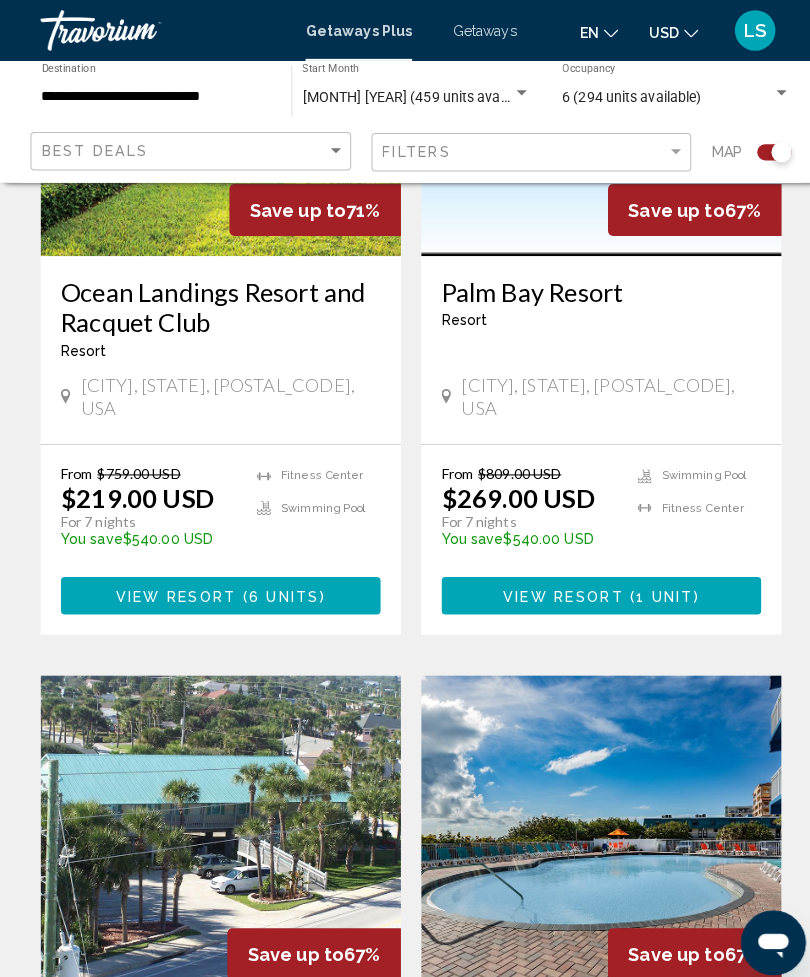 click on "**********" at bounding box center (154, 96) 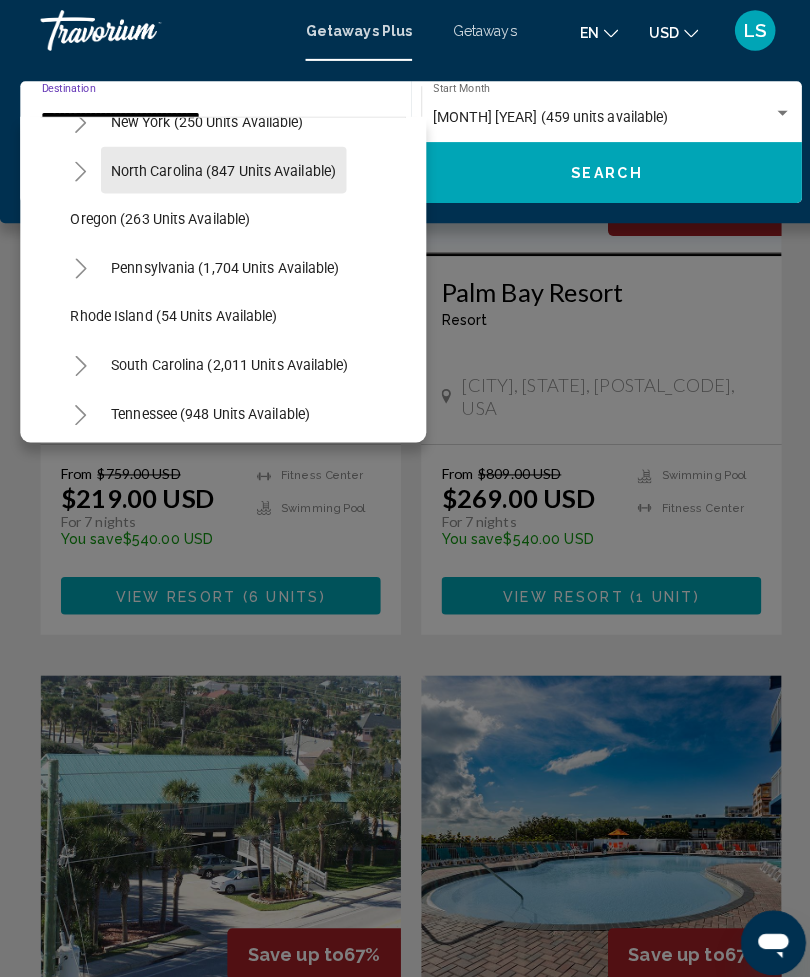 scroll, scrollTop: 1614, scrollLeft: 0, axis: vertical 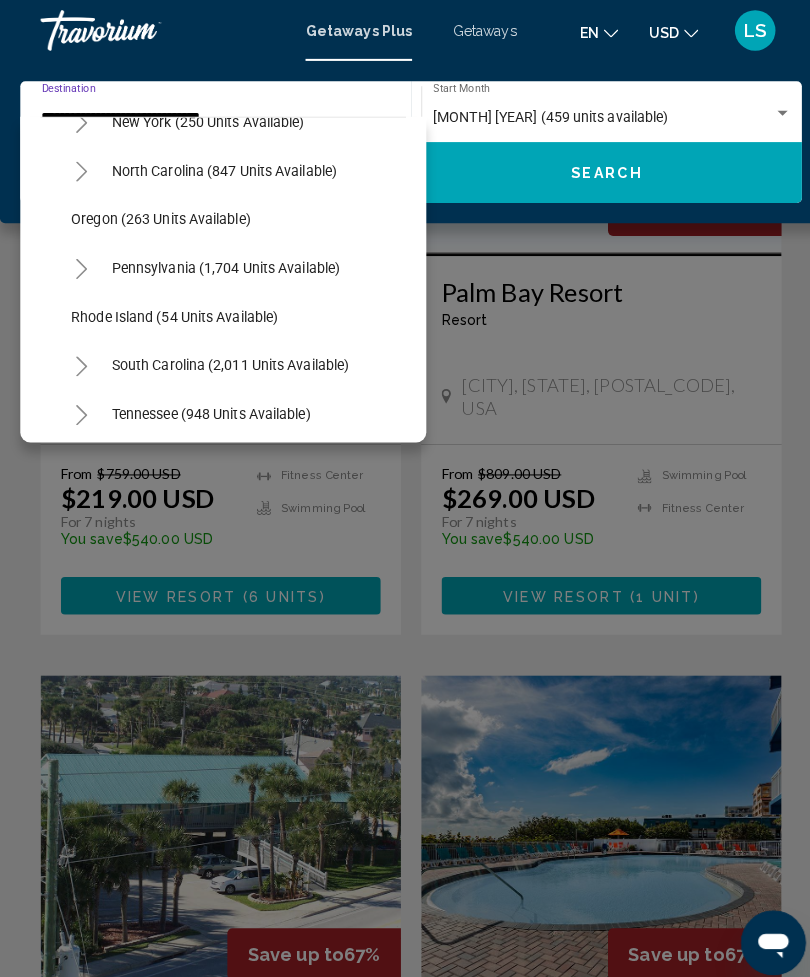 click on "Oregon (263 units available)" 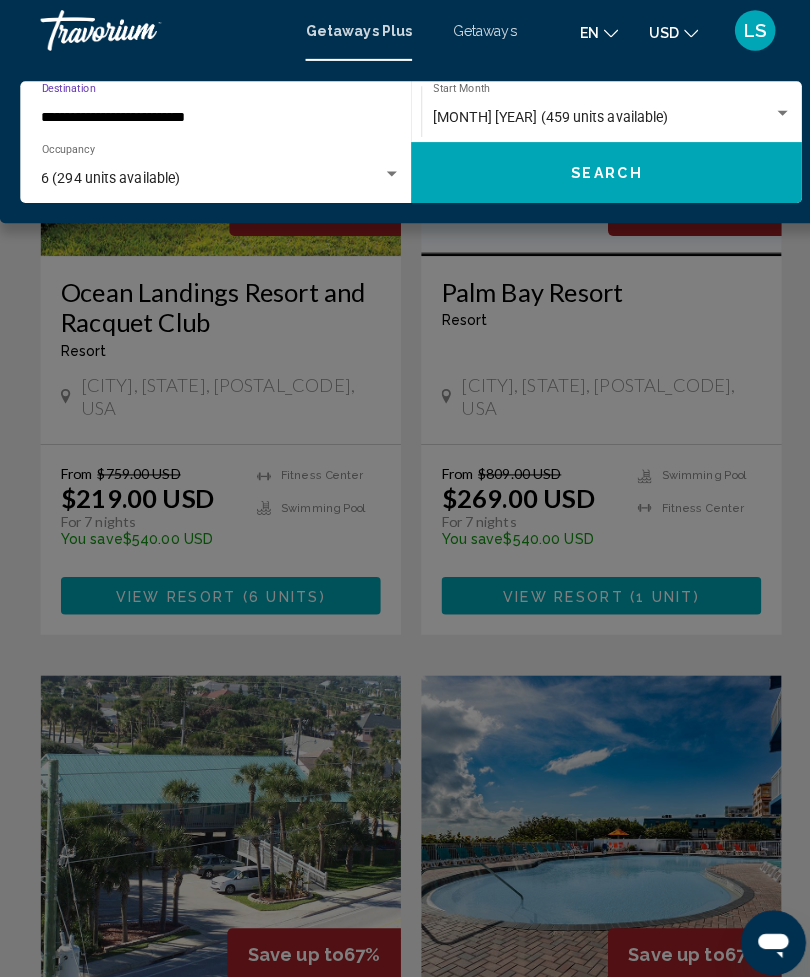click on "Search" 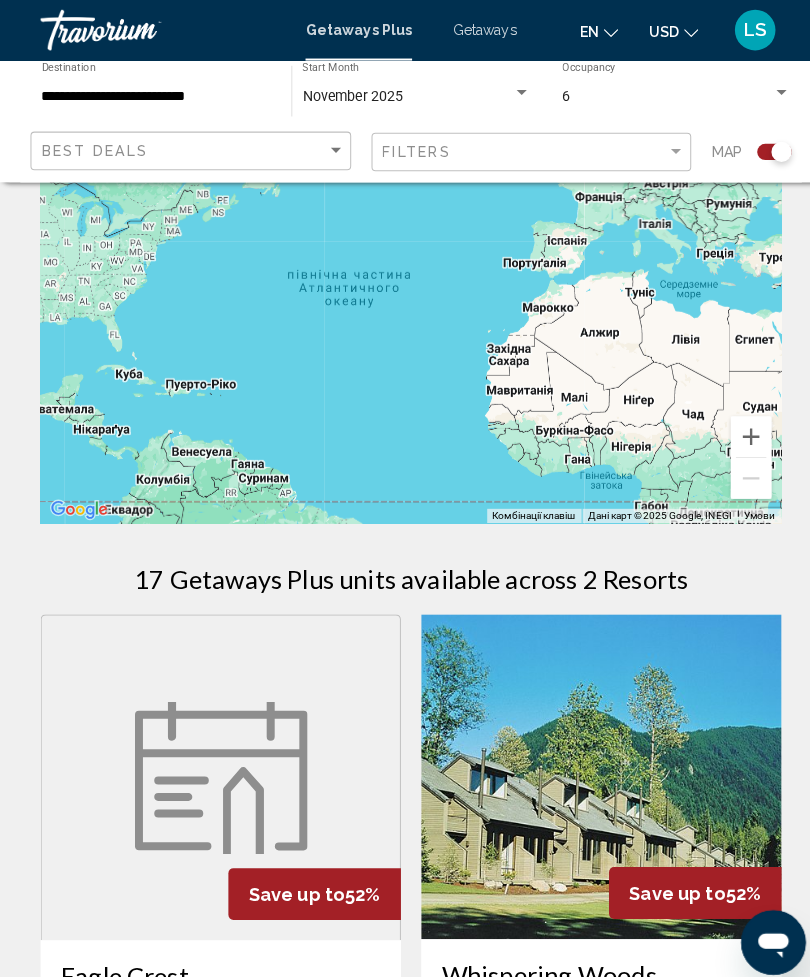 scroll, scrollTop: 84, scrollLeft: 0, axis: vertical 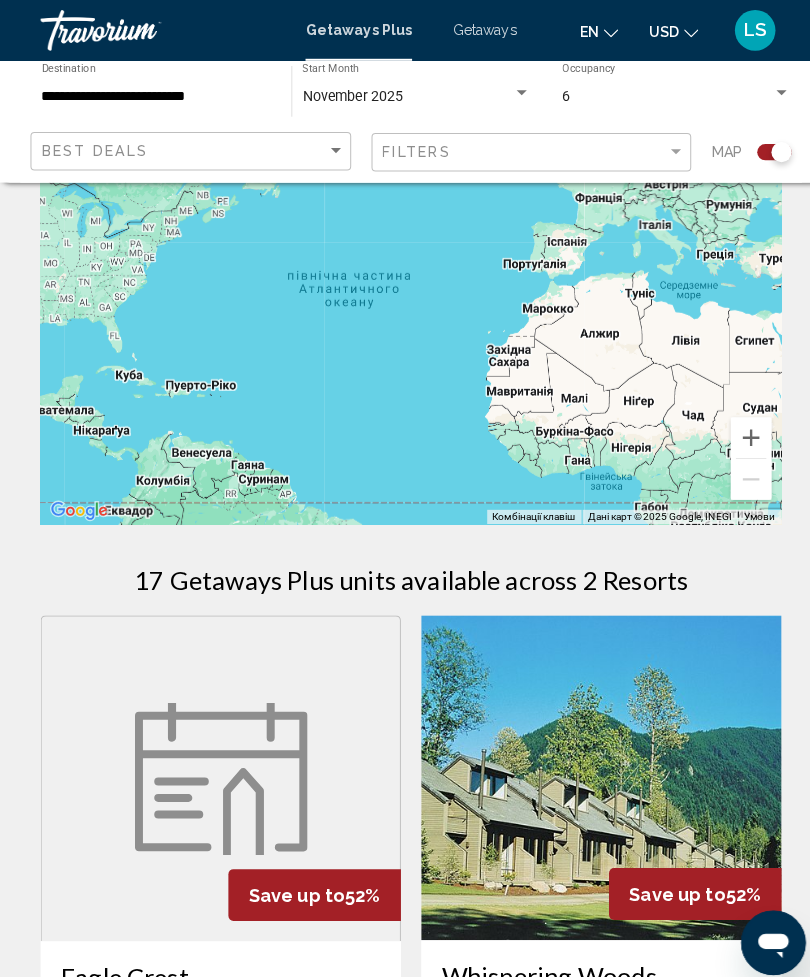 click on "6" at bounding box center [658, 96] 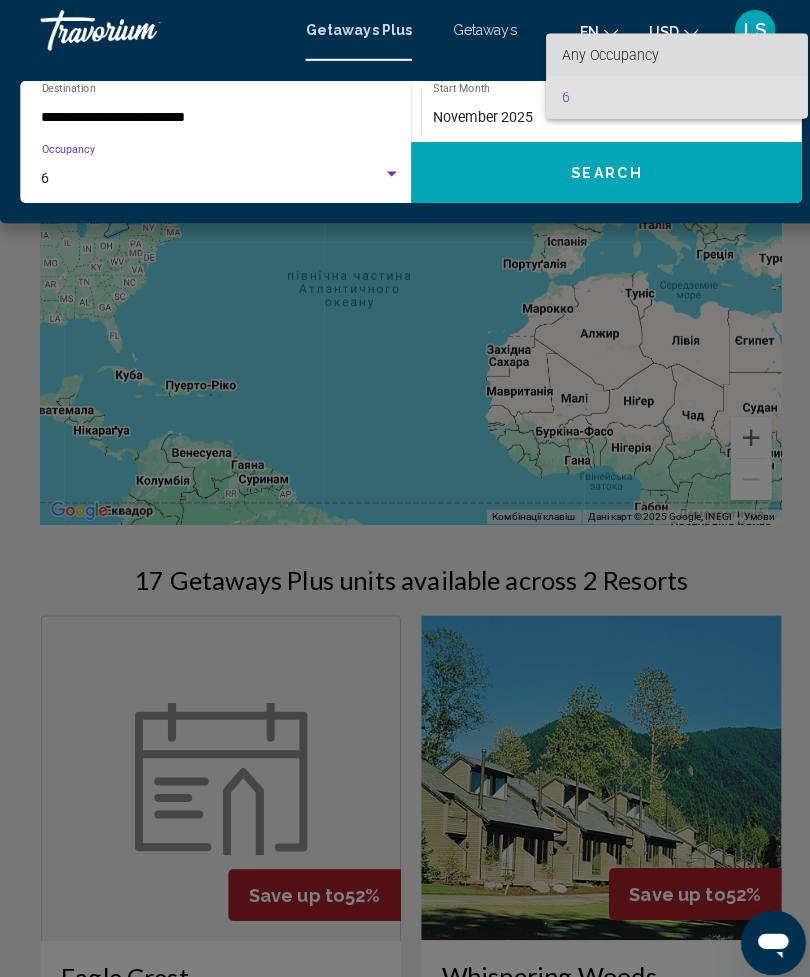click on "Any Occupancy" at bounding box center (667, 54) 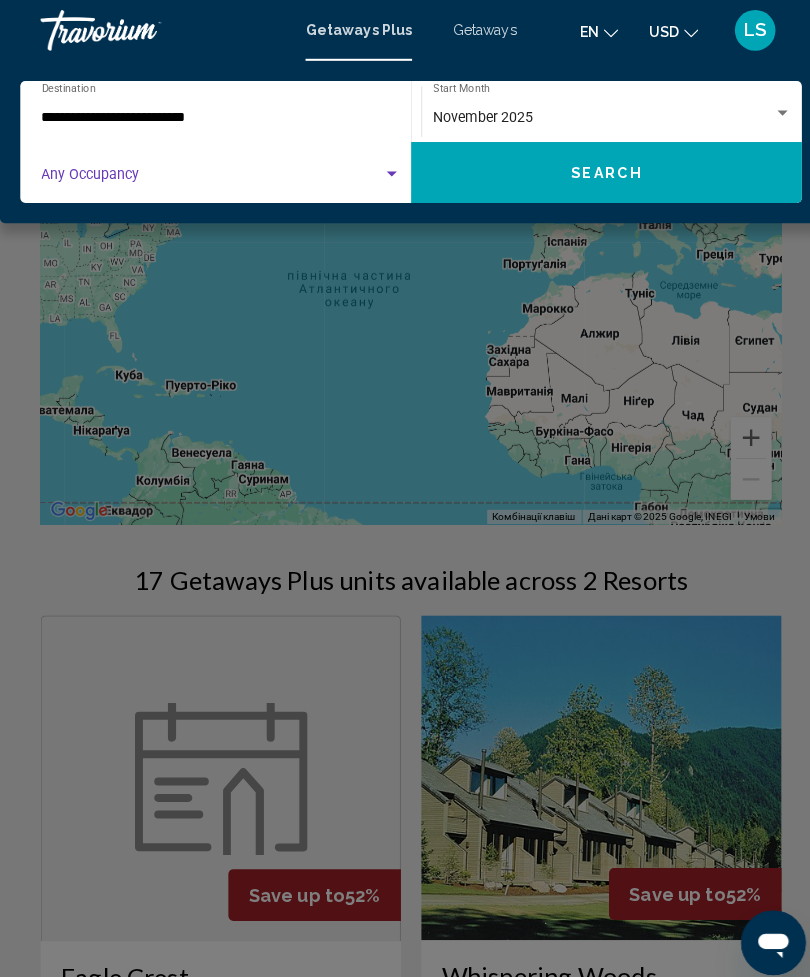 click at bounding box center [386, 171] 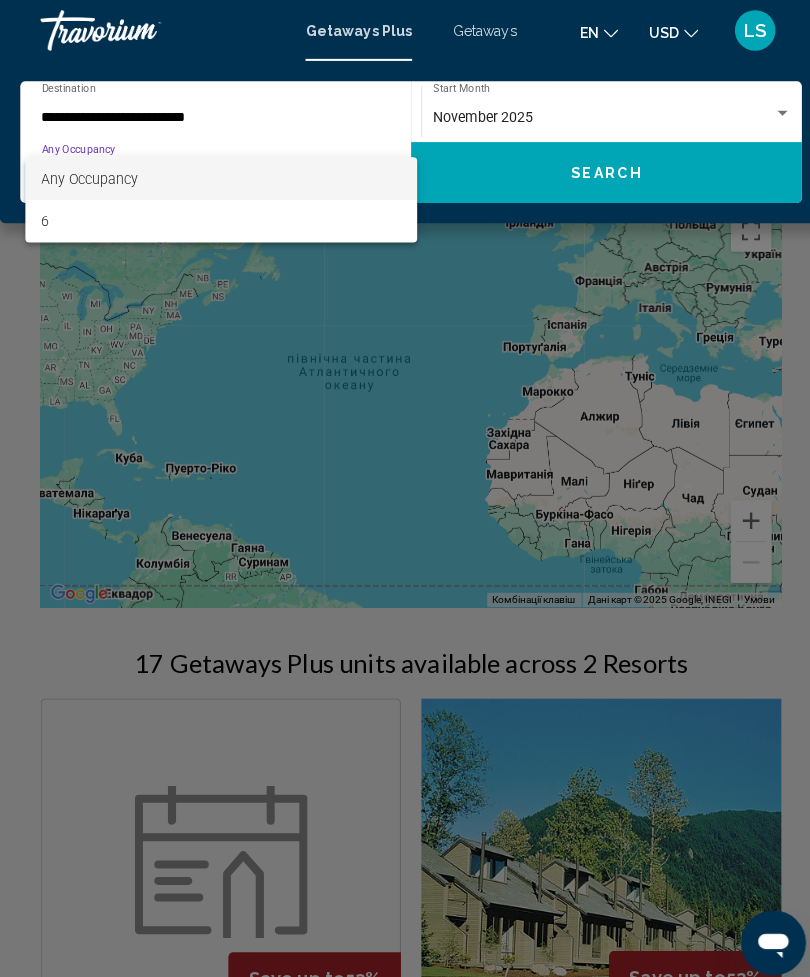 scroll, scrollTop: 2, scrollLeft: 0, axis: vertical 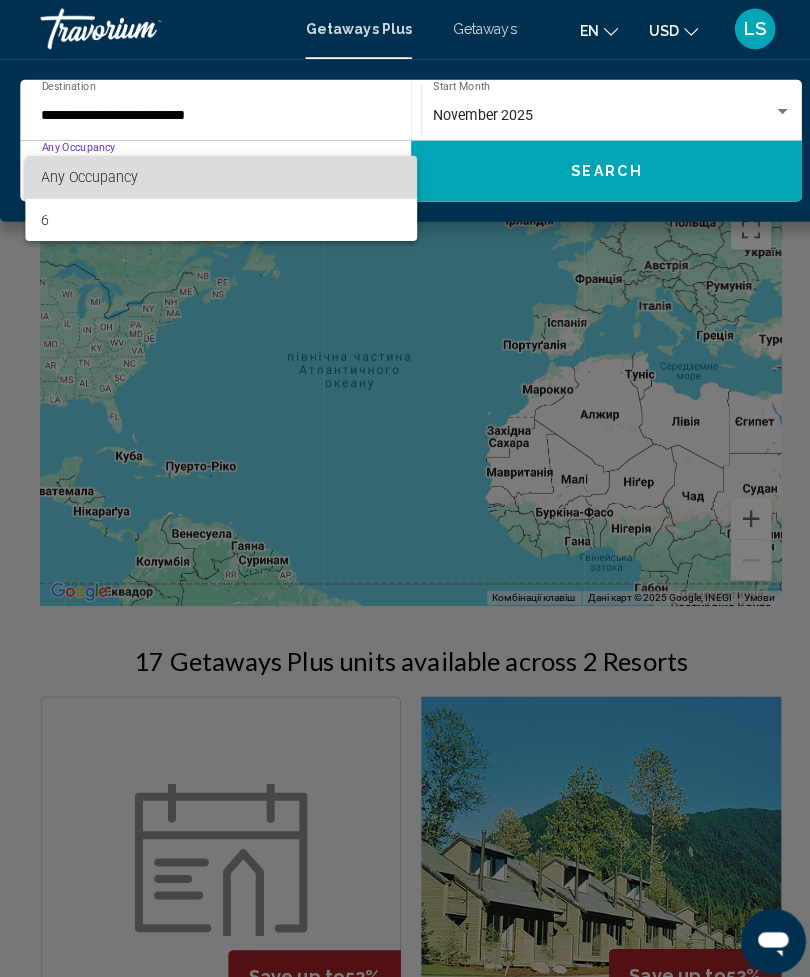 click on "Any Occupancy" at bounding box center [218, 176] 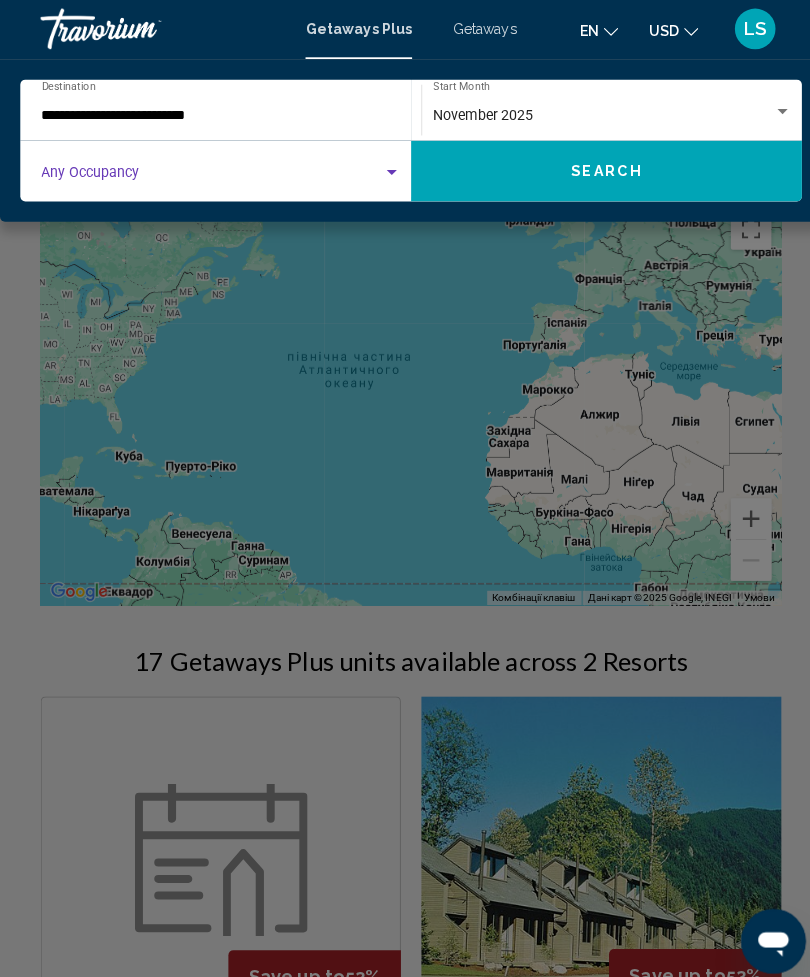 click on "Search" 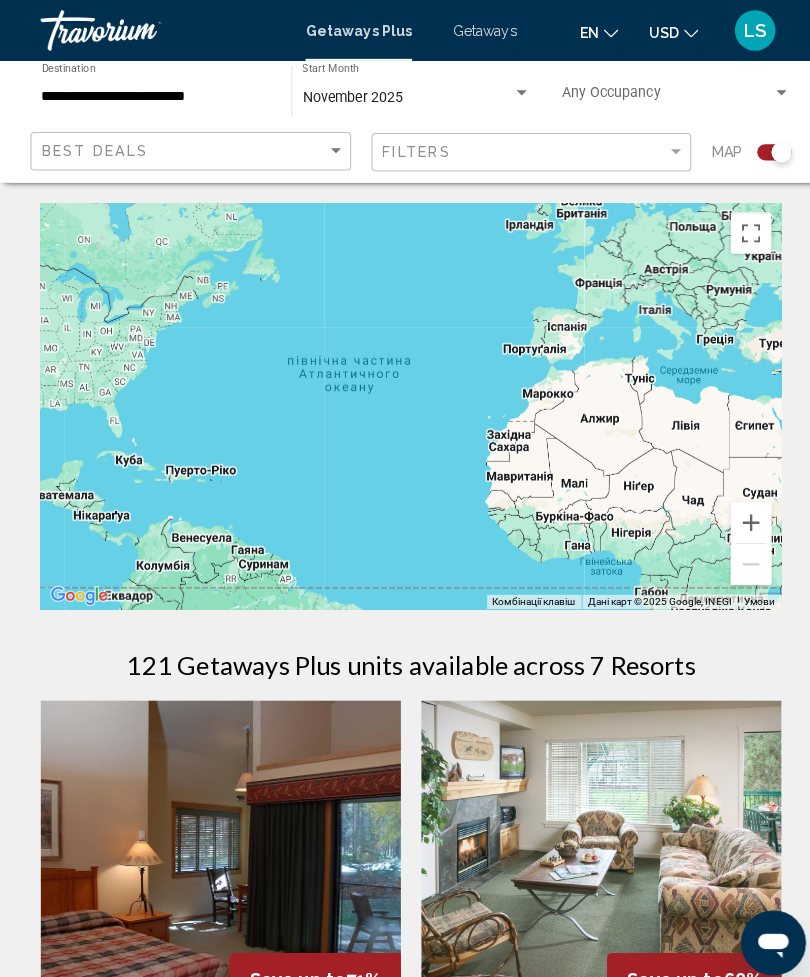 click at bounding box center [658, 96] 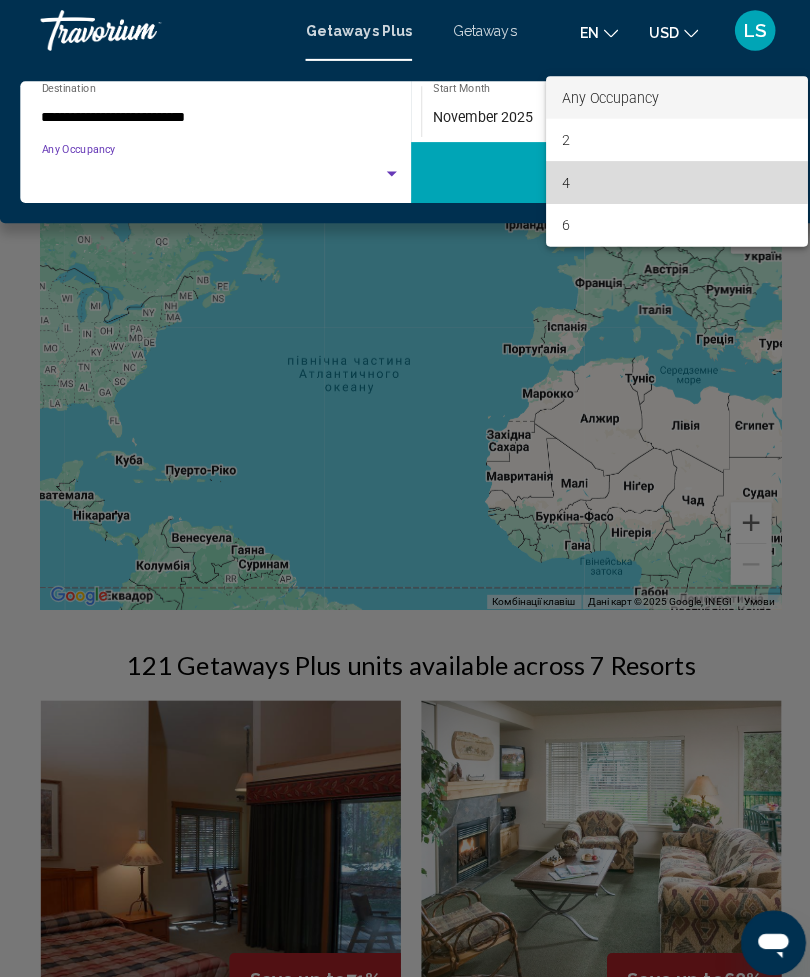 click on "4" at bounding box center [667, 180] 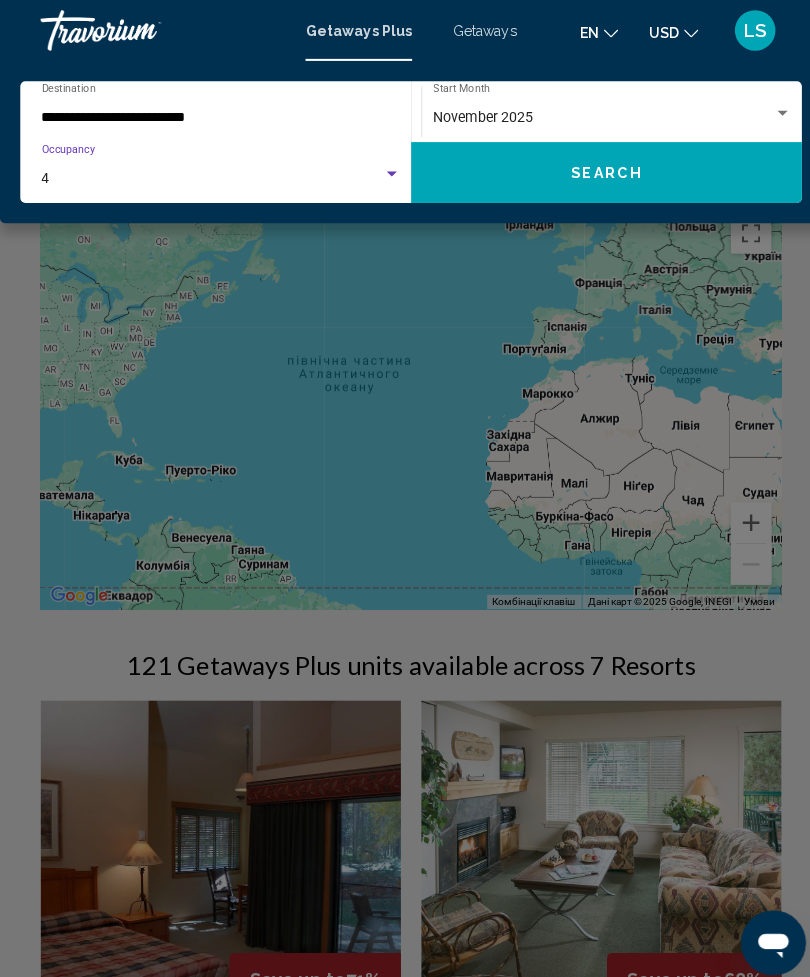 click on "Search" 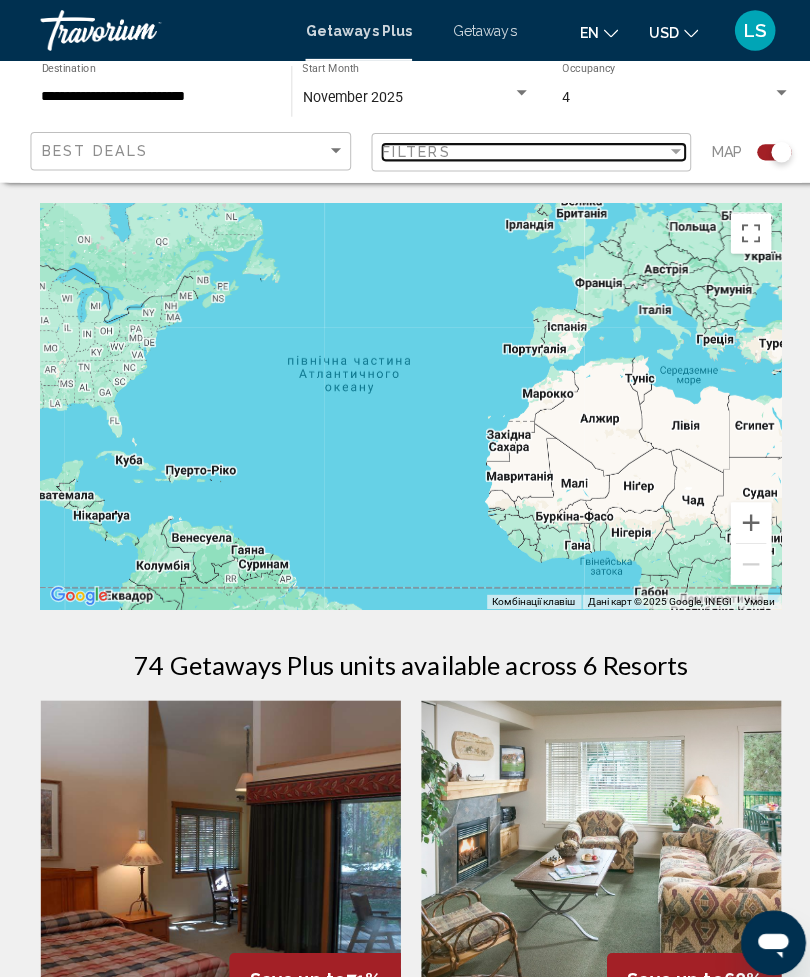 click on "Filters" at bounding box center [517, 150] 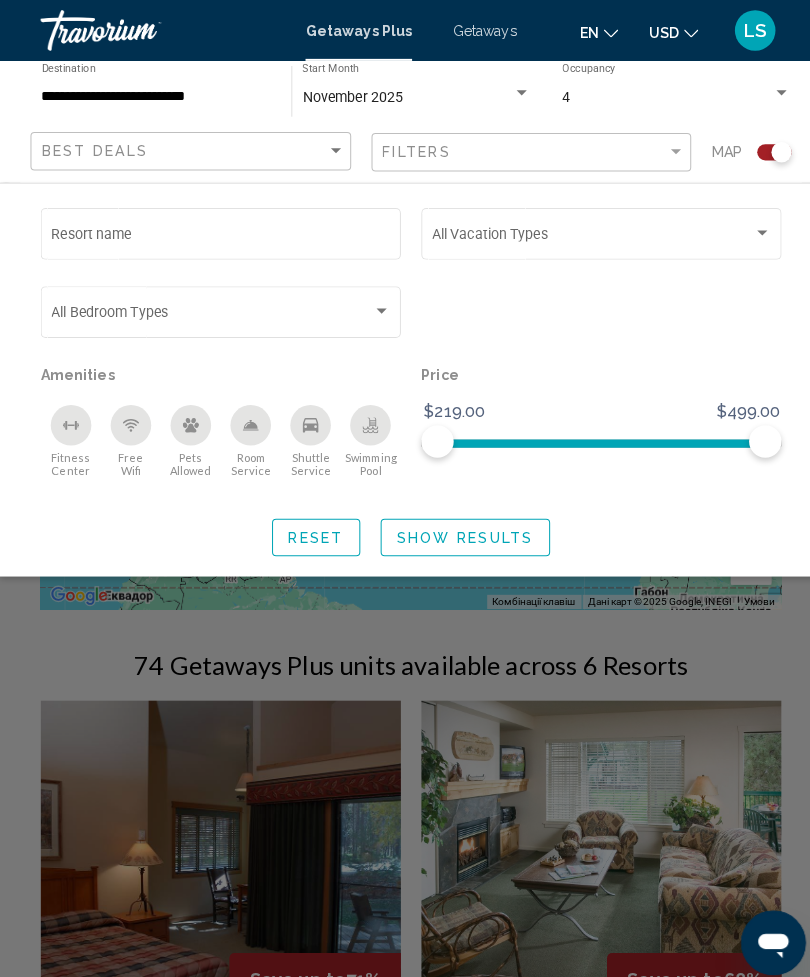 click at bounding box center [584, 234] 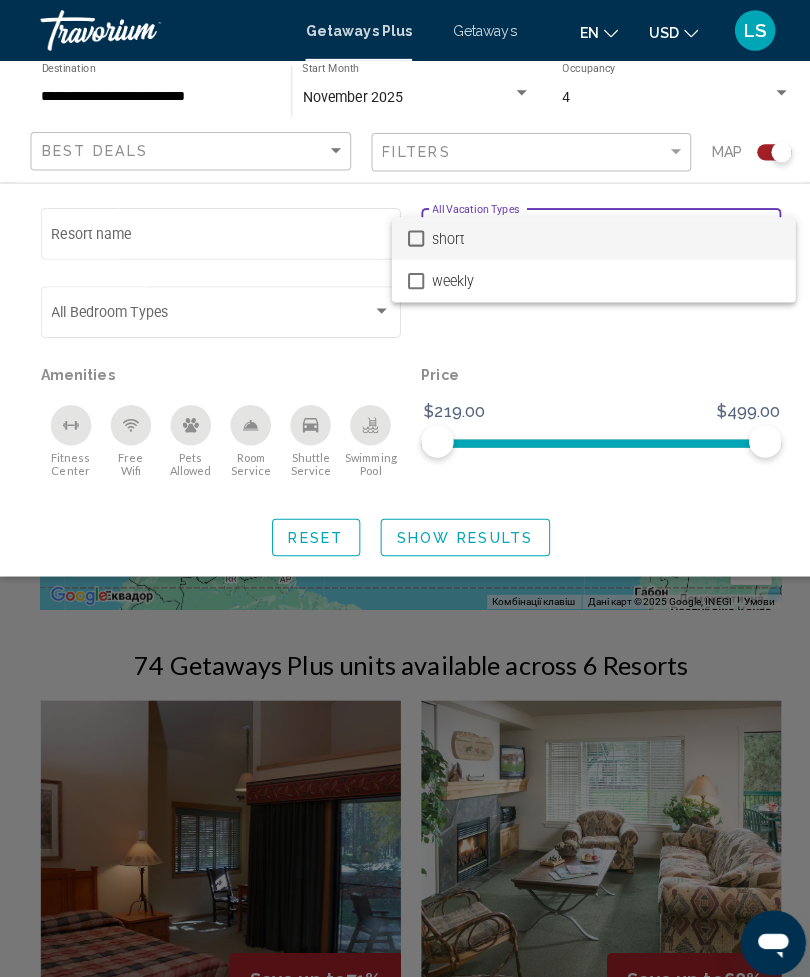 click at bounding box center [405, 488] 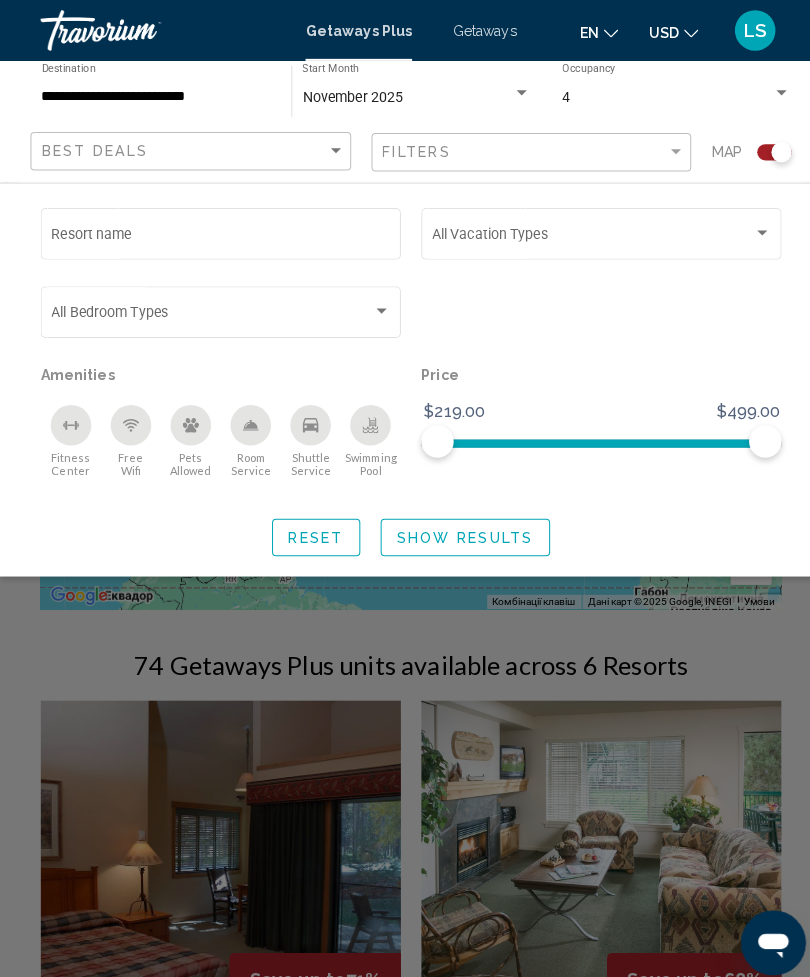 click at bounding box center (209, 311) 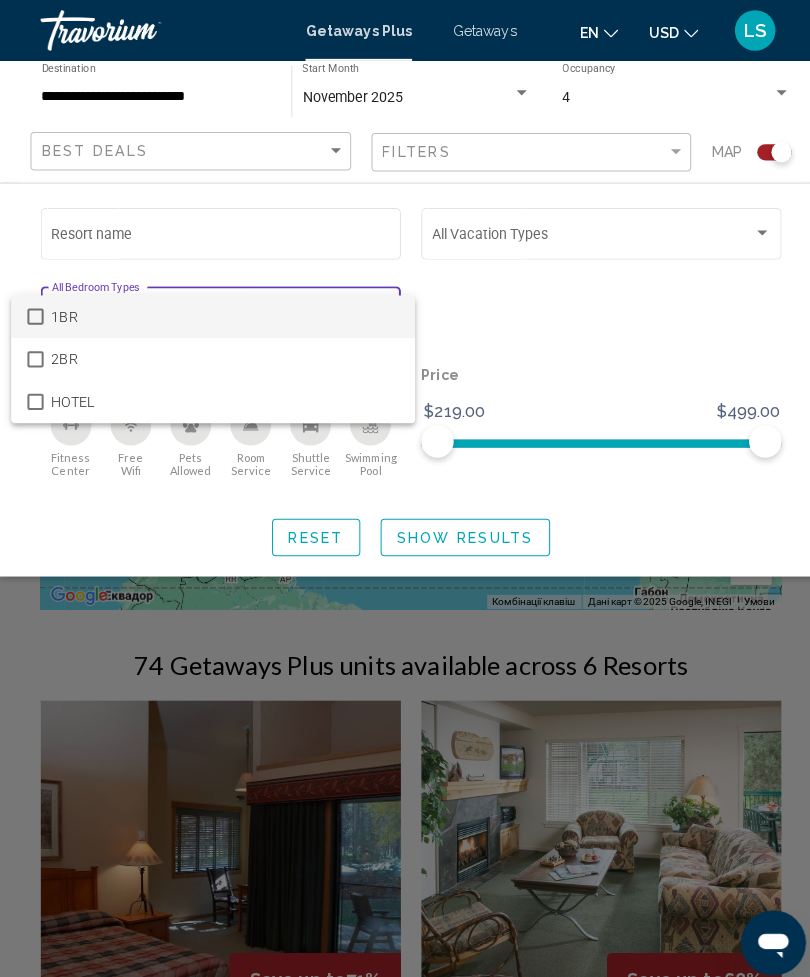 click at bounding box center (405, 488) 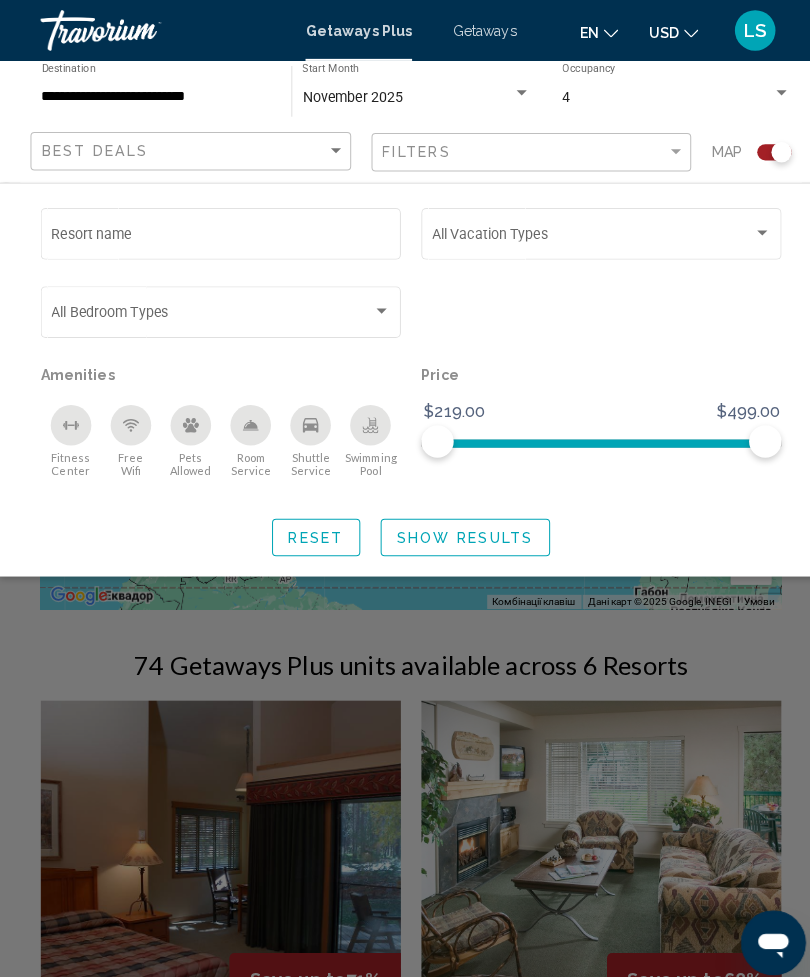 click at bounding box center [584, 234] 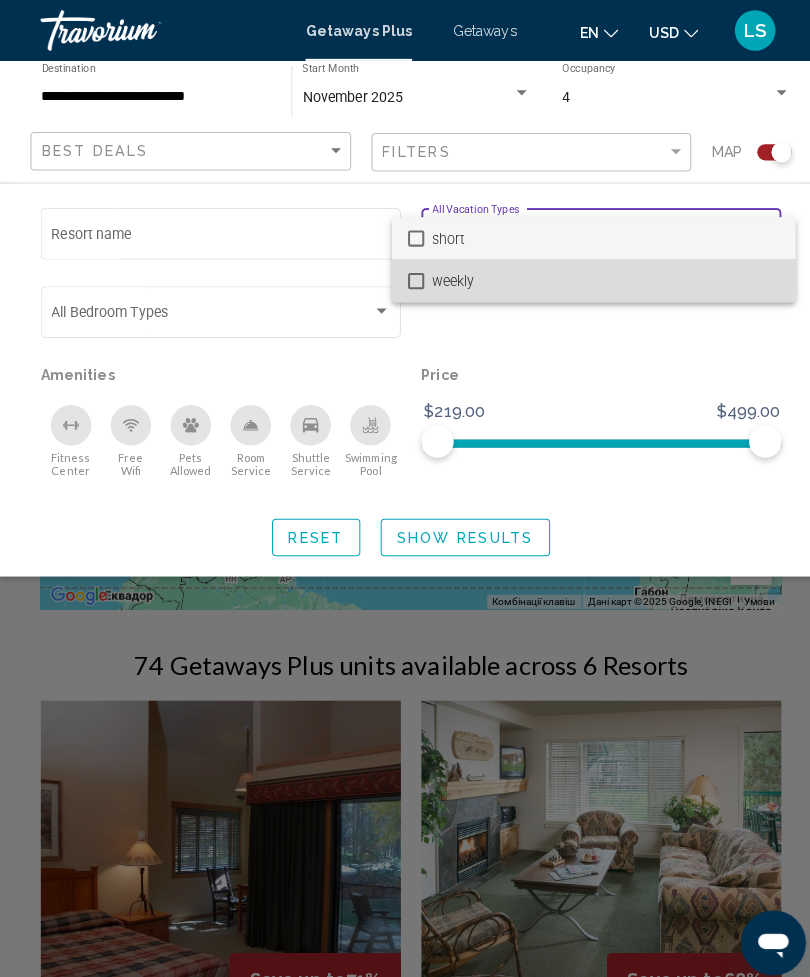 click on "weekly" at bounding box center [597, 277] 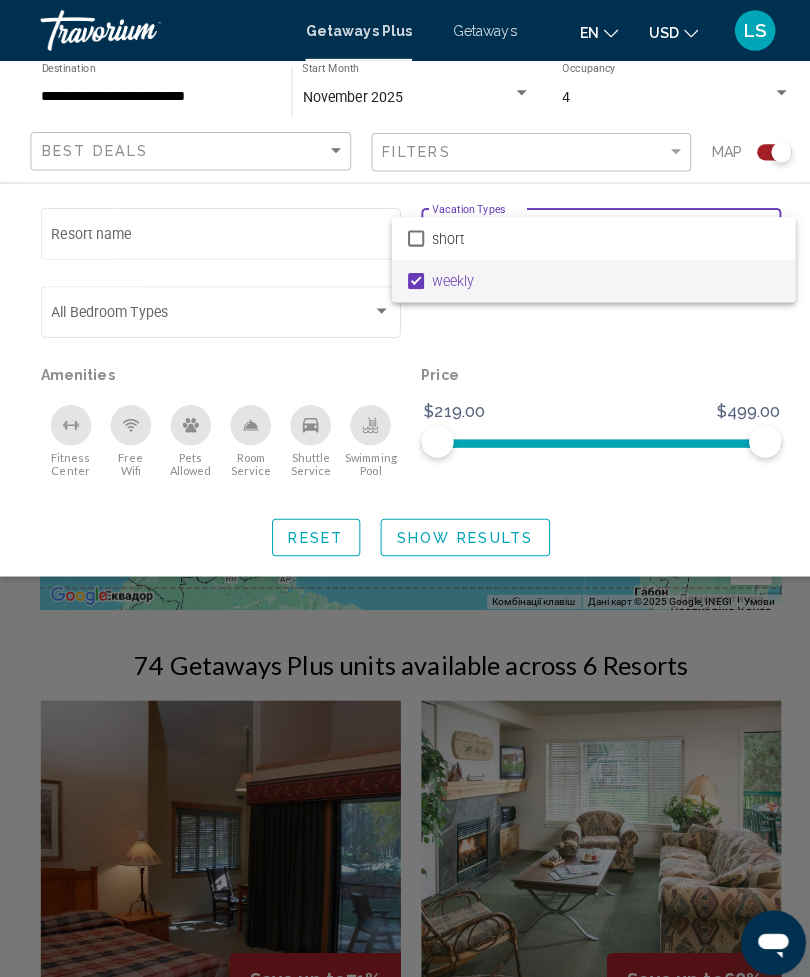 click at bounding box center (405, 488) 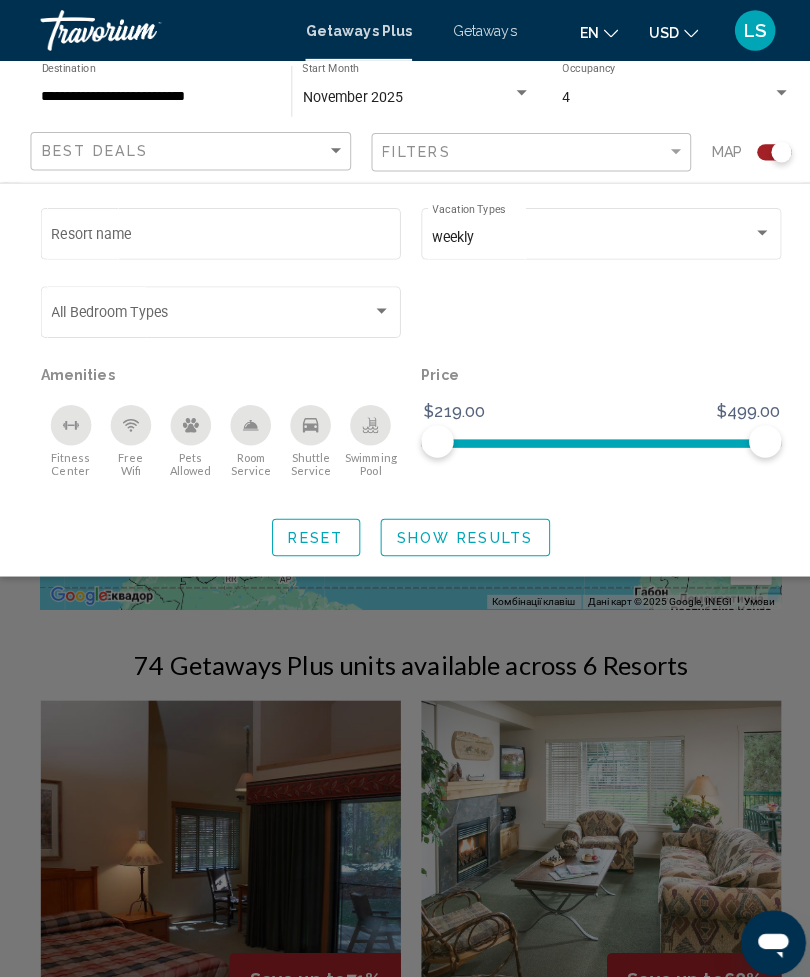 click on "Show Results" 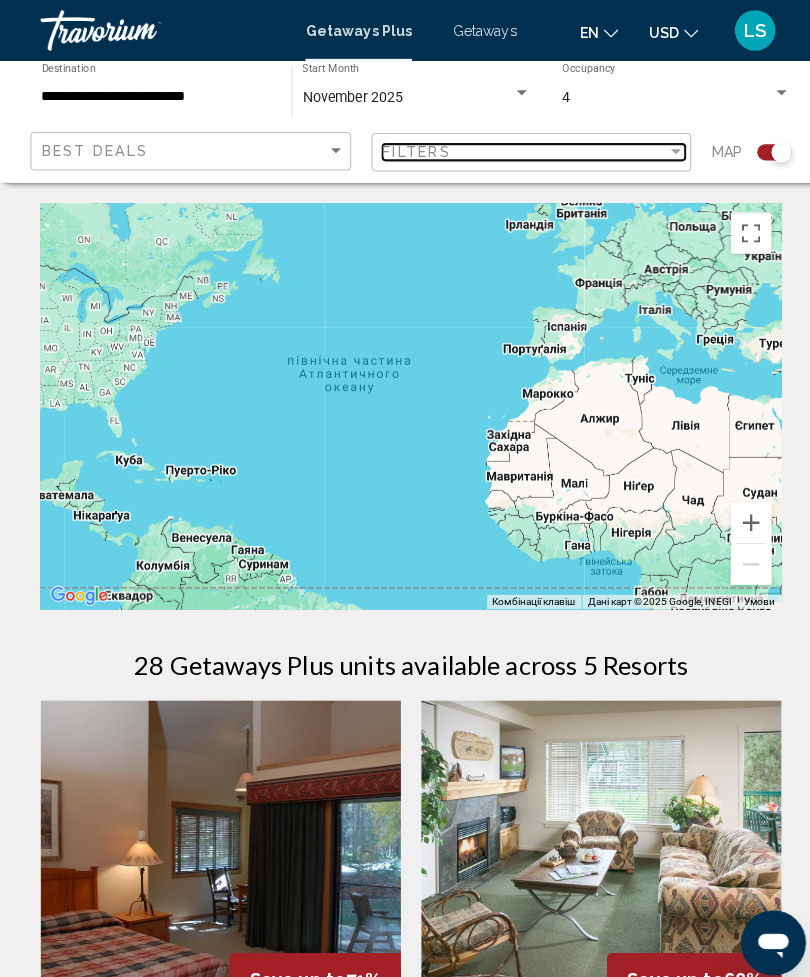 click at bounding box center [666, 150] 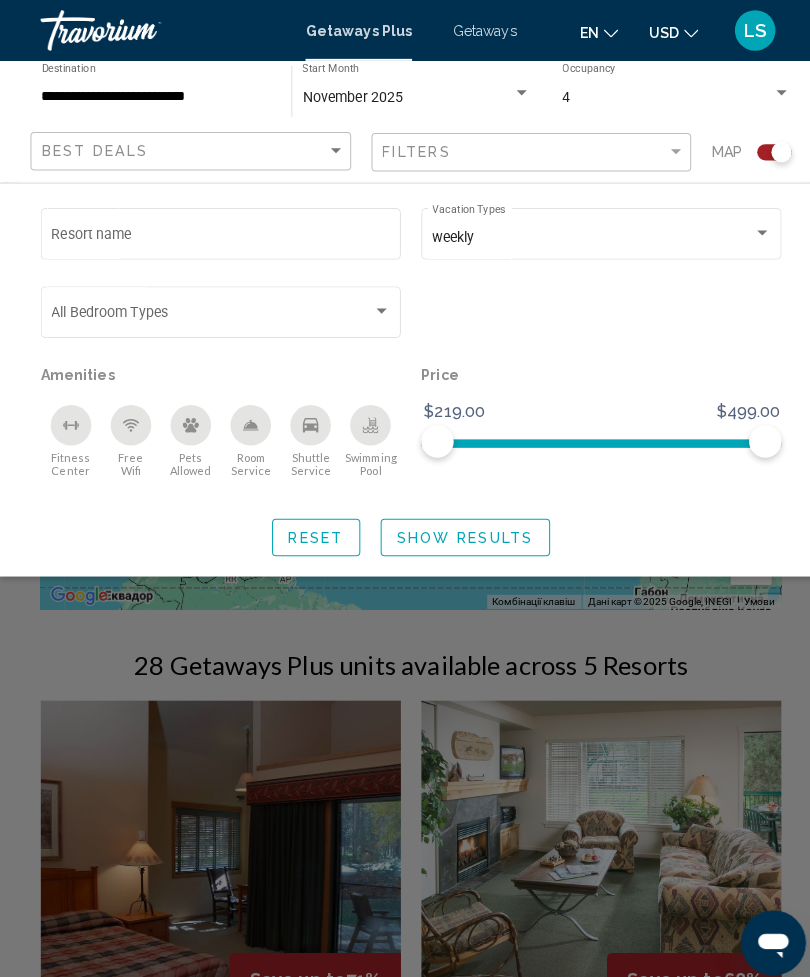 click on "Show Results" 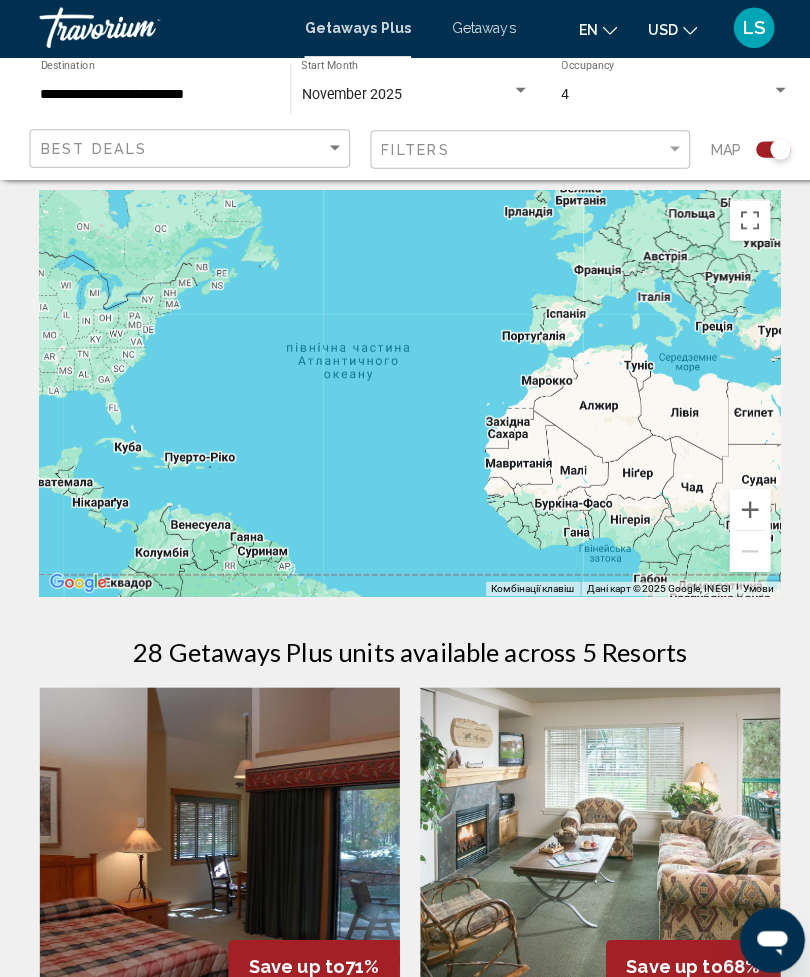 scroll, scrollTop: 9, scrollLeft: 0, axis: vertical 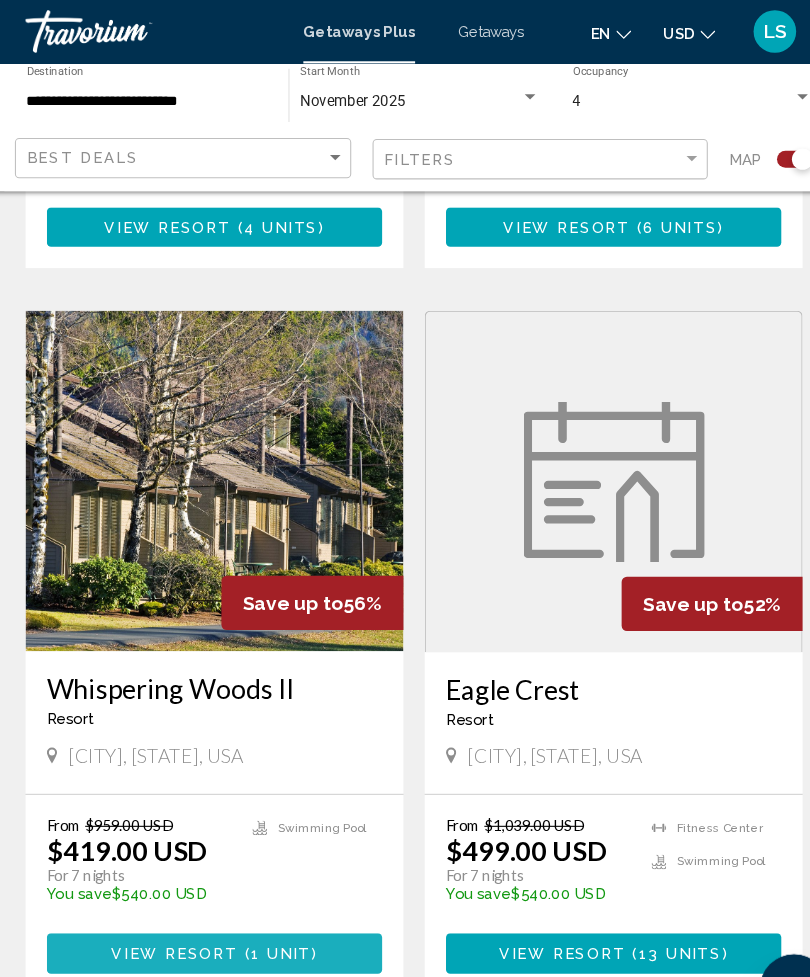 click on "1 unit" at bounding box center (280, 897) 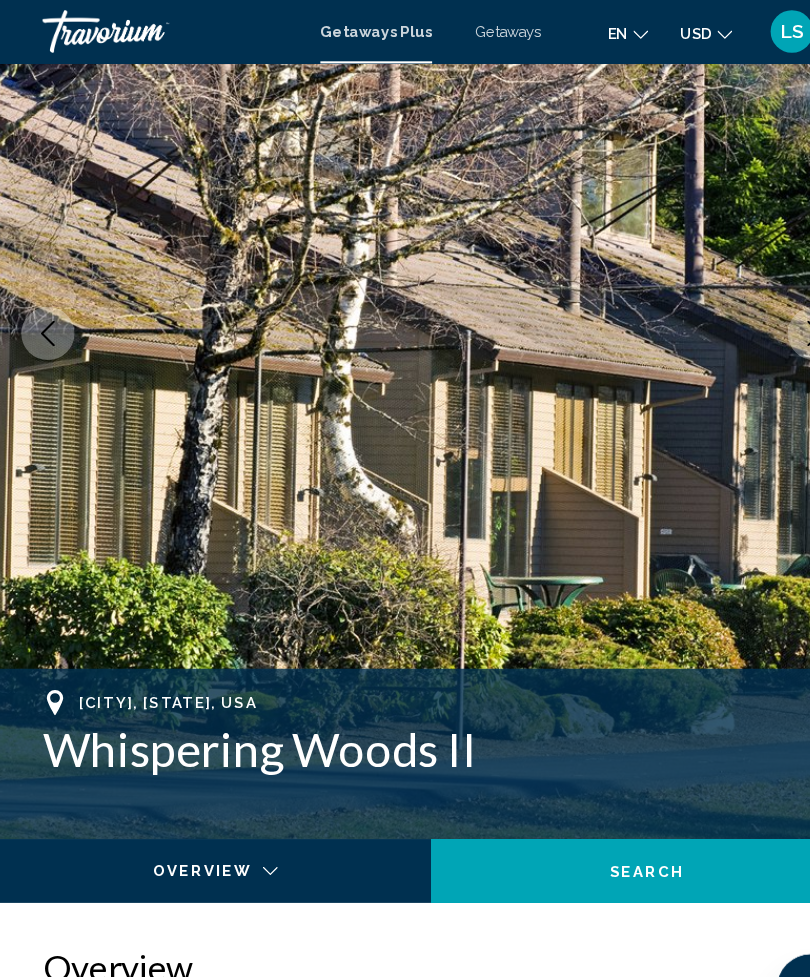 scroll, scrollTop: 238, scrollLeft: 0, axis: vertical 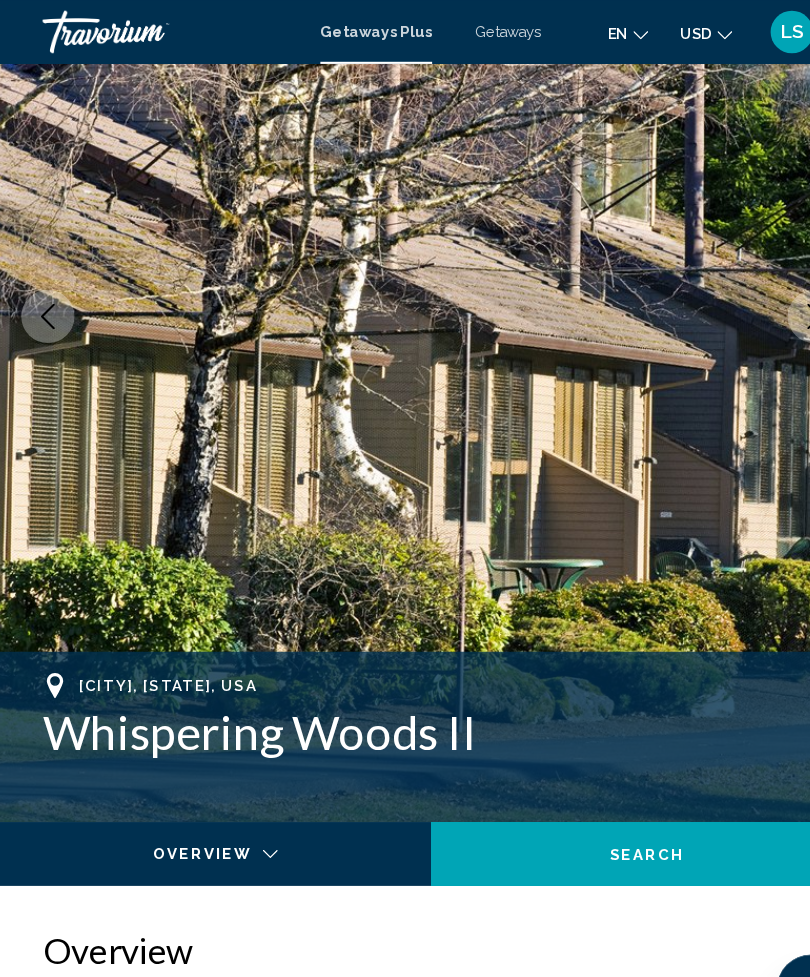 click at bounding box center [405, 297] 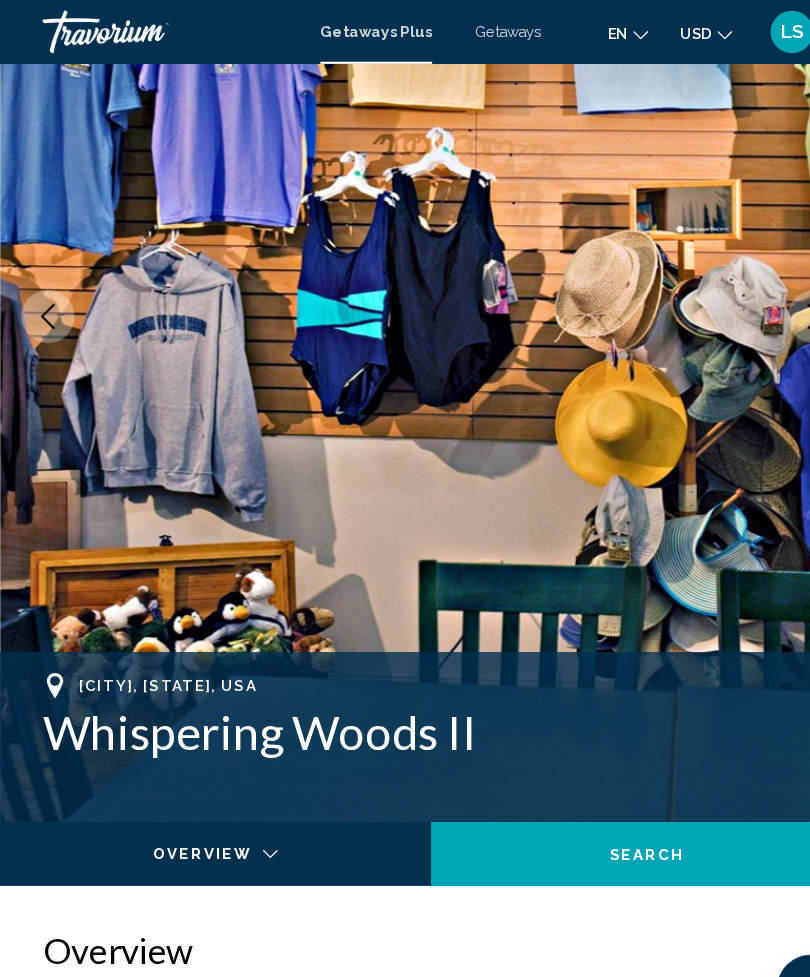 click 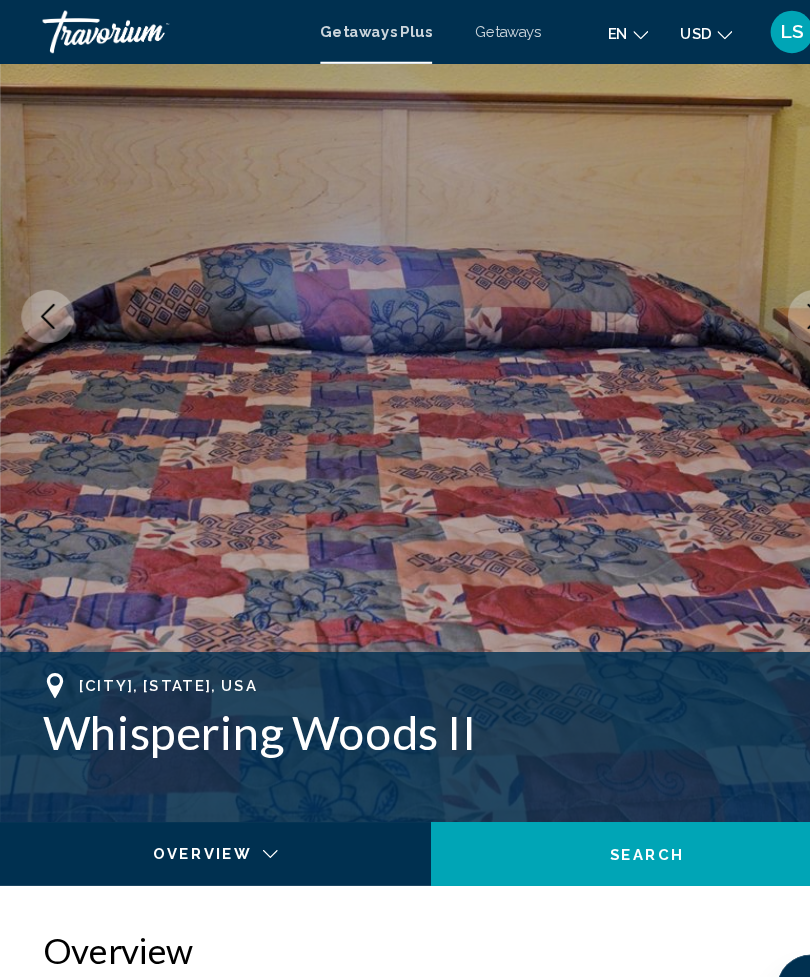 click 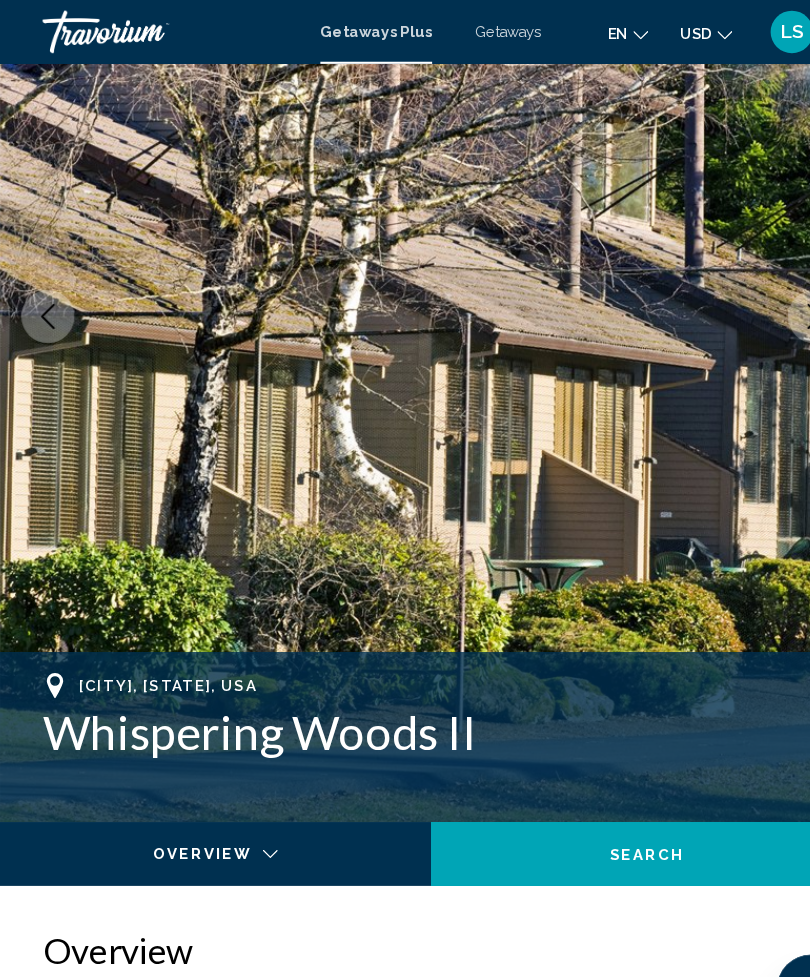 click 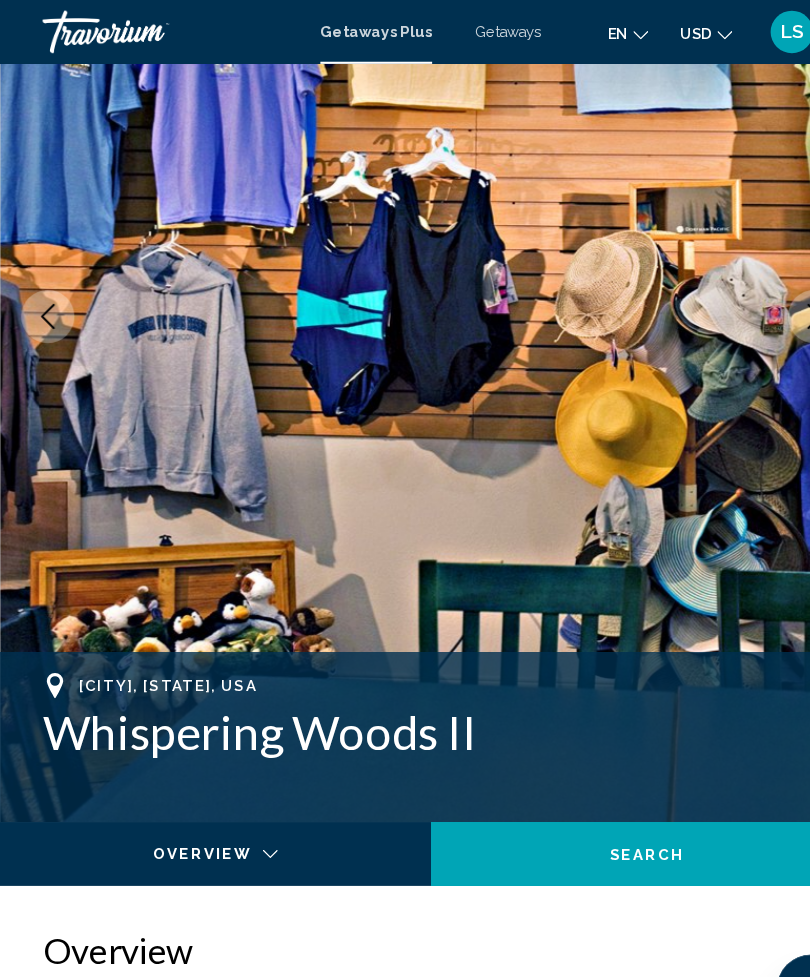 click 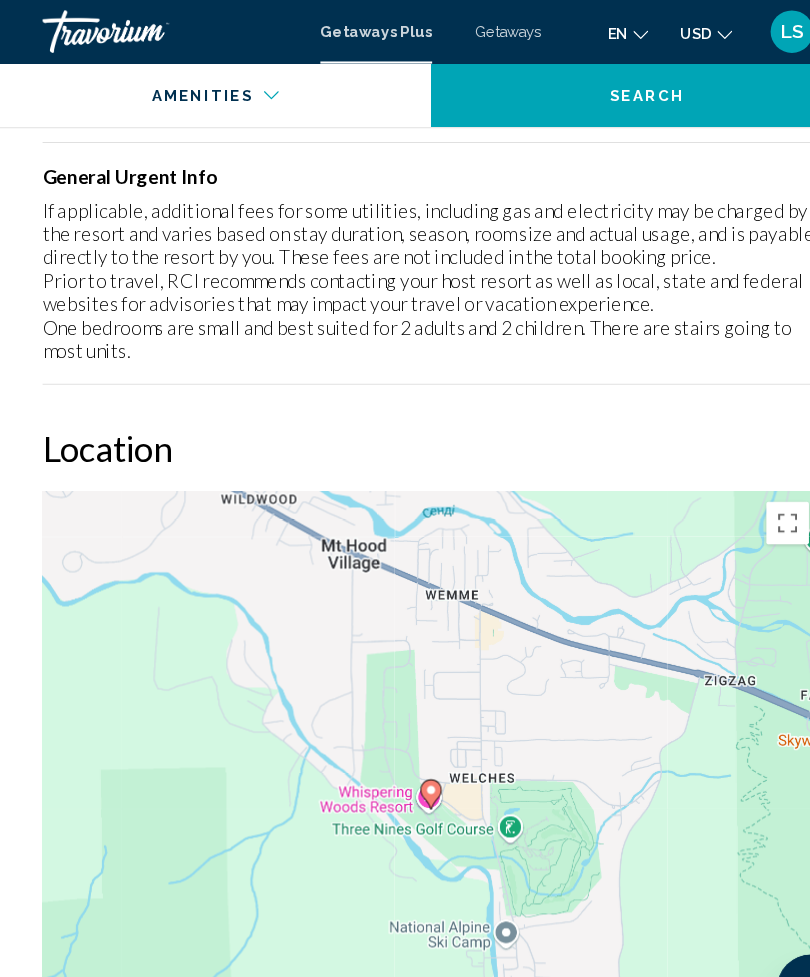scroll, scrollTop: 2602, scrollLeft: 0, axis: vertical 